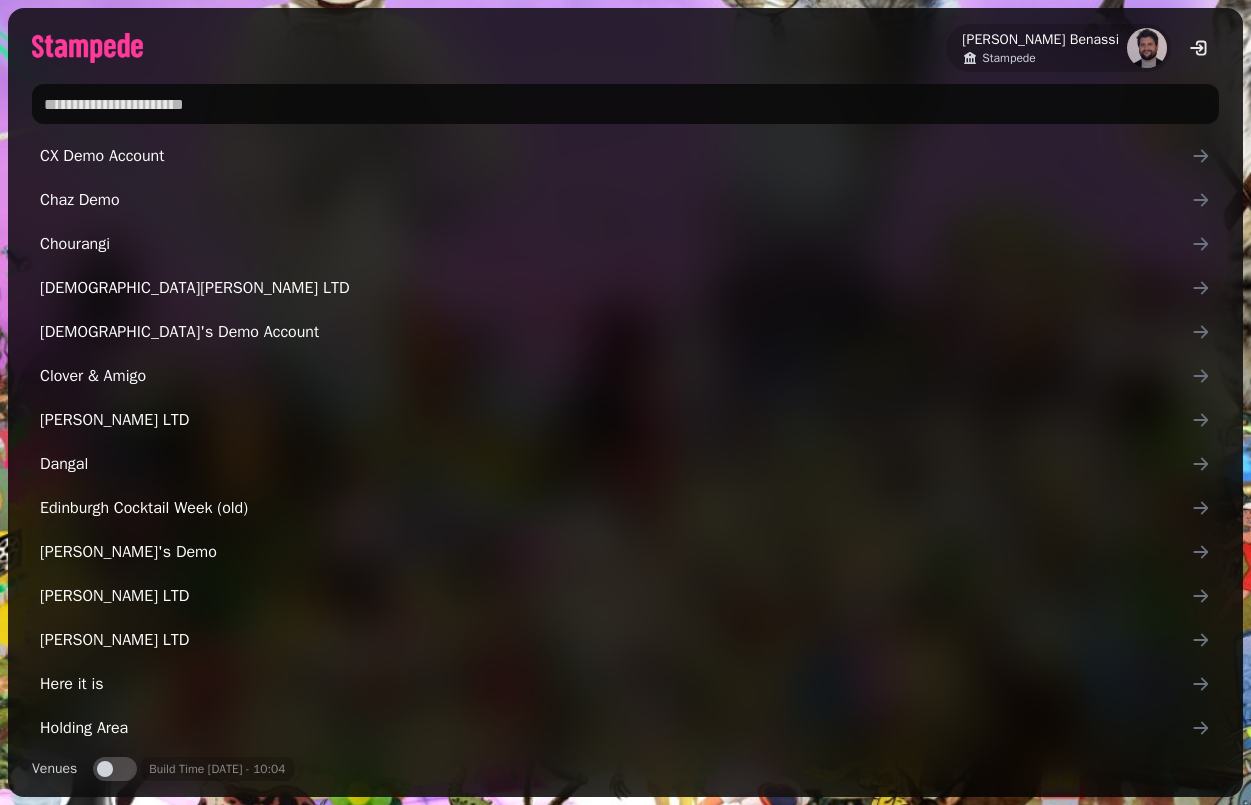 scroll, scrollTop: 0, scrollLeft: 0, axis: both 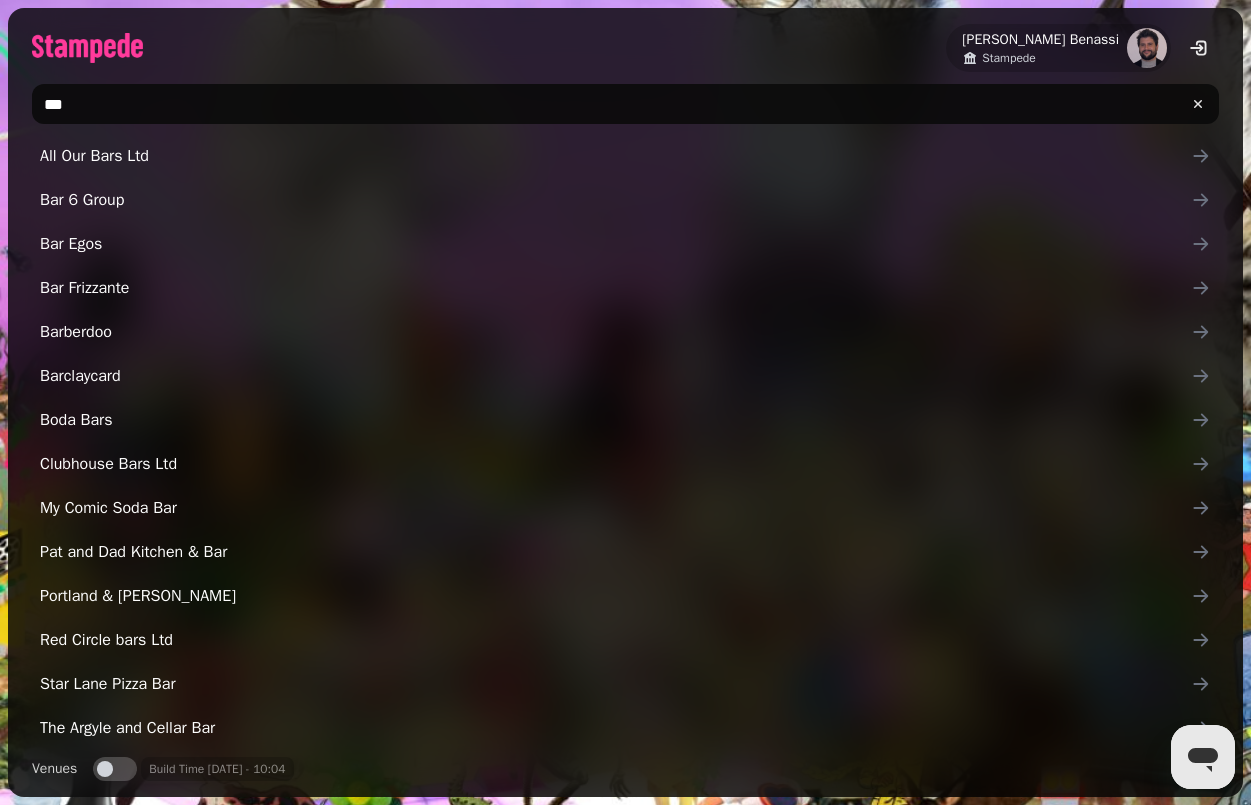 type on "**********" 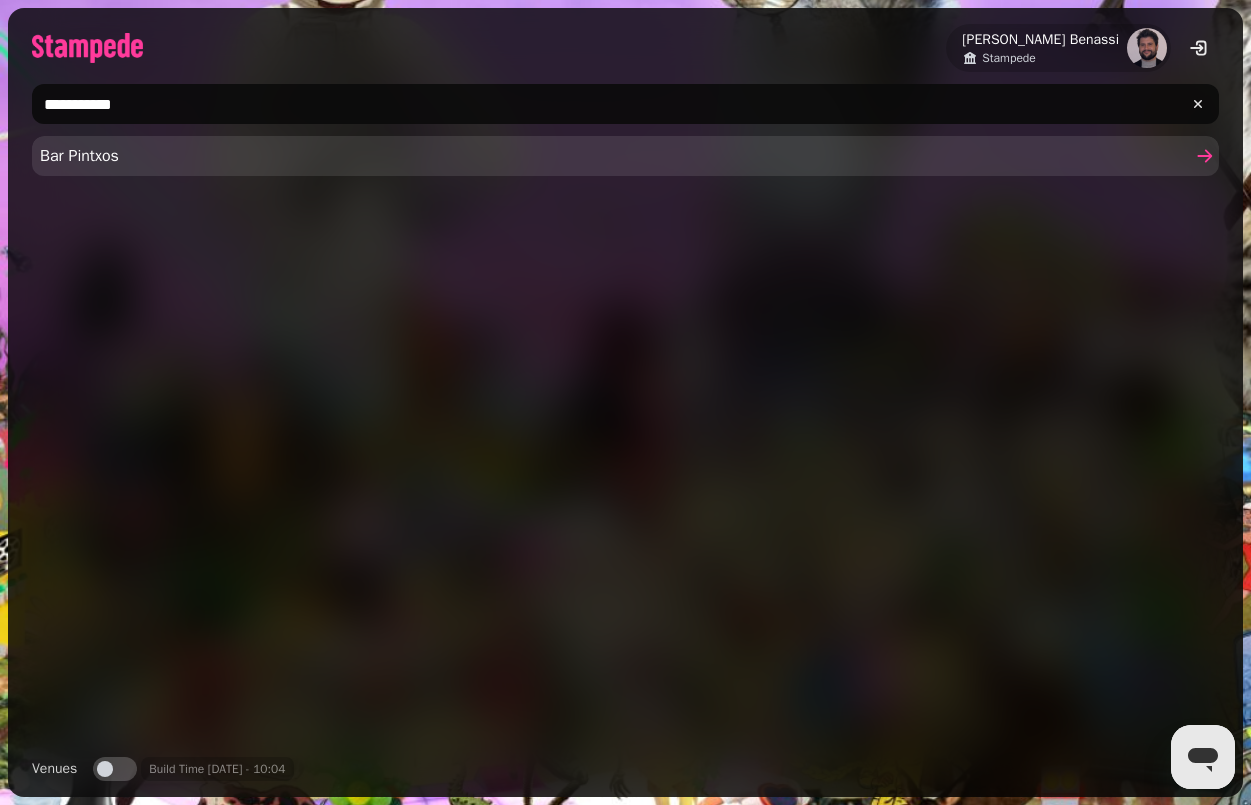 click on "Bar Pintxos" at bounding box center (615, 156) 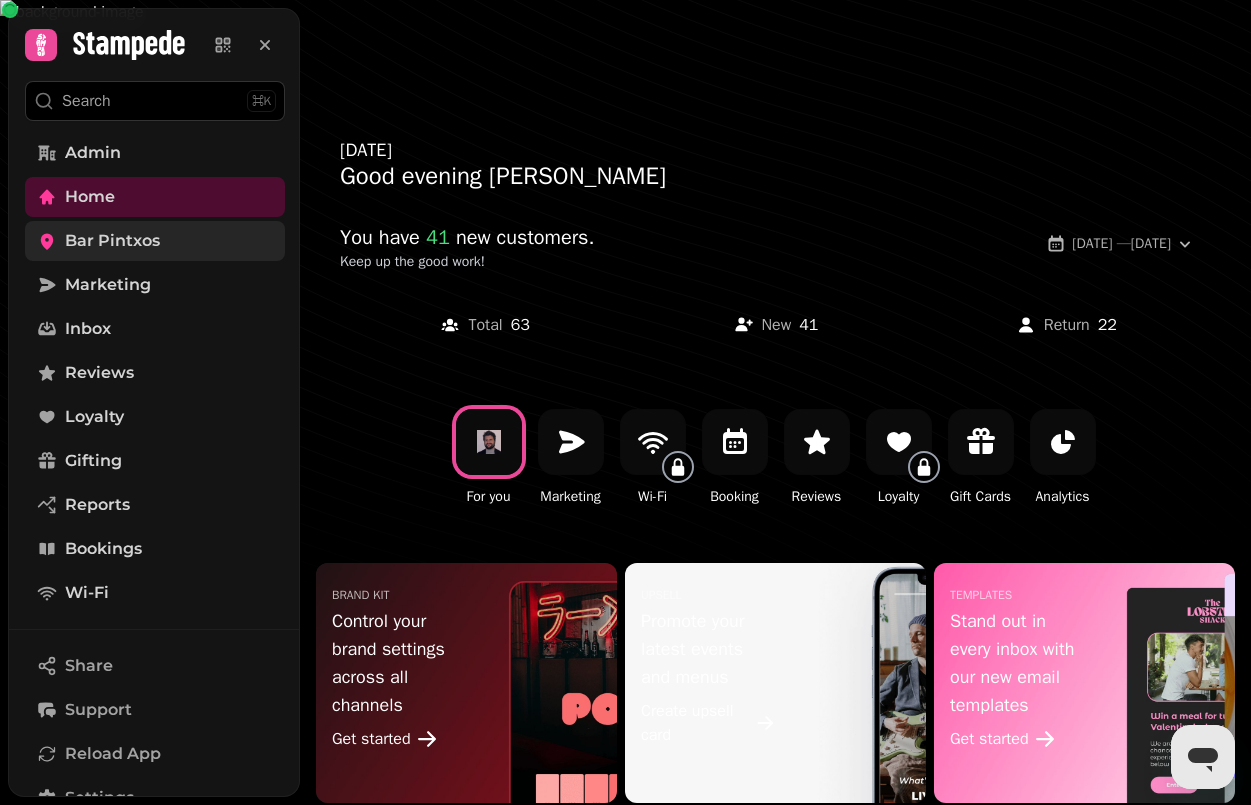 click on "Bar Pintxos" at bounding box center [155, 241] 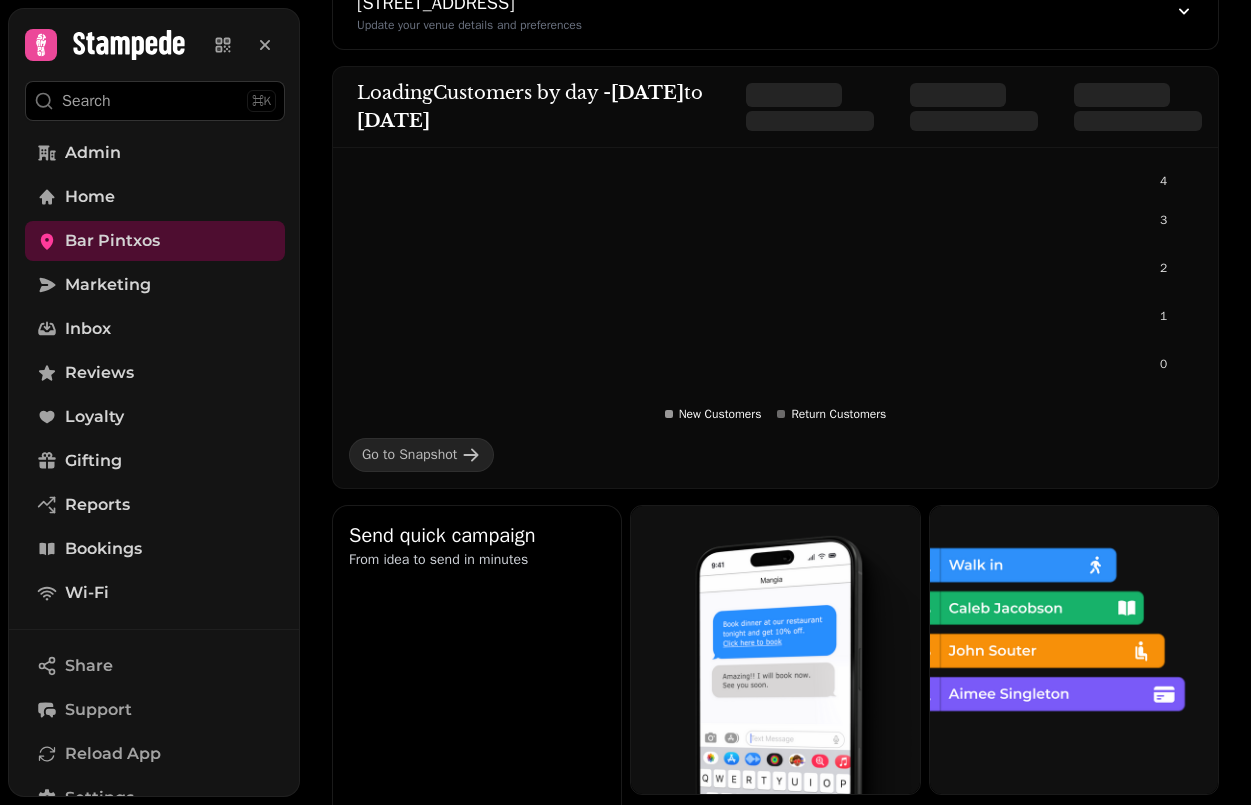 scroll, scrollTop: 188, scrollLeft: 0, axis: vertical 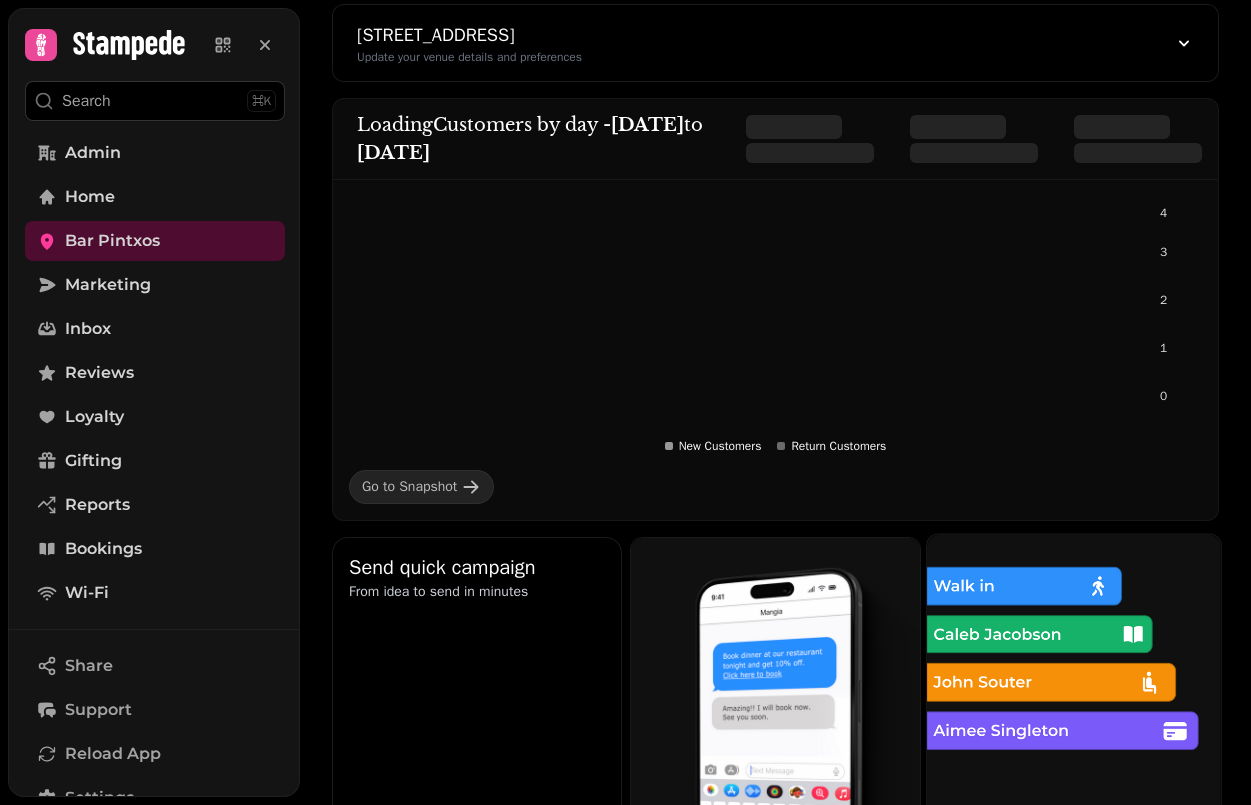 click at bounding box center [1074, 682] 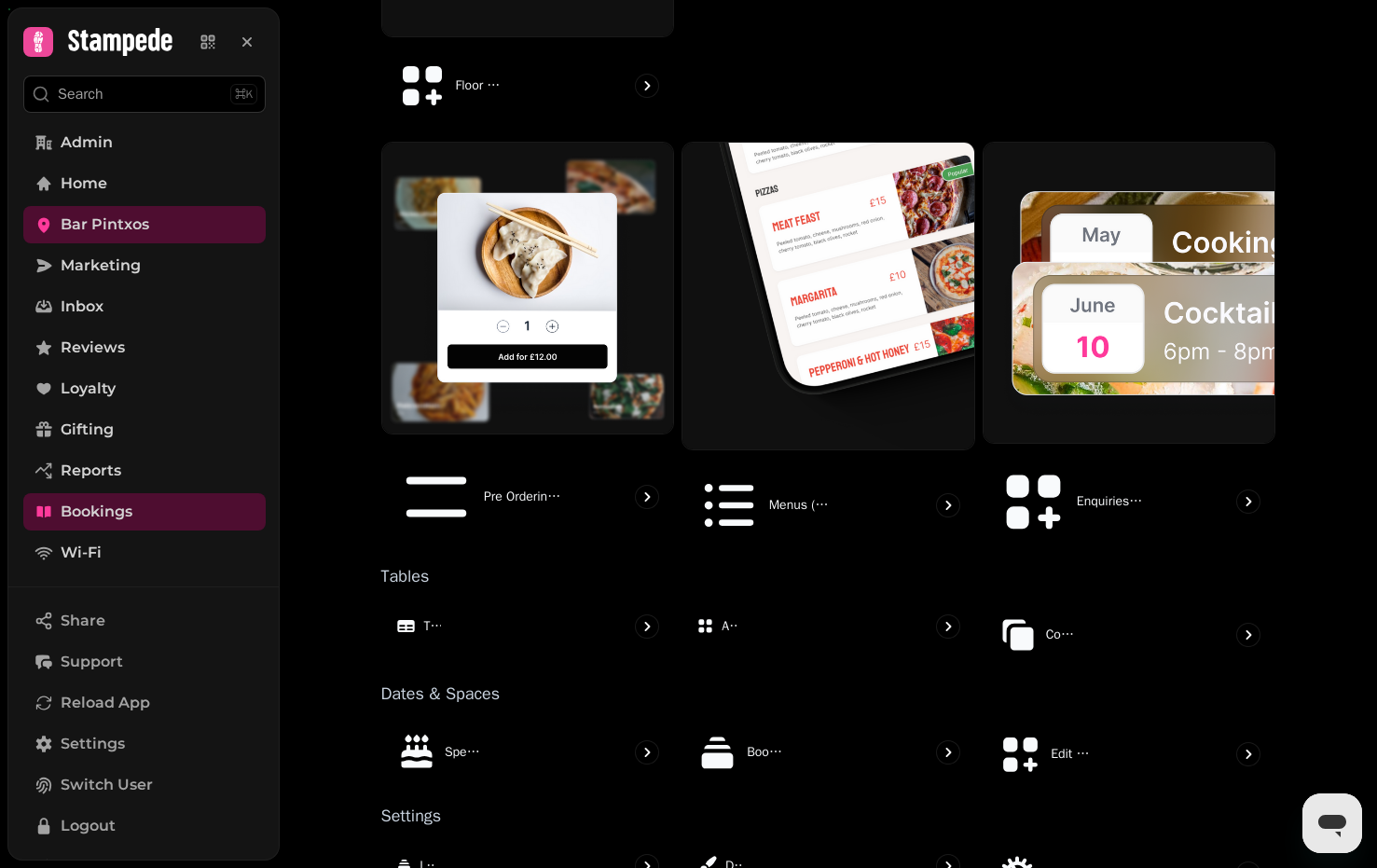 scroll, scrollTop: 857, scrollLeft: 0, axis: vertical 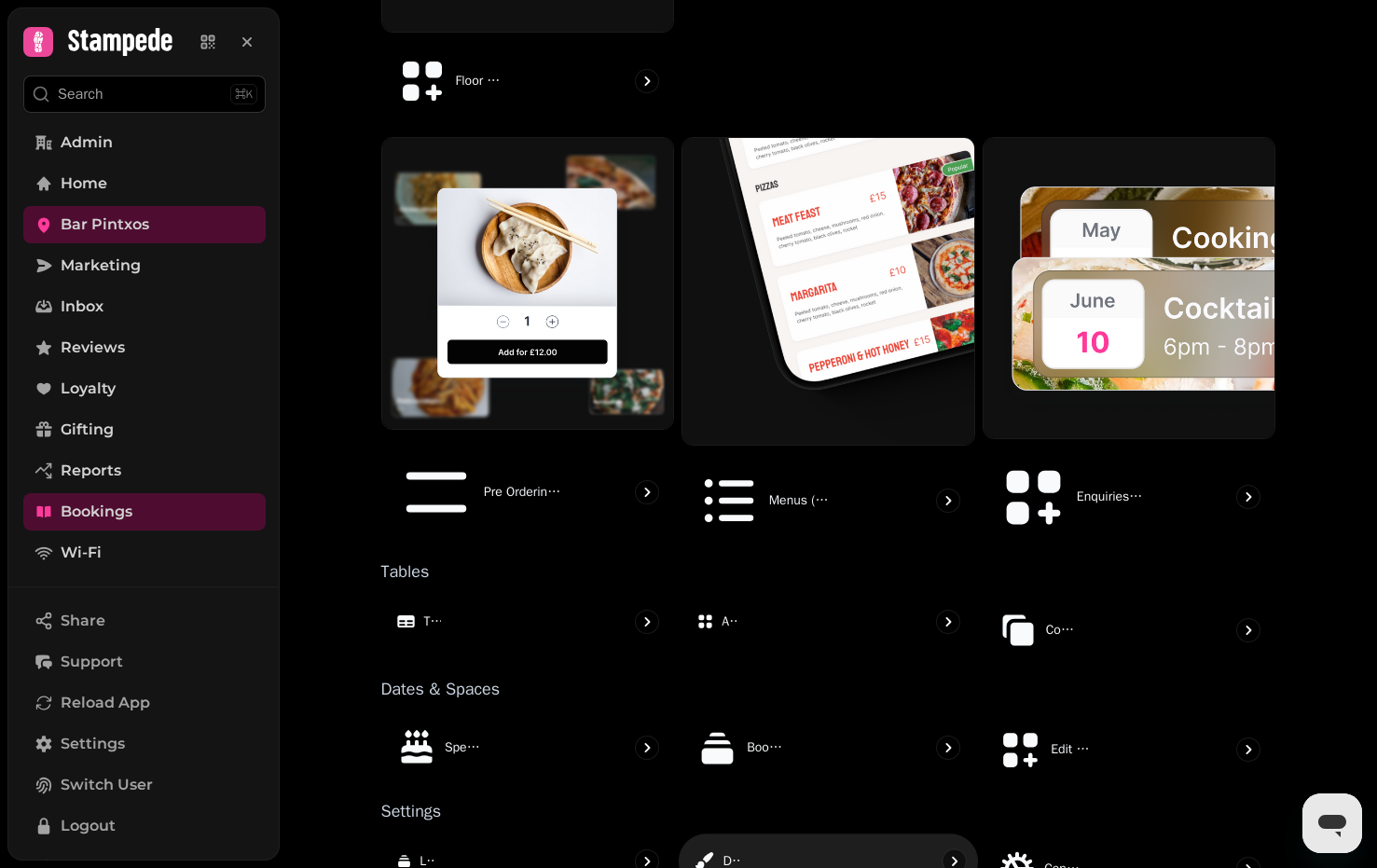 click on "Design" at bounding box center (828, 861) 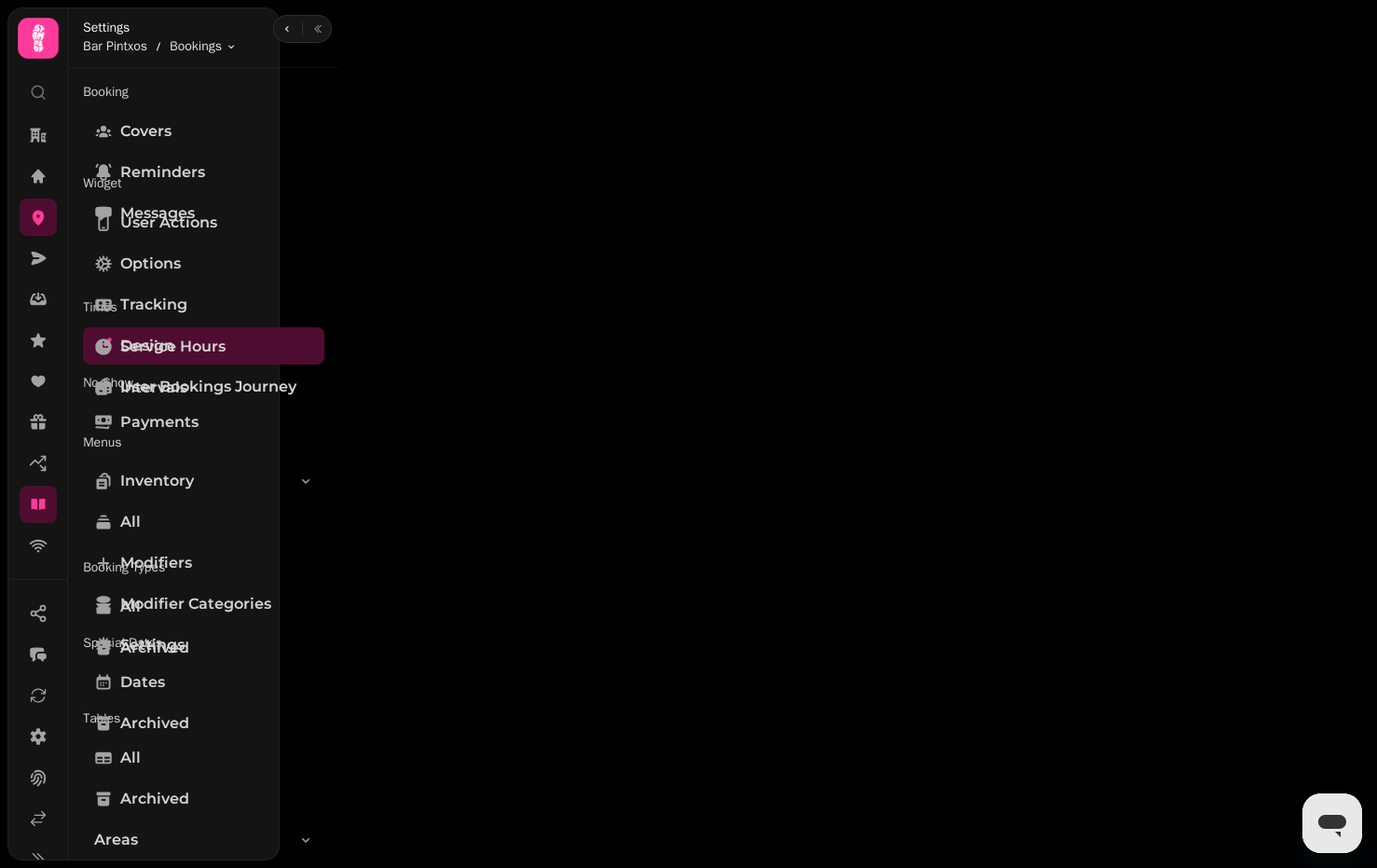 scroll, scrollTop: 0, scrollLeft: 0, axis: both 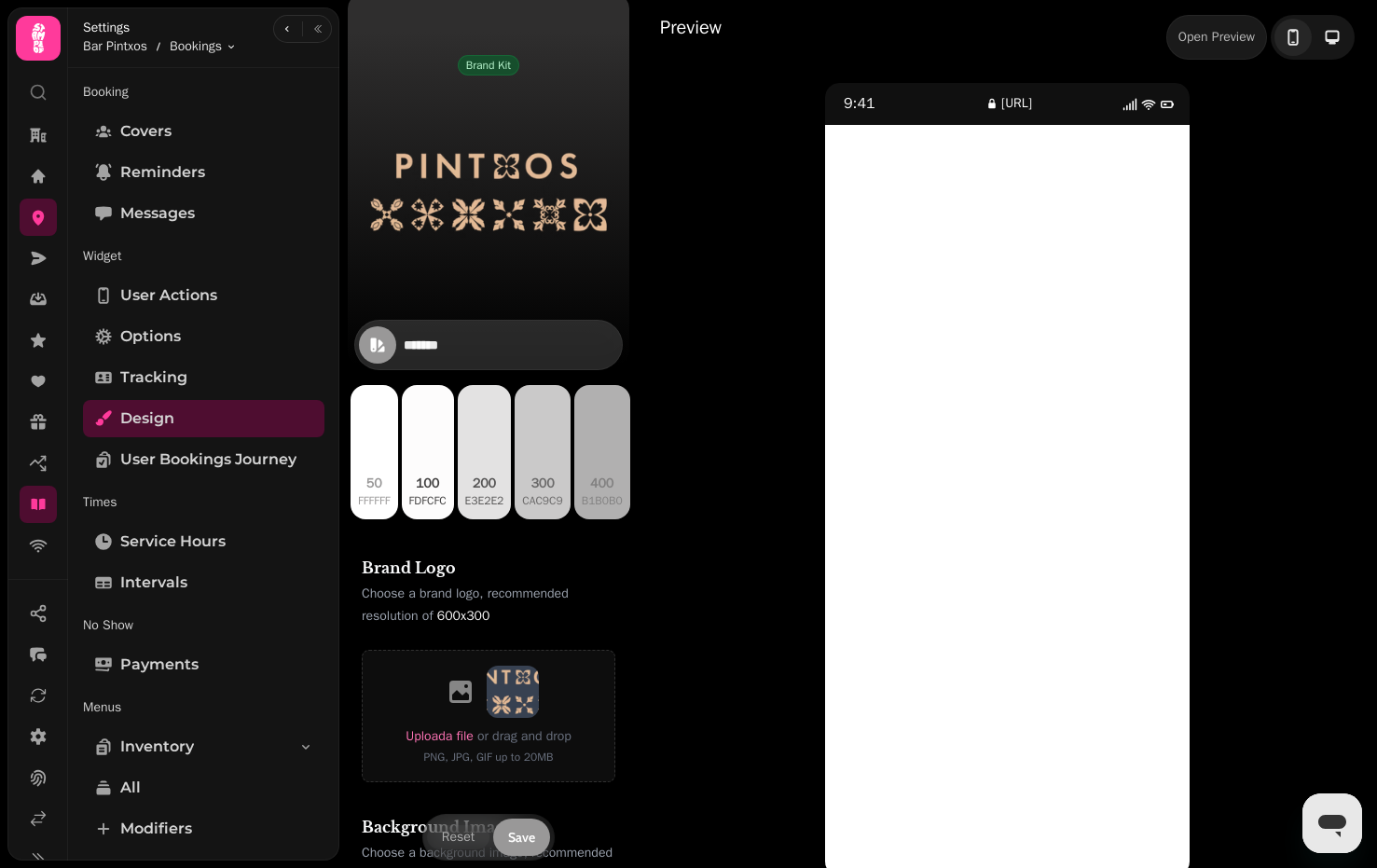 click 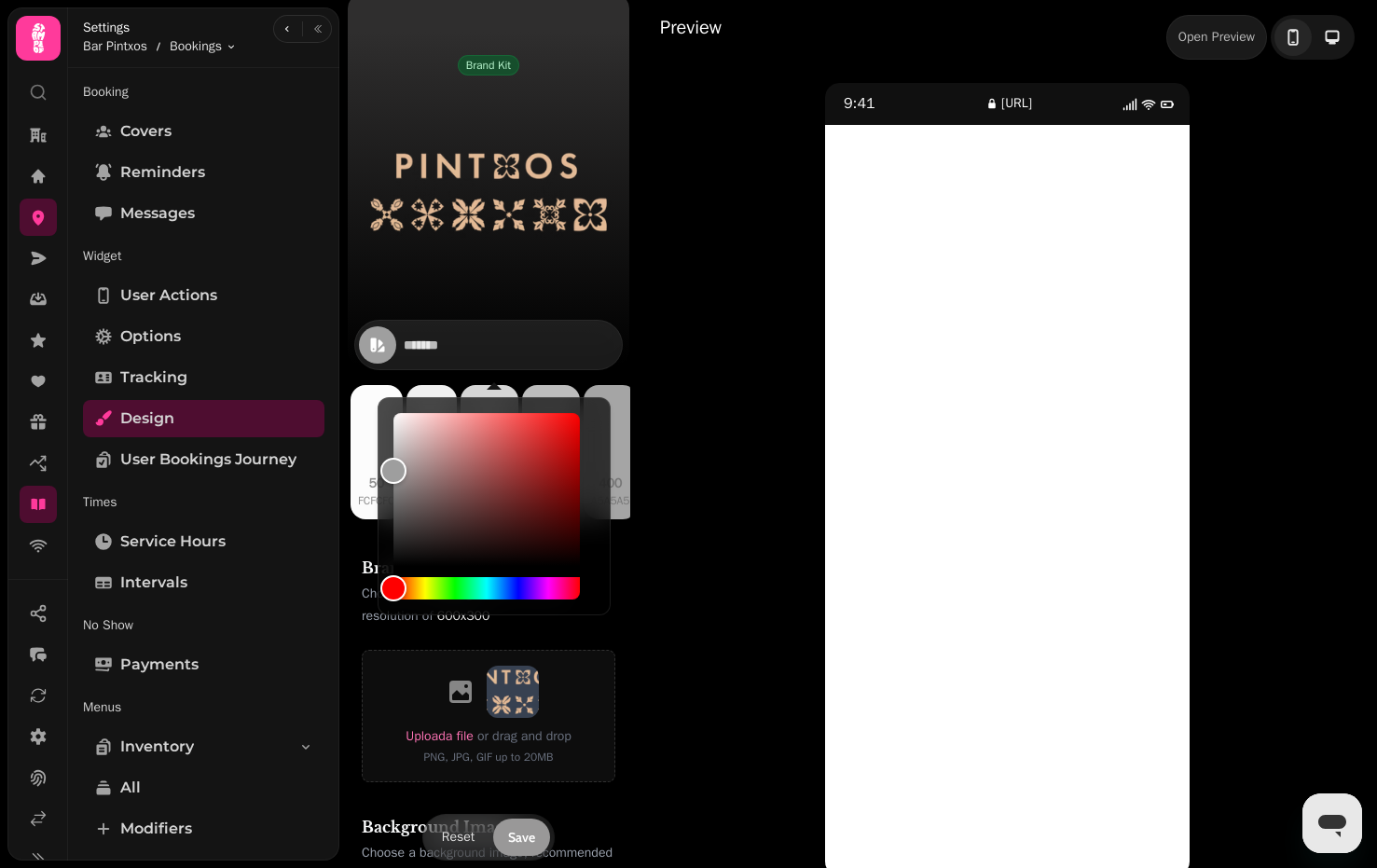 drag, startPoint x: 392, startPoint y: 416, endPoint x: 388, endPoint y: 471, distance: 55.145263 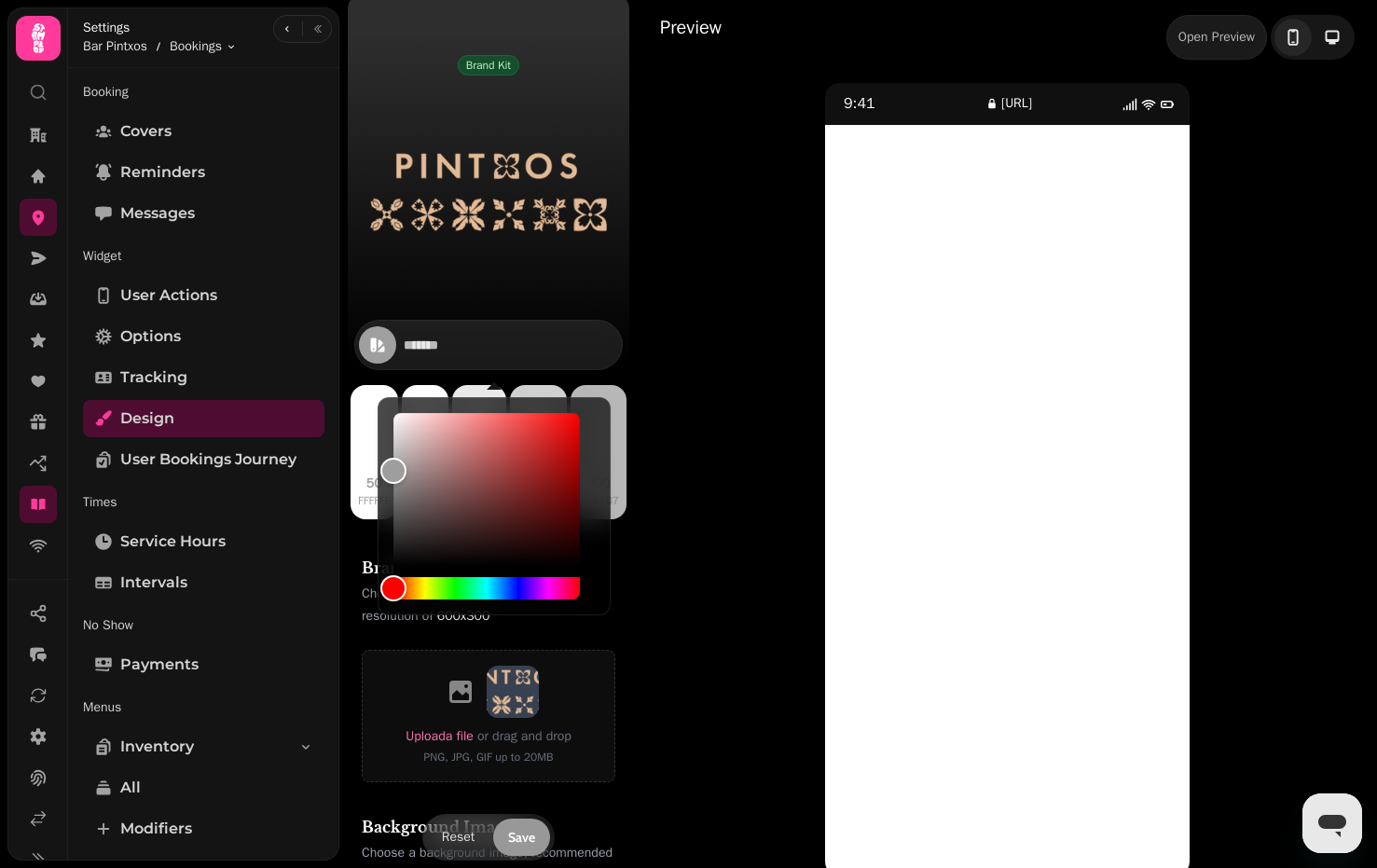 click on "Choose a background image, recommended resolution of   1600x900" at bounding box center [489, 864] 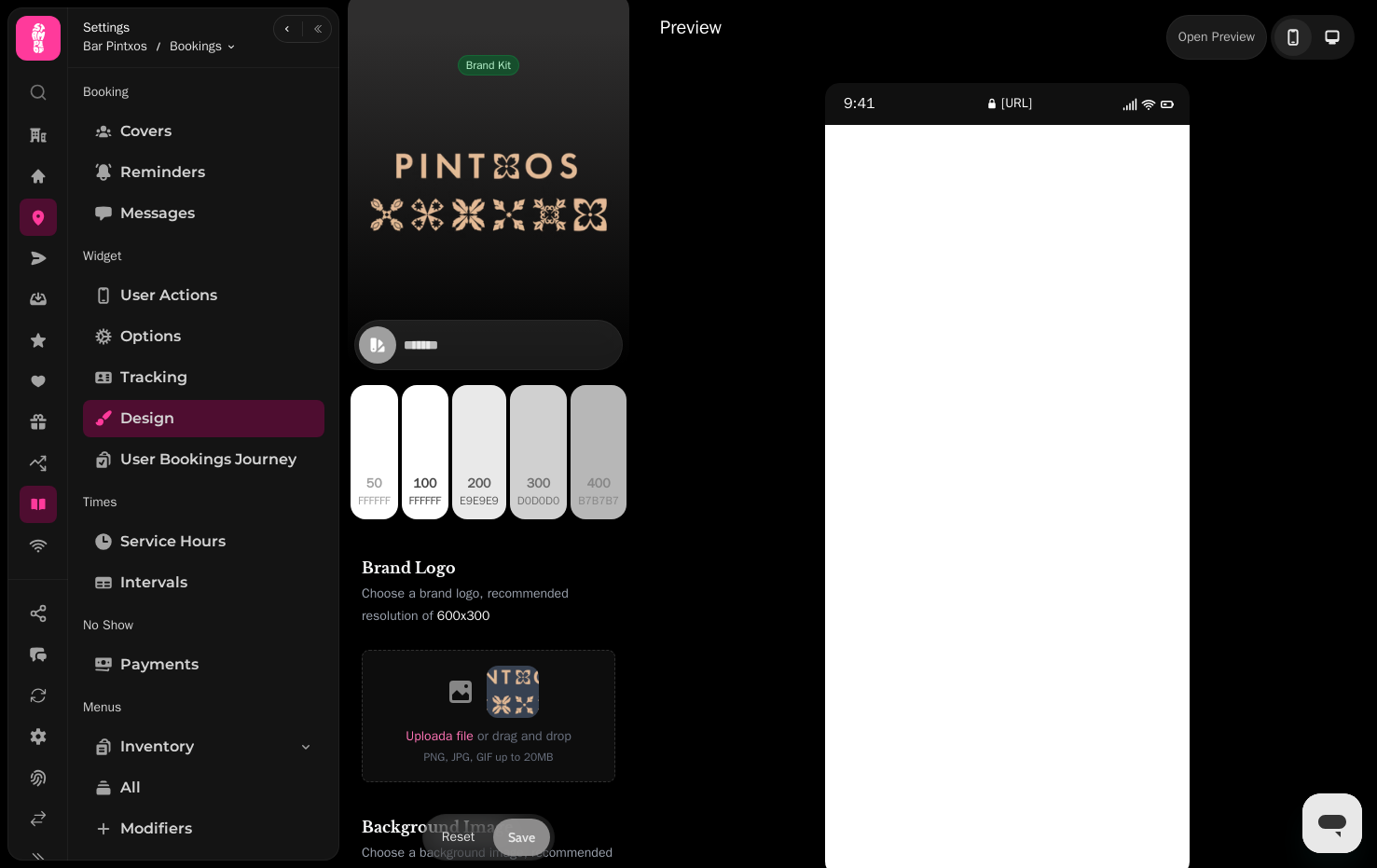 click on "Save" at bounding box center (521, 837) 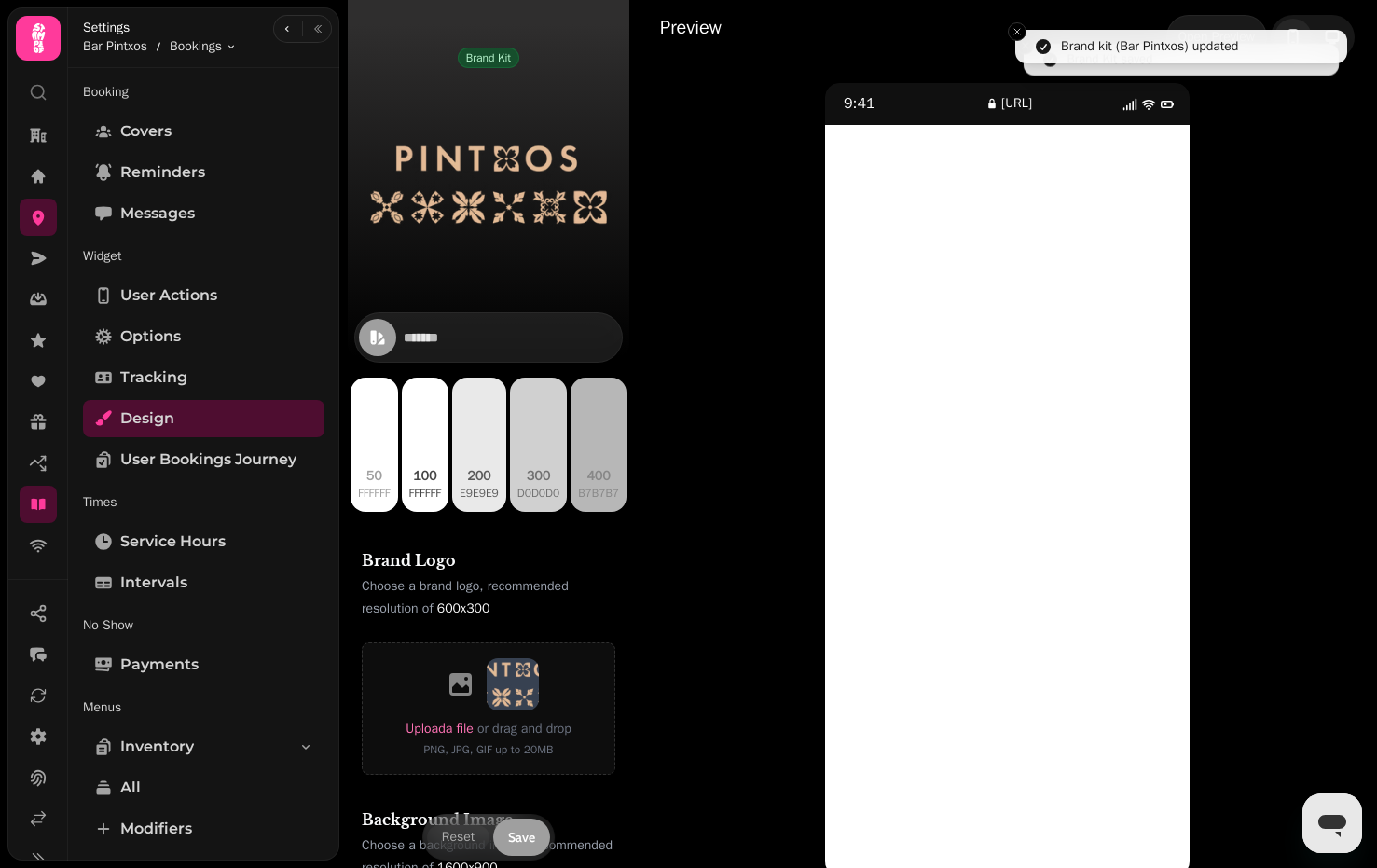 scroll, scrollTop: 41, scrollLeft: 0, axis: vertical 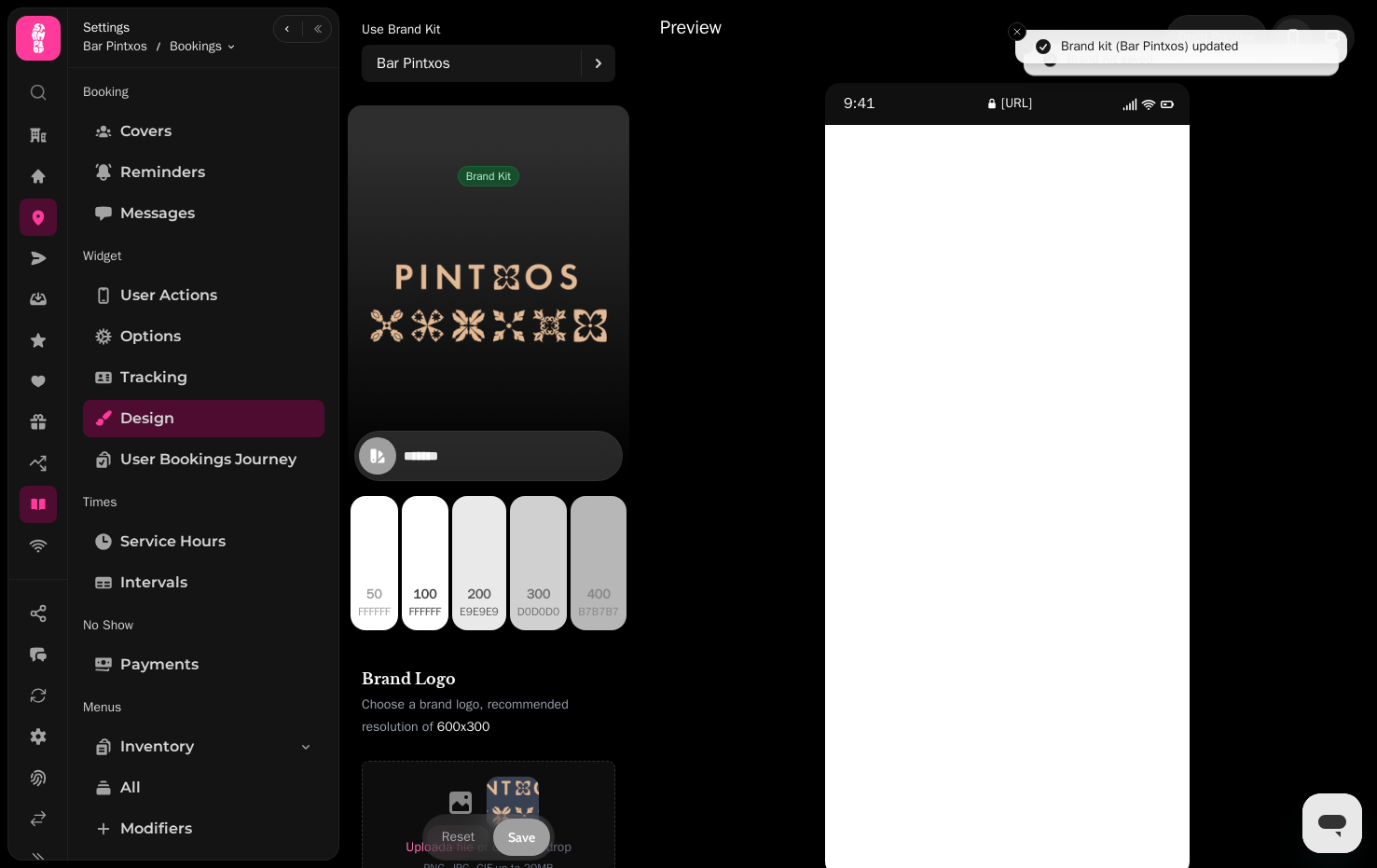 click at bounding box center (378, 456) 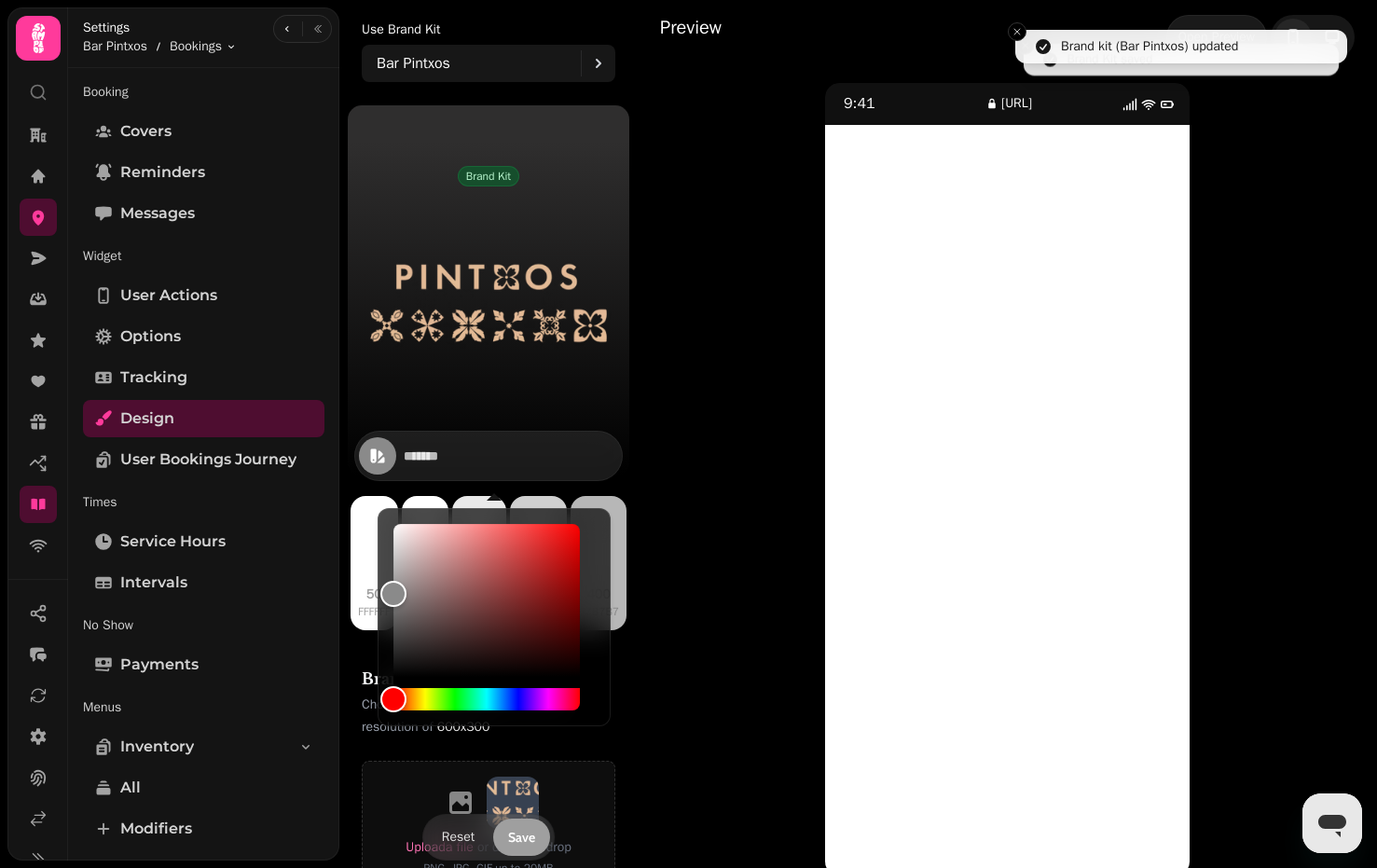 type on "*******" 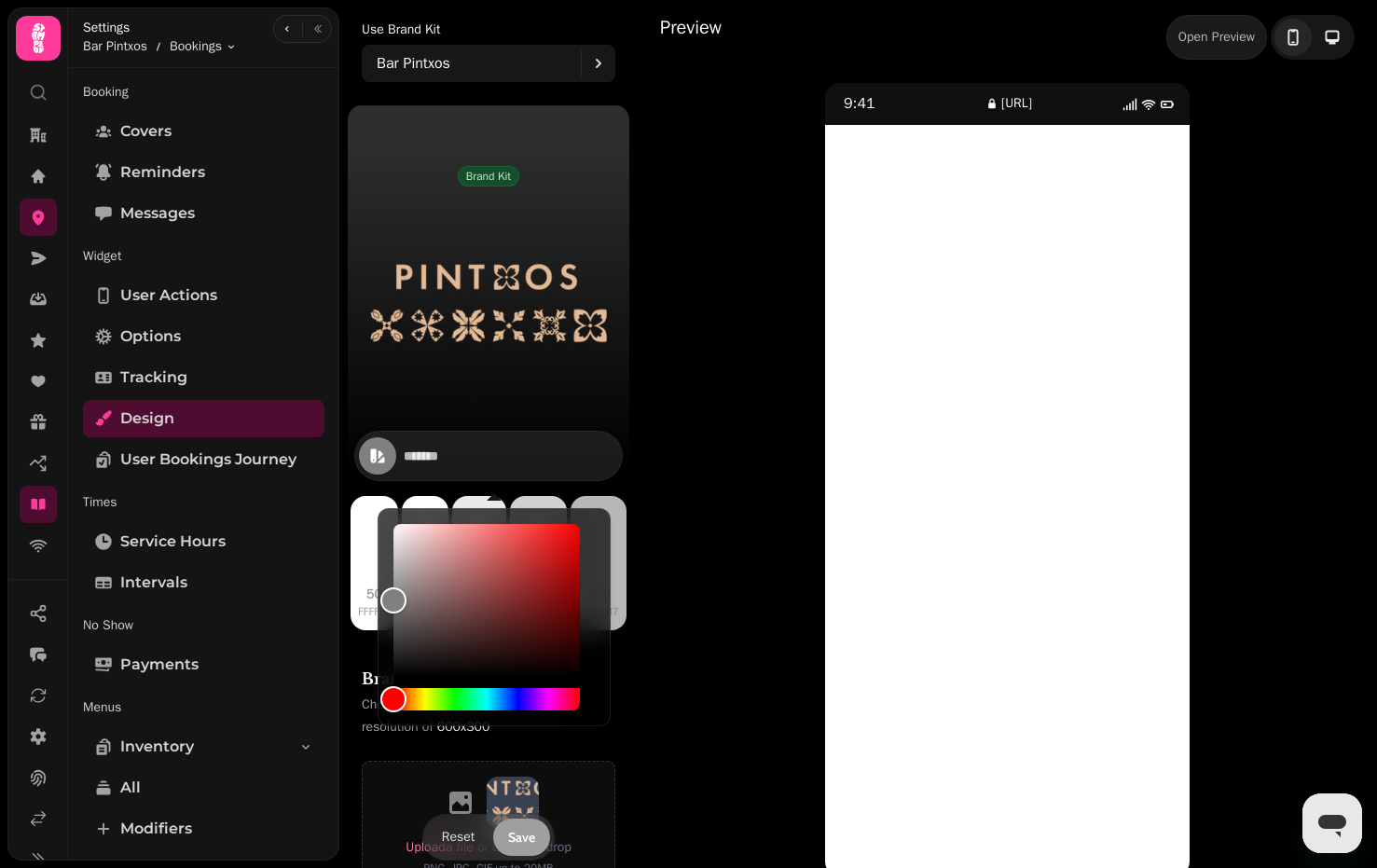 drag, startPoint x: 396, startPoint y: 578, endPoint x: 393, endPoint y: 600, distance: 22.203603 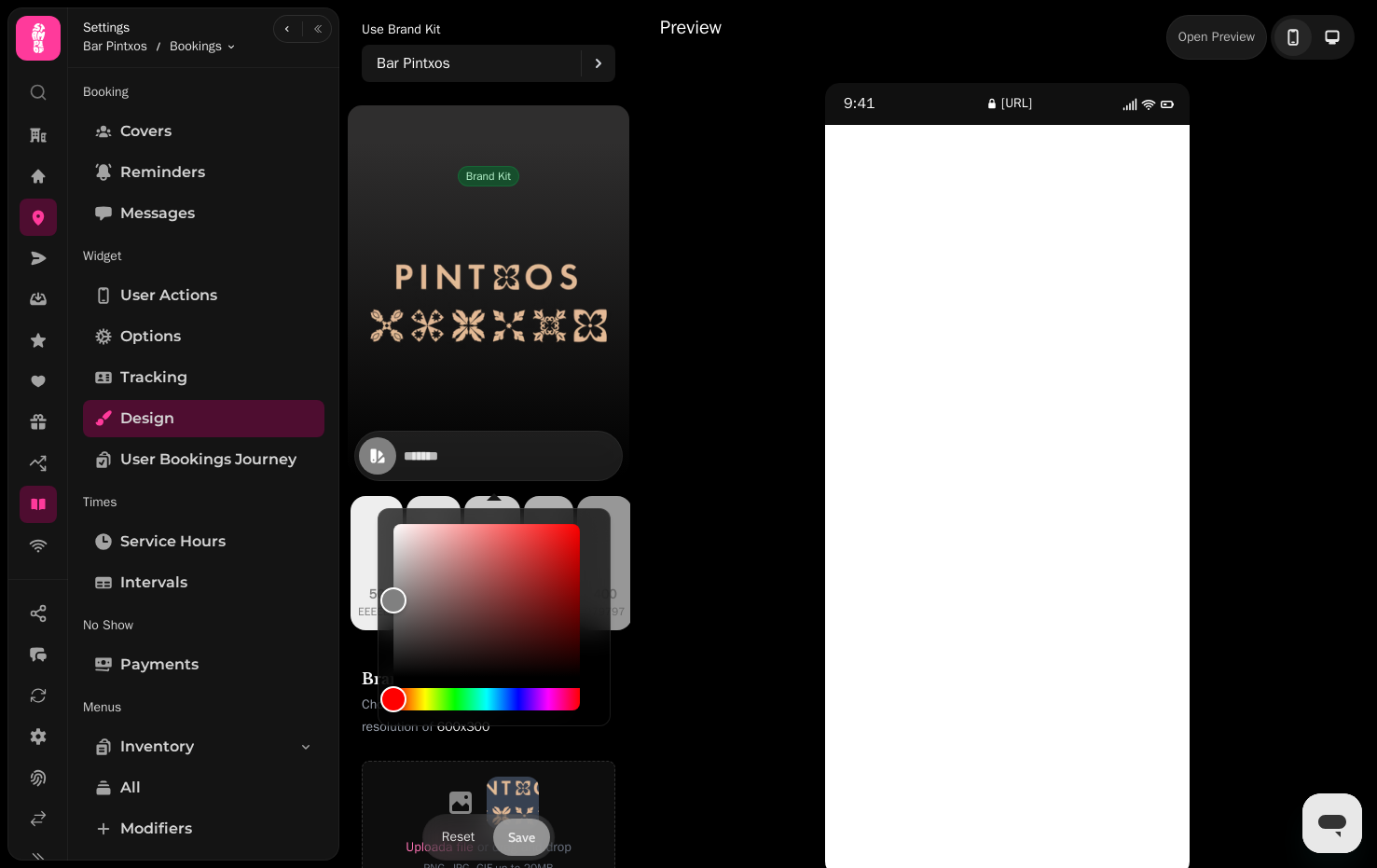 click on "Save" at bounding box center (521, 837) 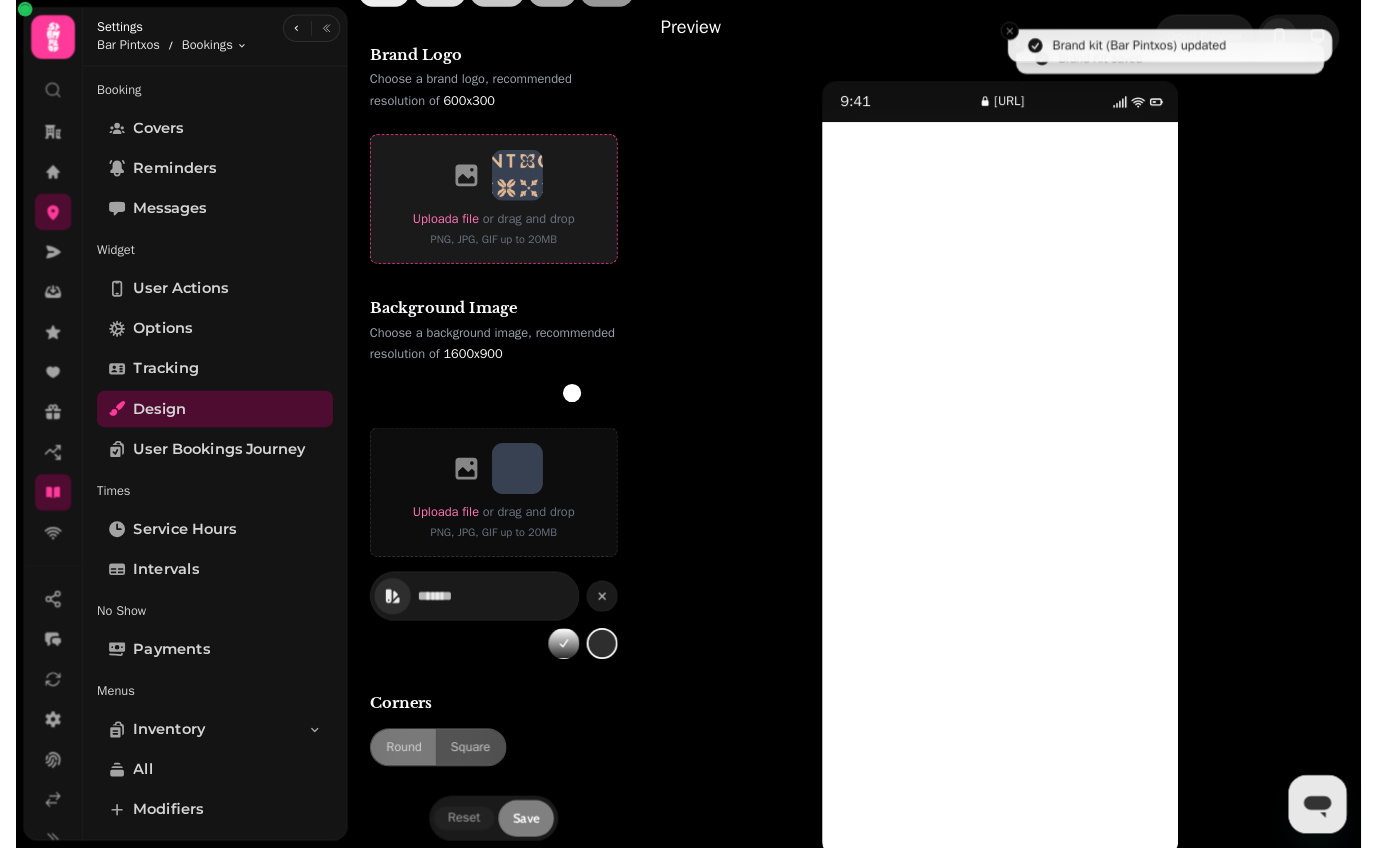 scroll, scrollTop: 738, scrollLeft: 0, axis: vertical 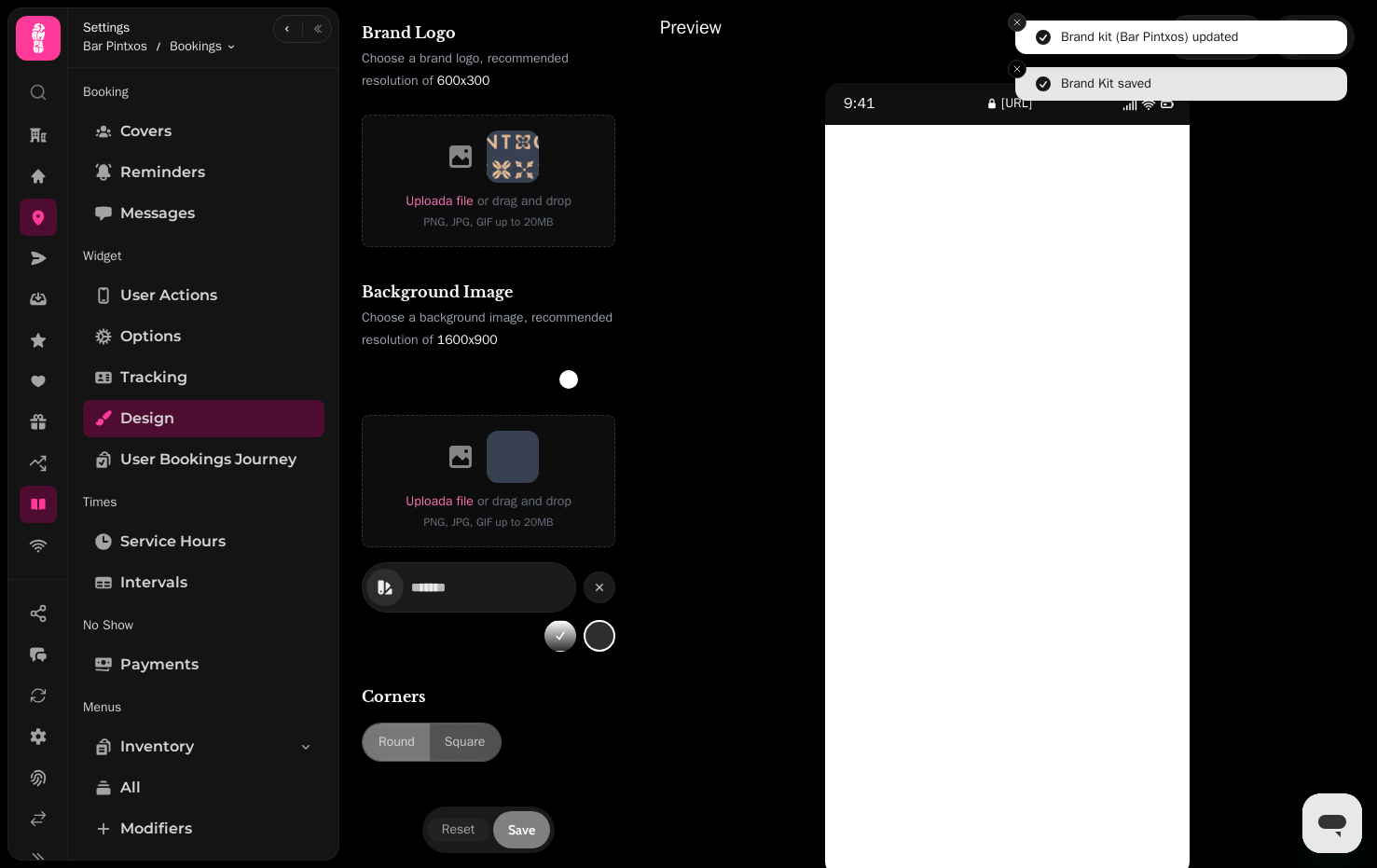 click 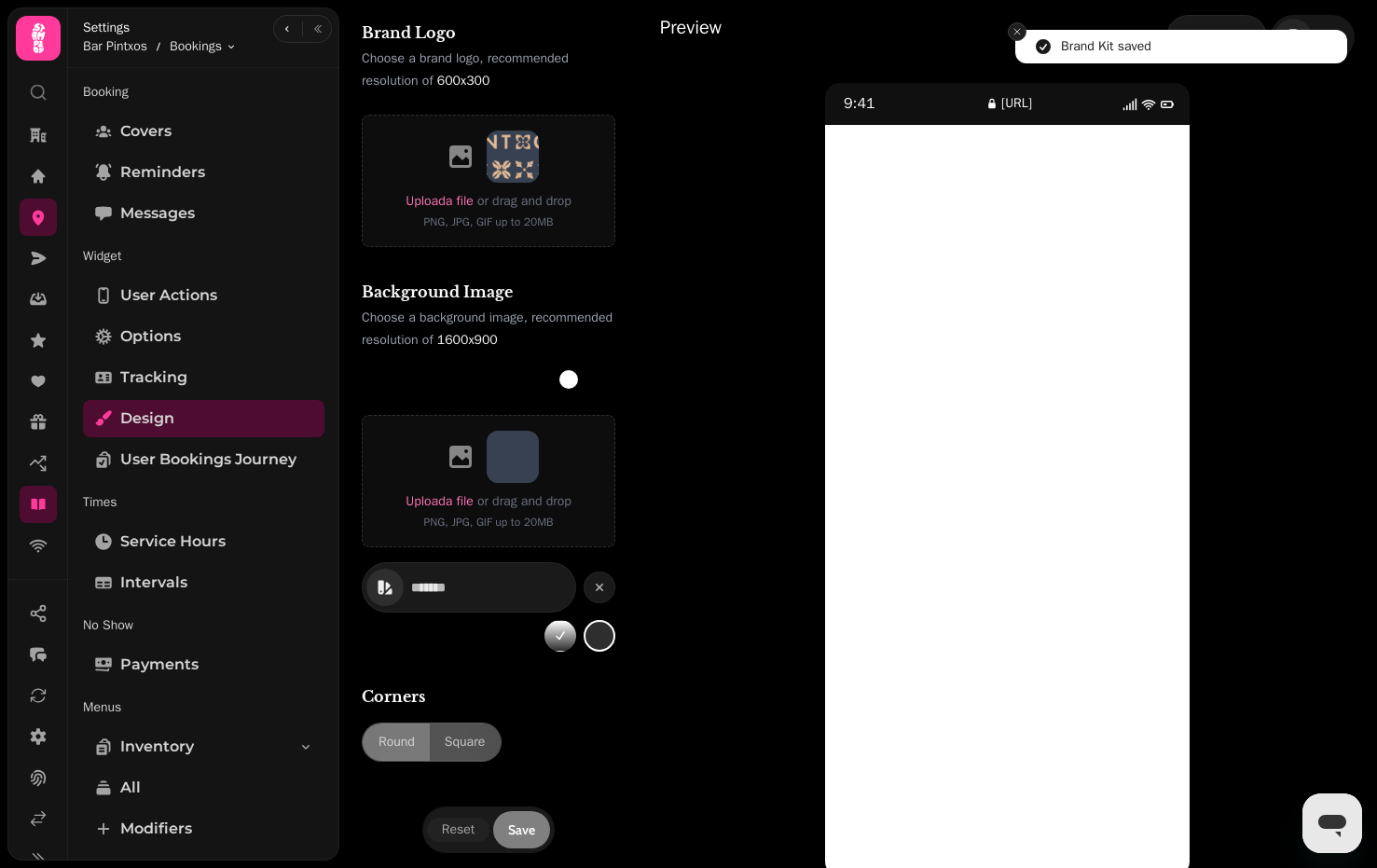 click 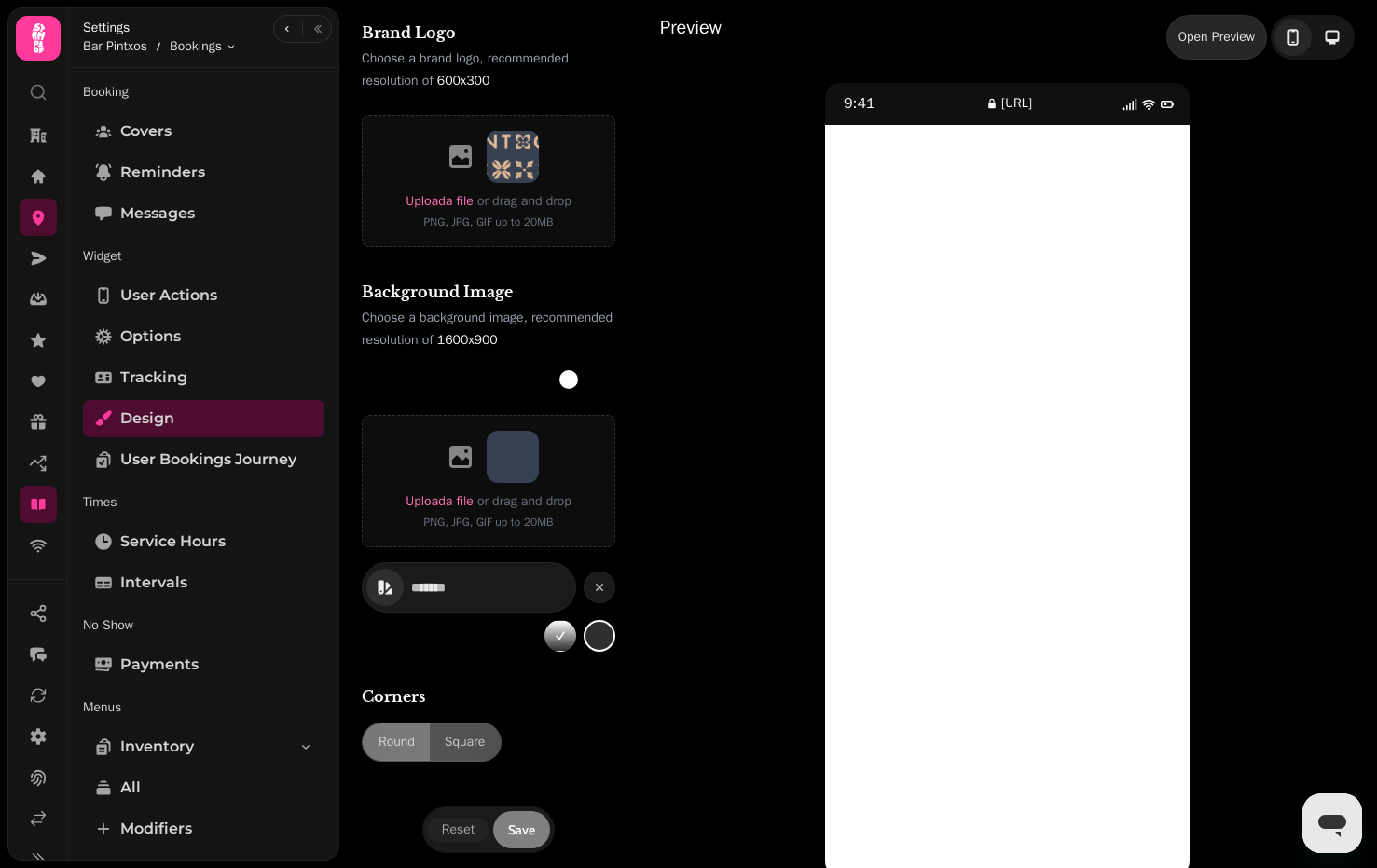click on "Open Preview" at bounding box center [1217, 37] 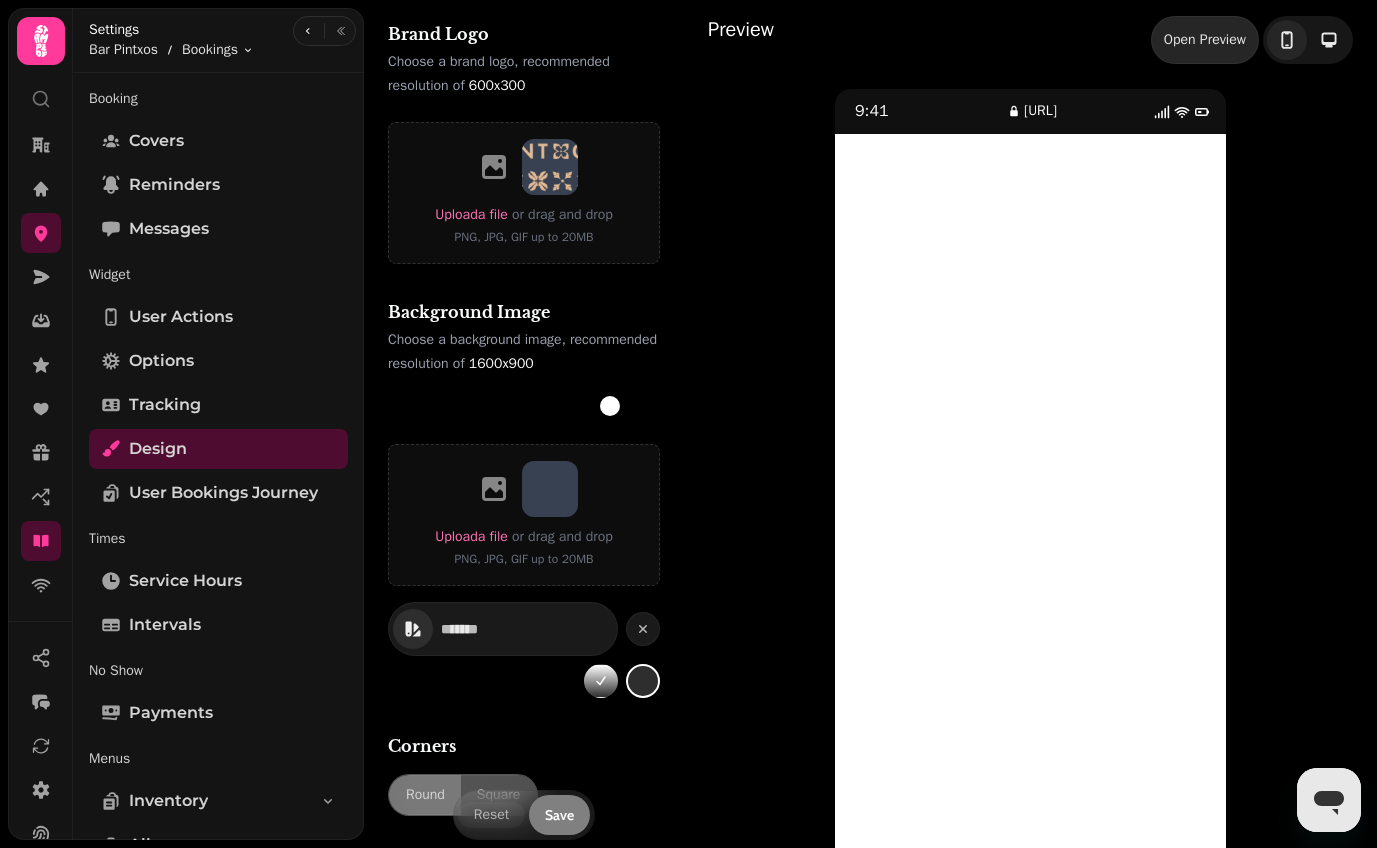 scroll, scrollTop: 738, scrollLeft: 0, axis: vertical 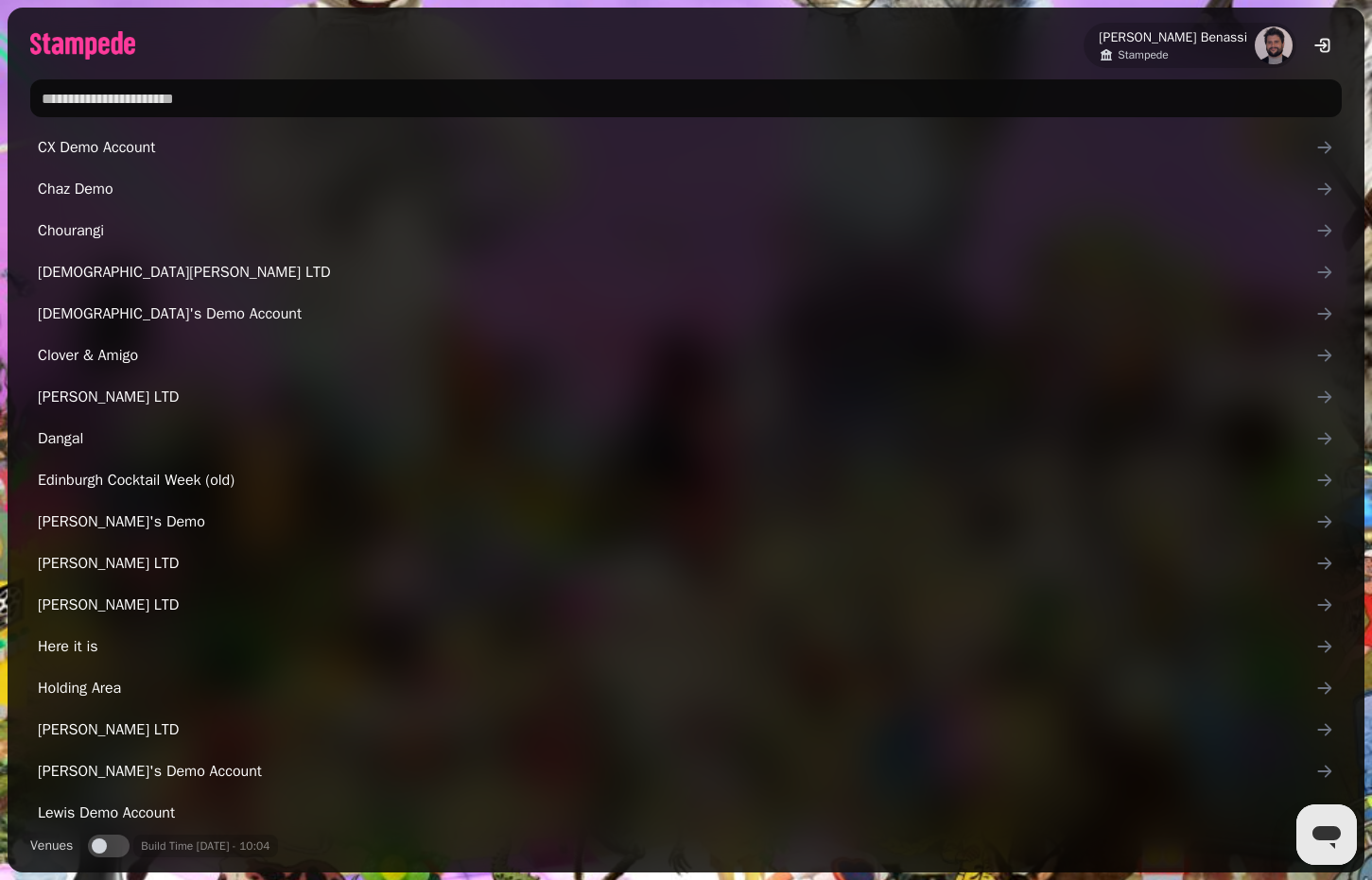 click at bounding box center [686, 98] 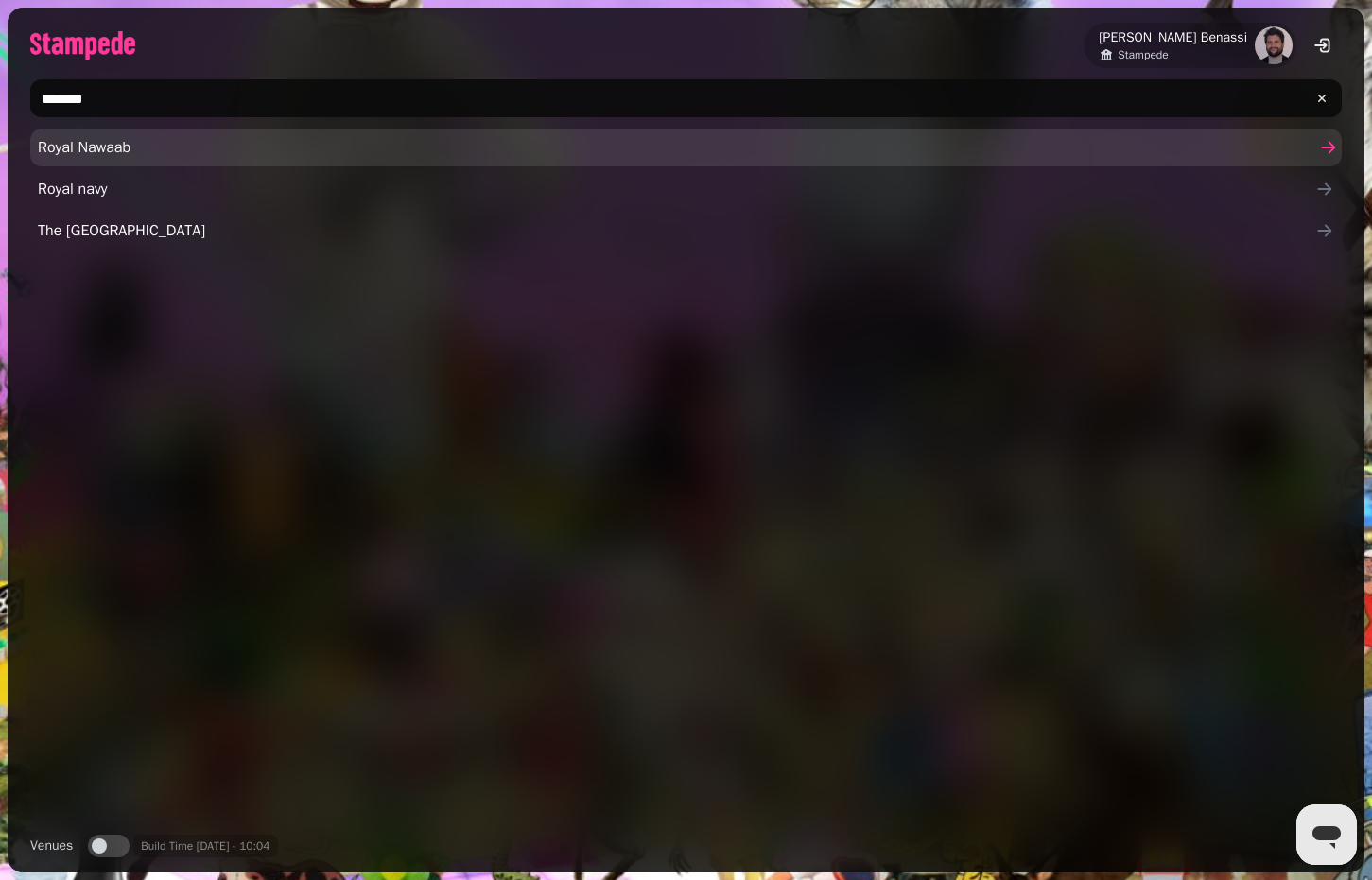 type on "*******" 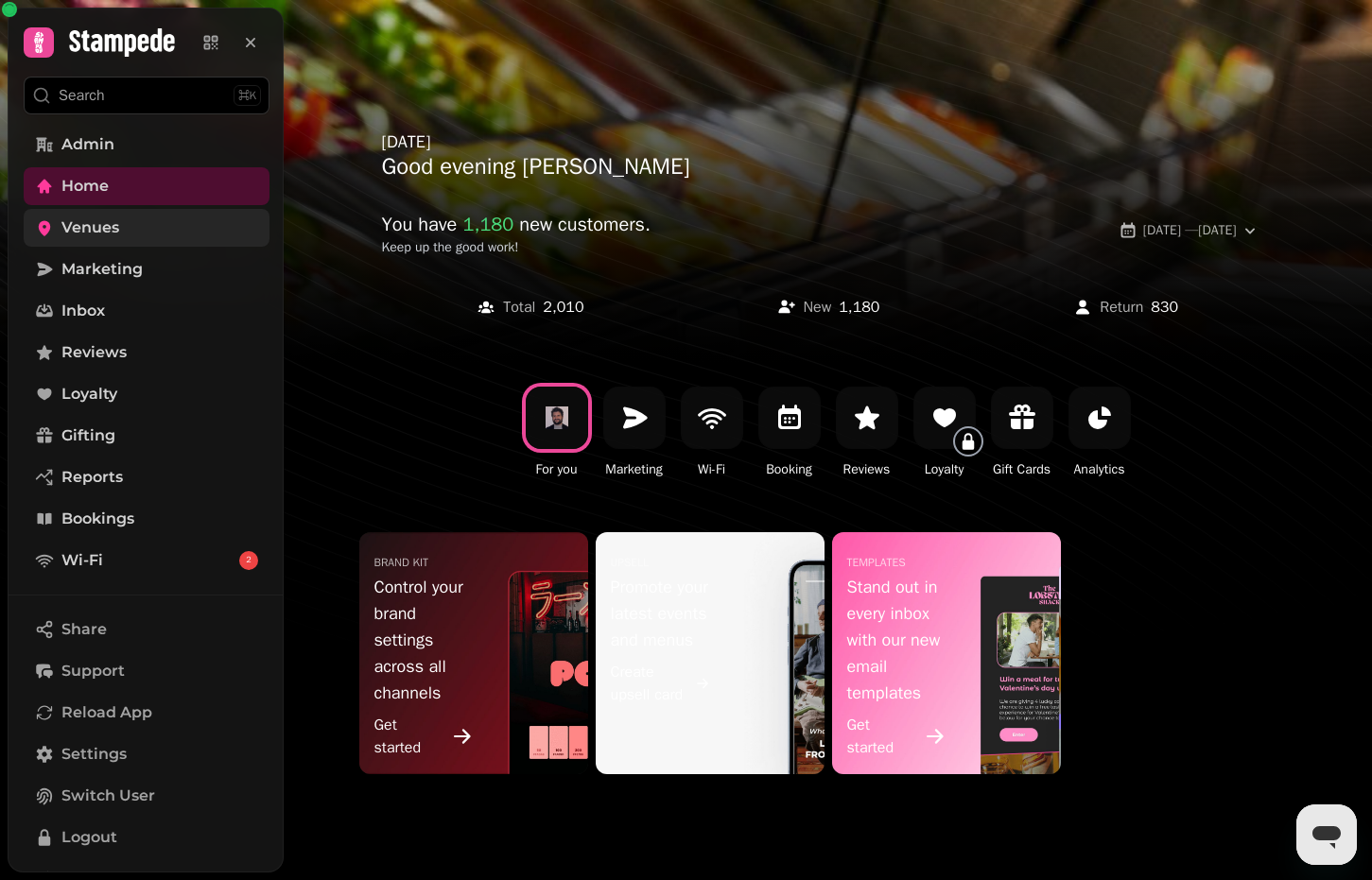 click on "Venues" at bounding box center [147, 228] 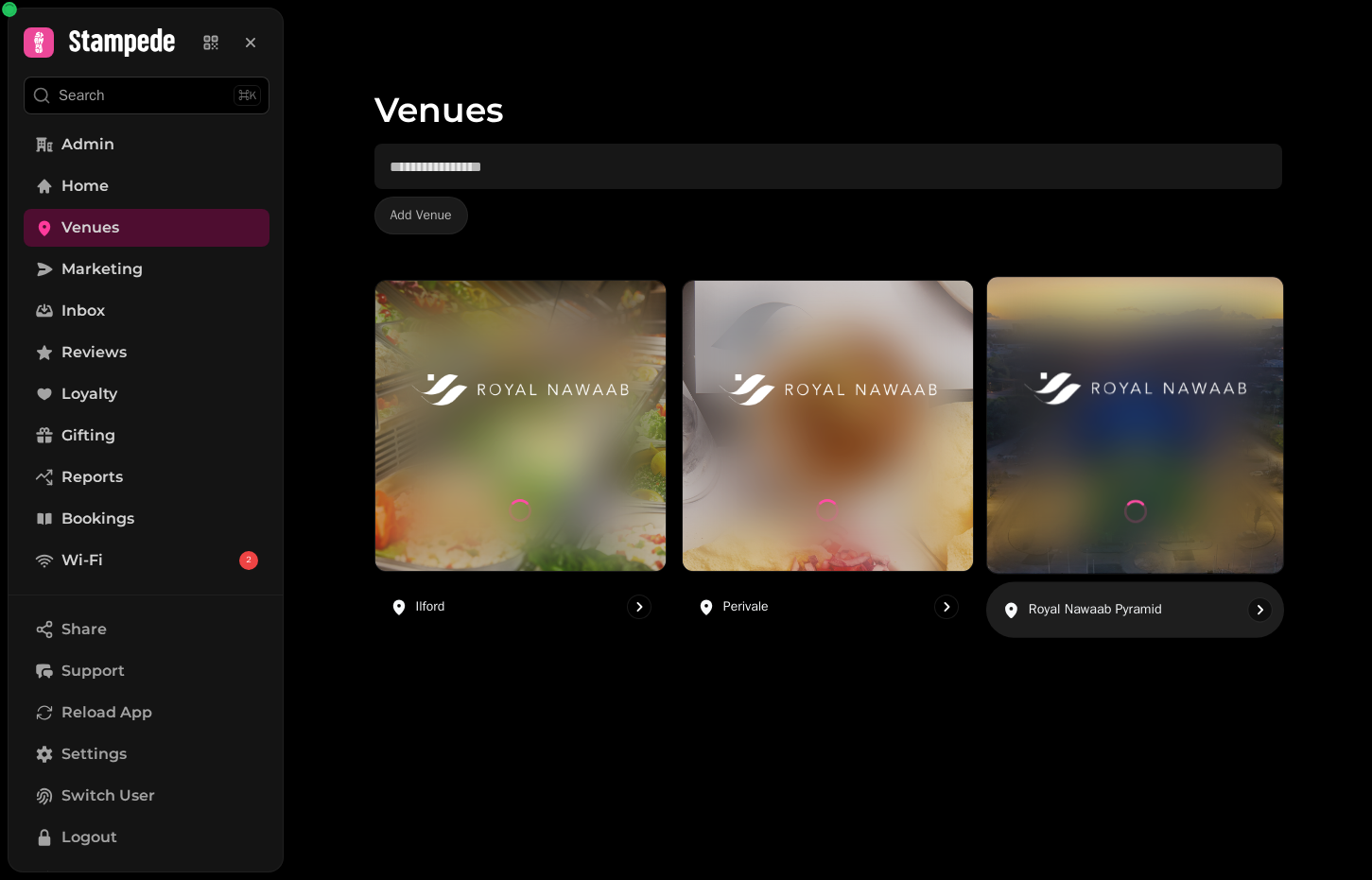 click at bounding box center (1135, 388) 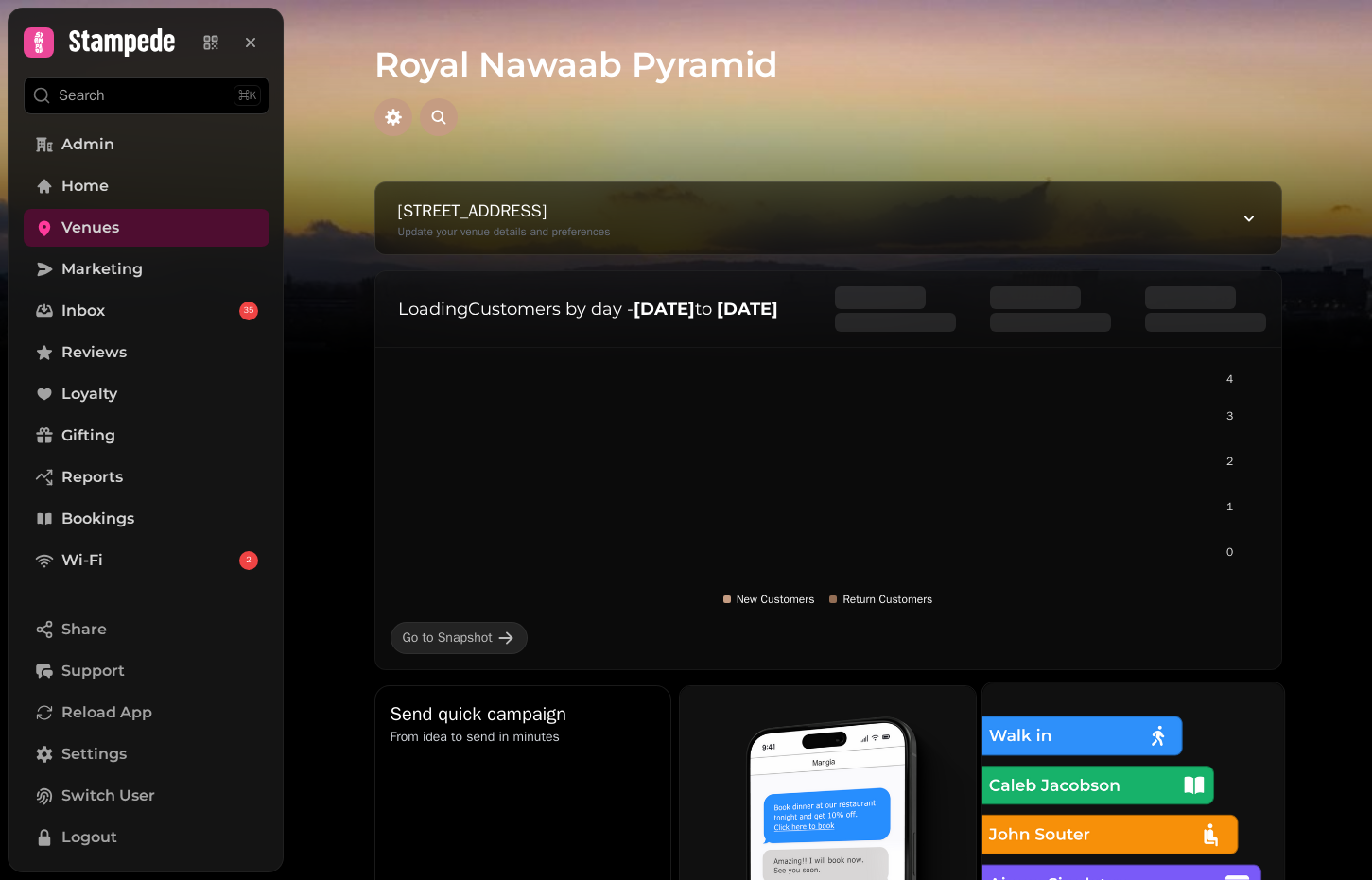 click at bounding box center (1133, 833) 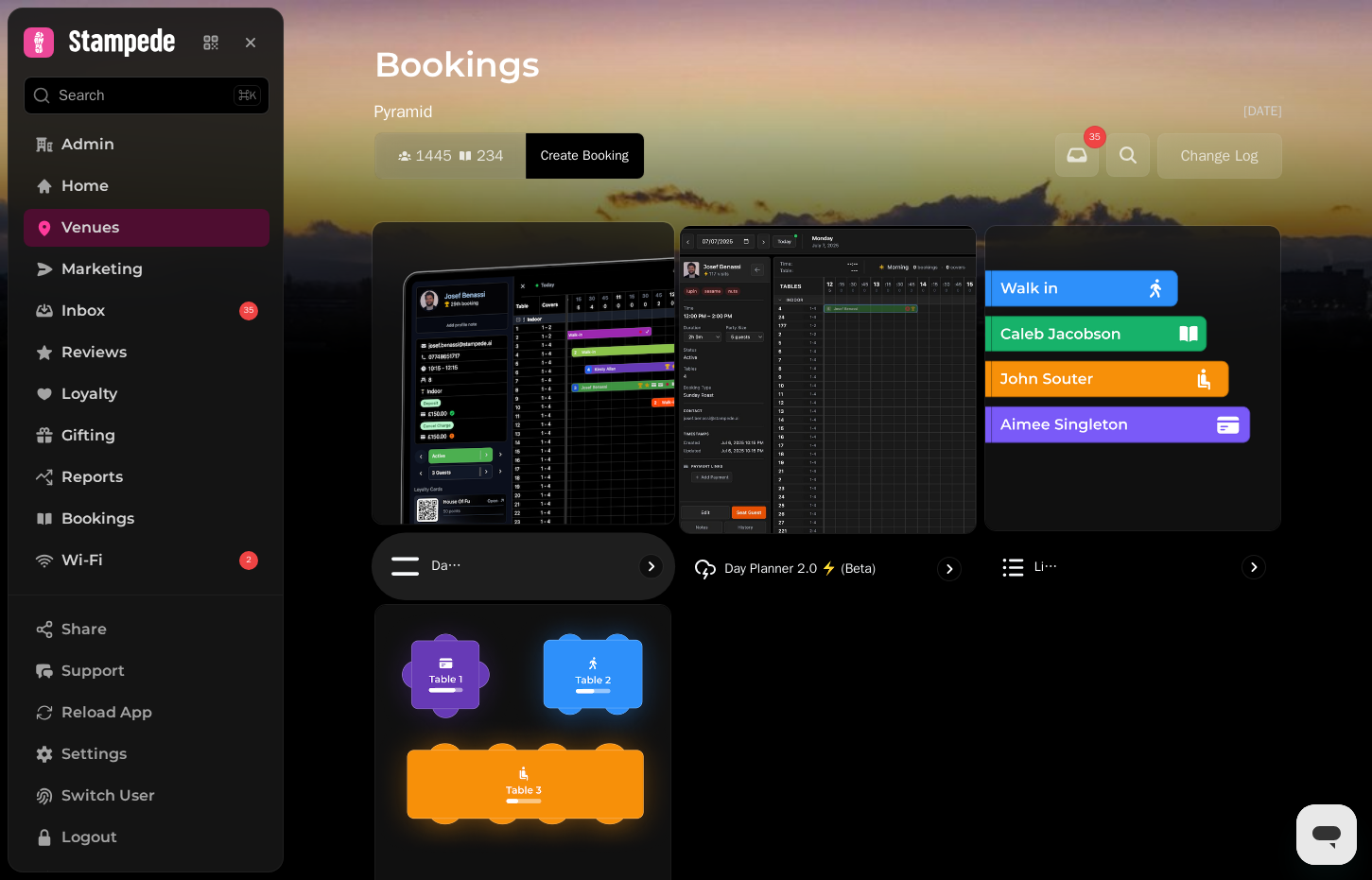 click at bounding box center (522, 372) 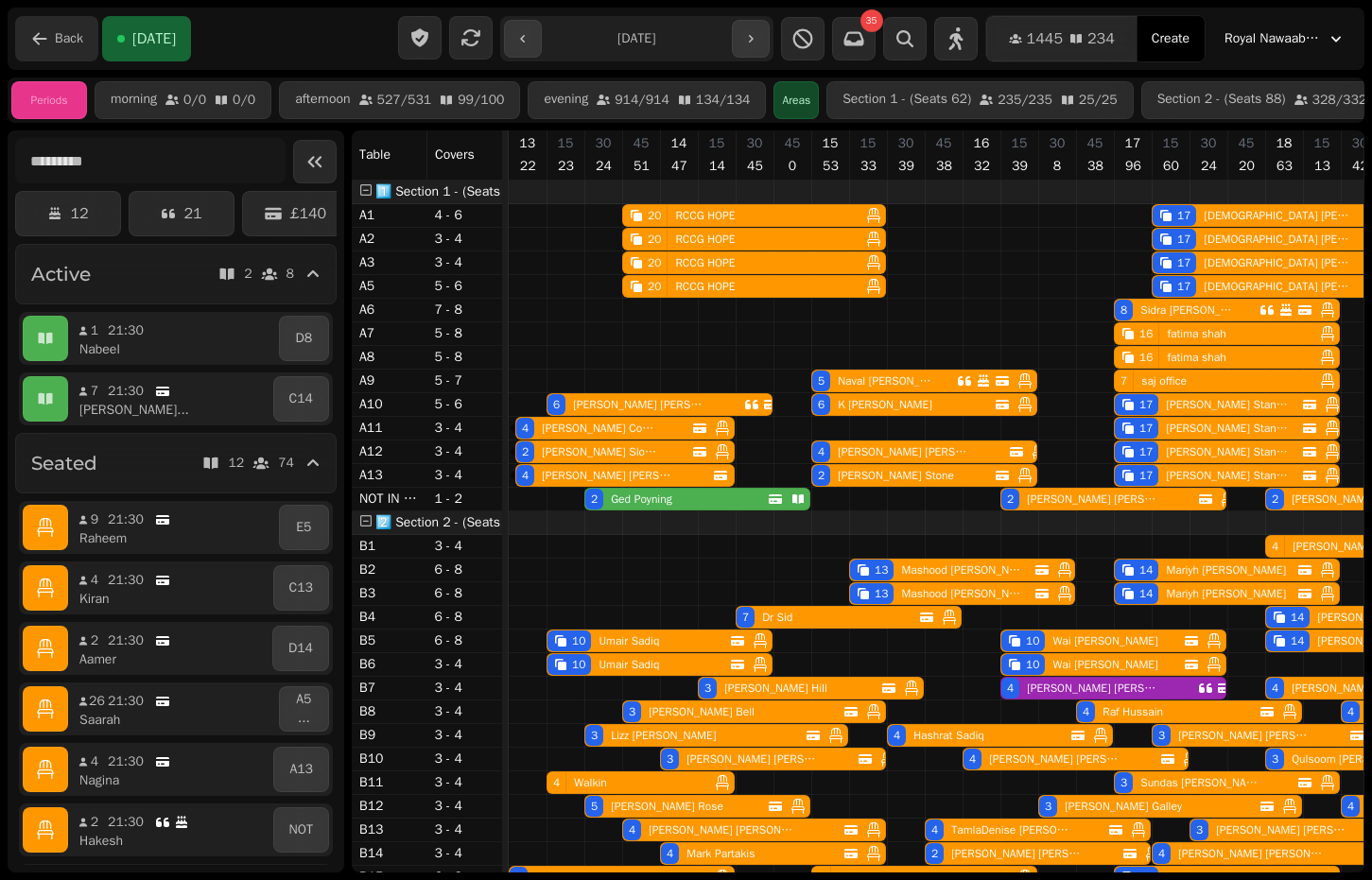 scroll, scrollTop: 0, scrollLeft: 658, axis: horizontal 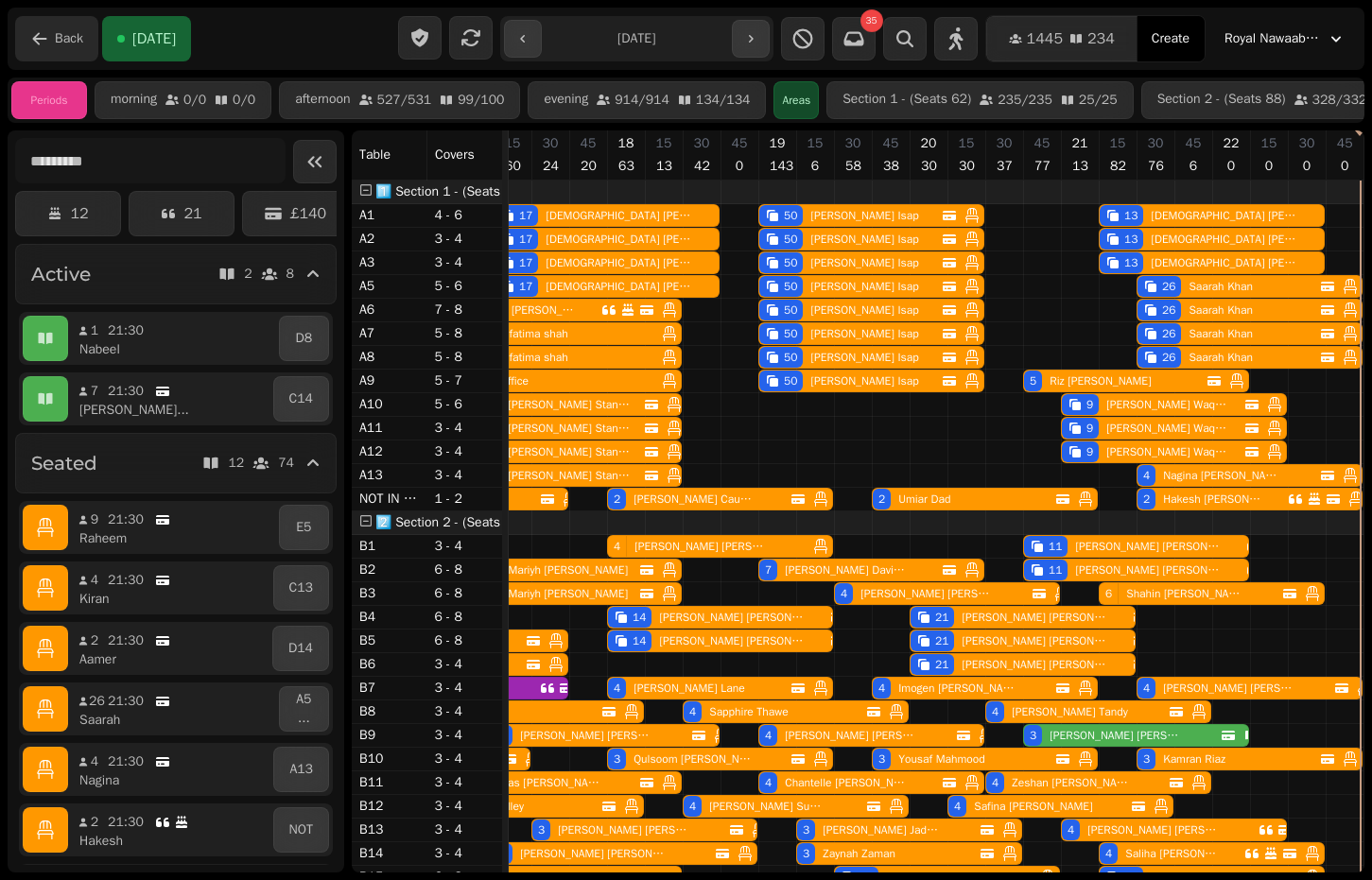click on "Back" at bounding box center [69, 39] 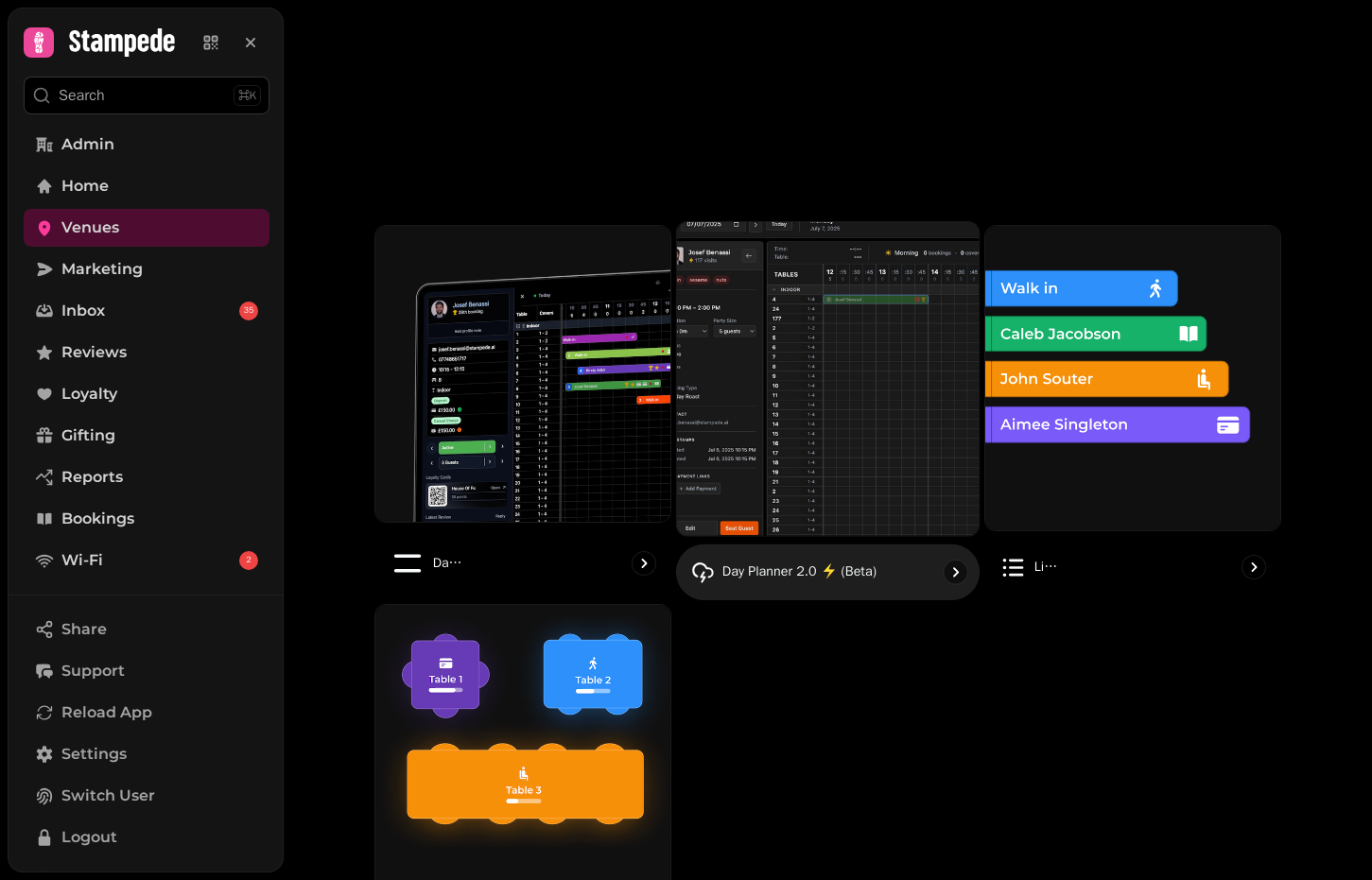 click at bounding box center [827, 379] 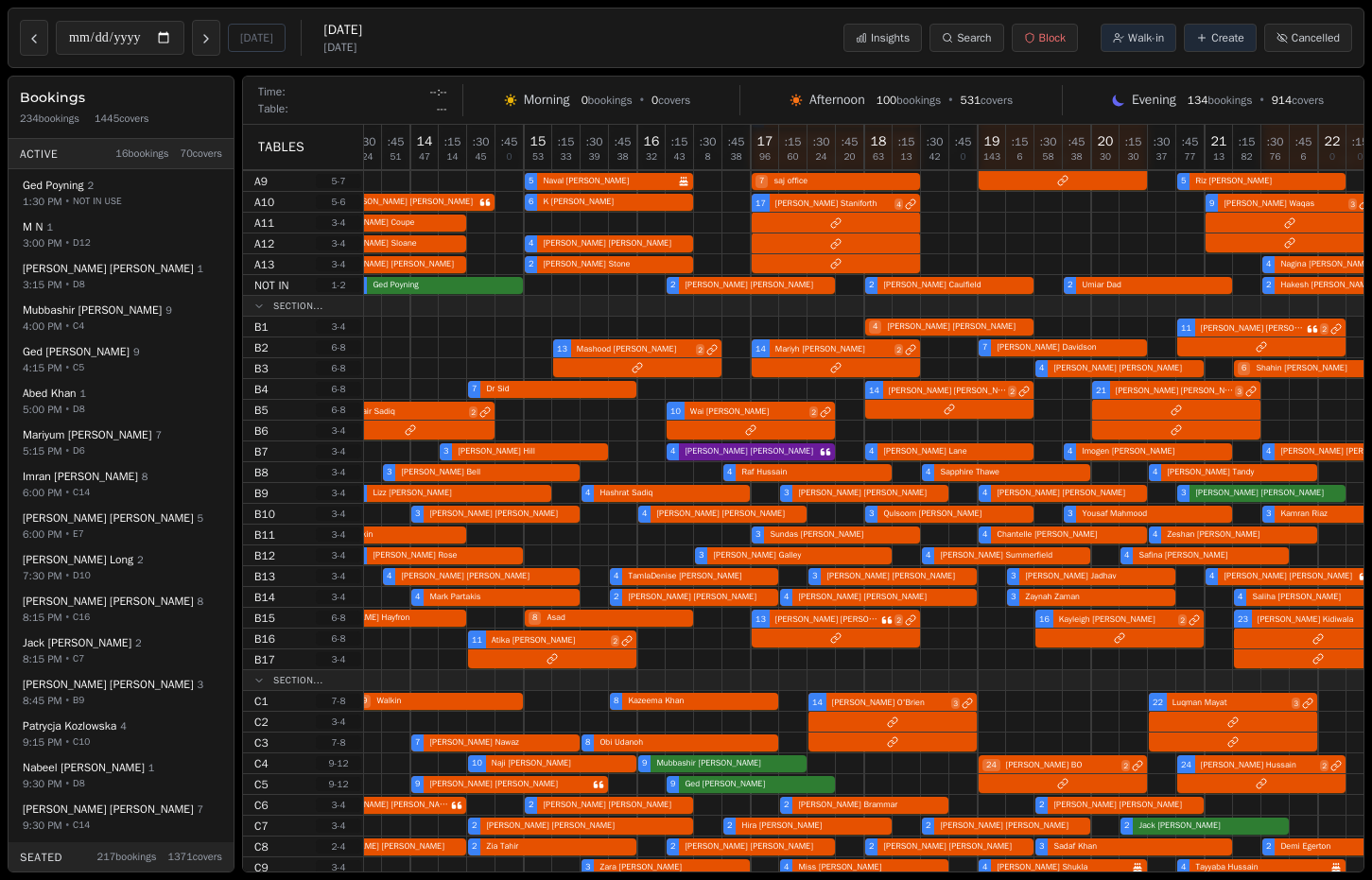 scroll, scrollTop: 0, scrollLeft: 67, axis: horizontal 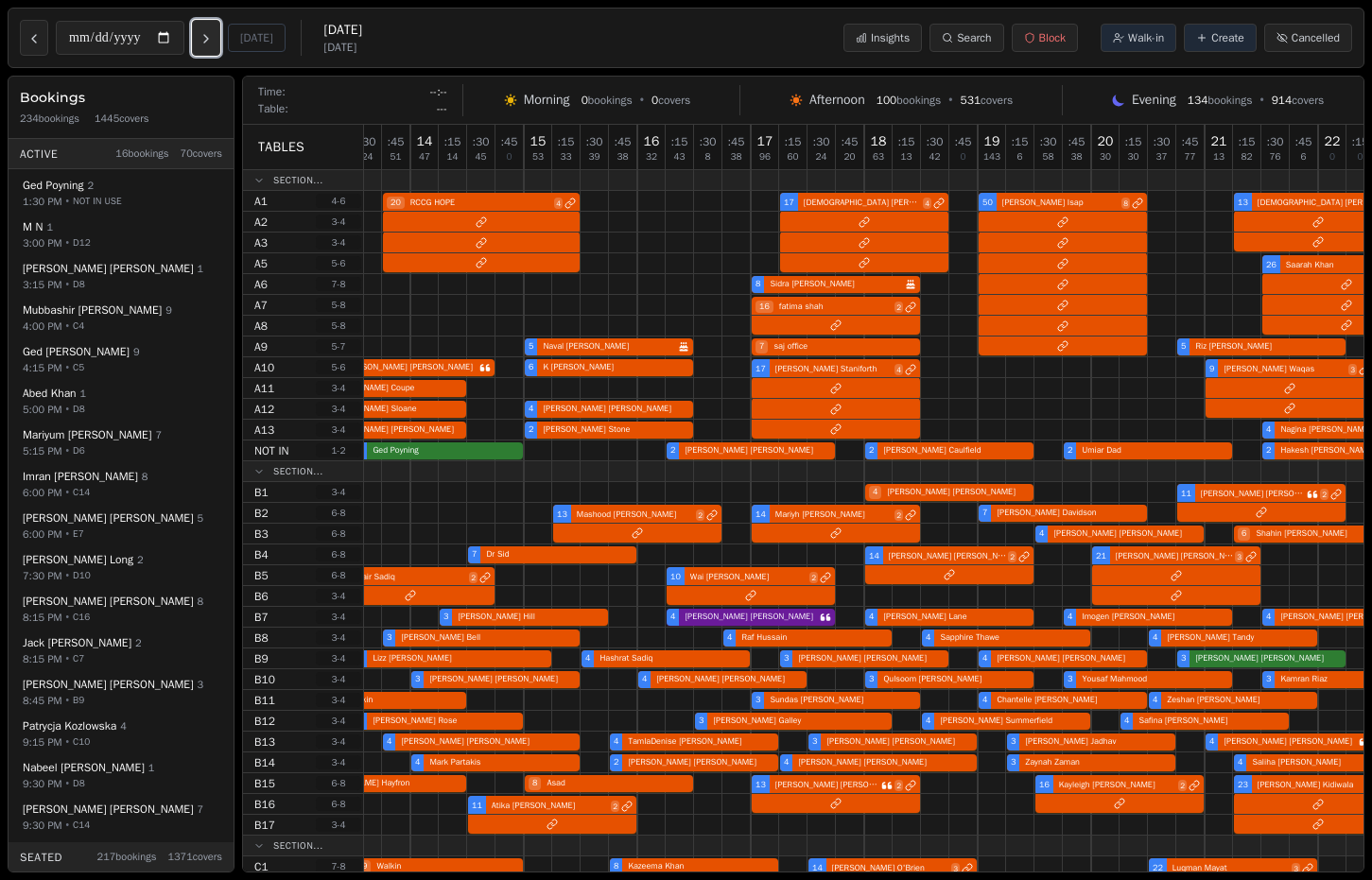 click 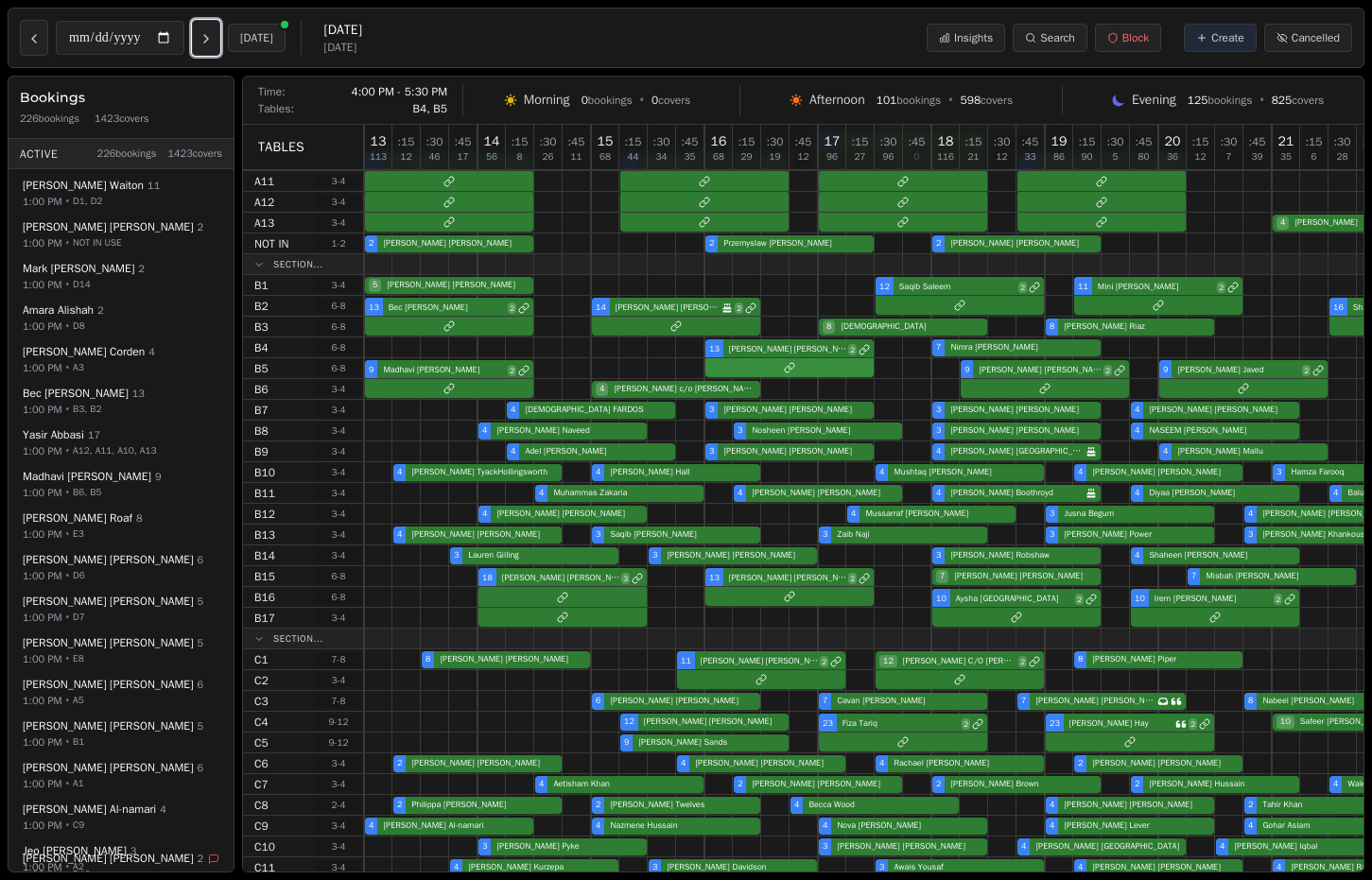 scroll, scrollTop: 0, scrollLeft: 0, axis: both 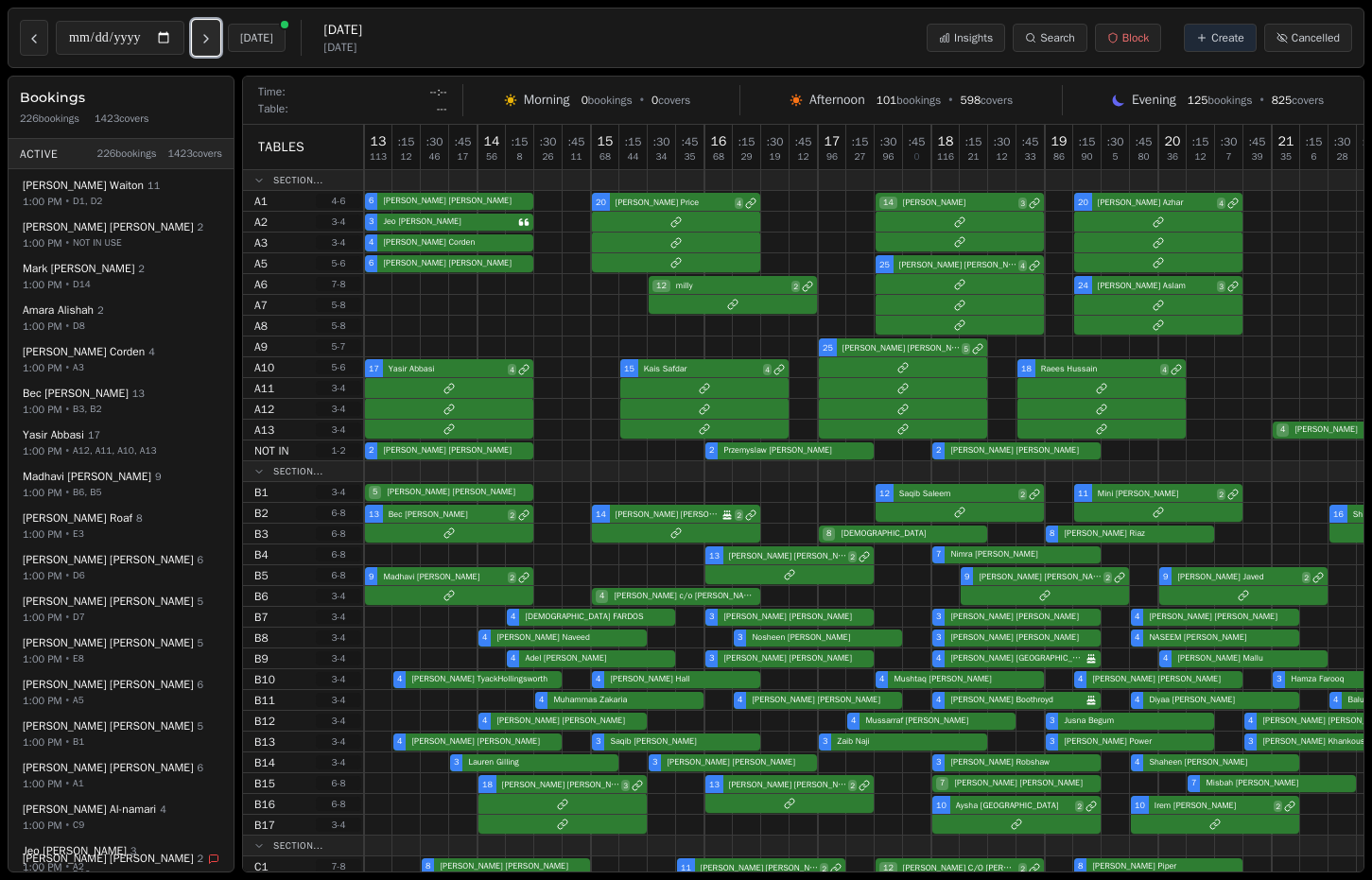 click 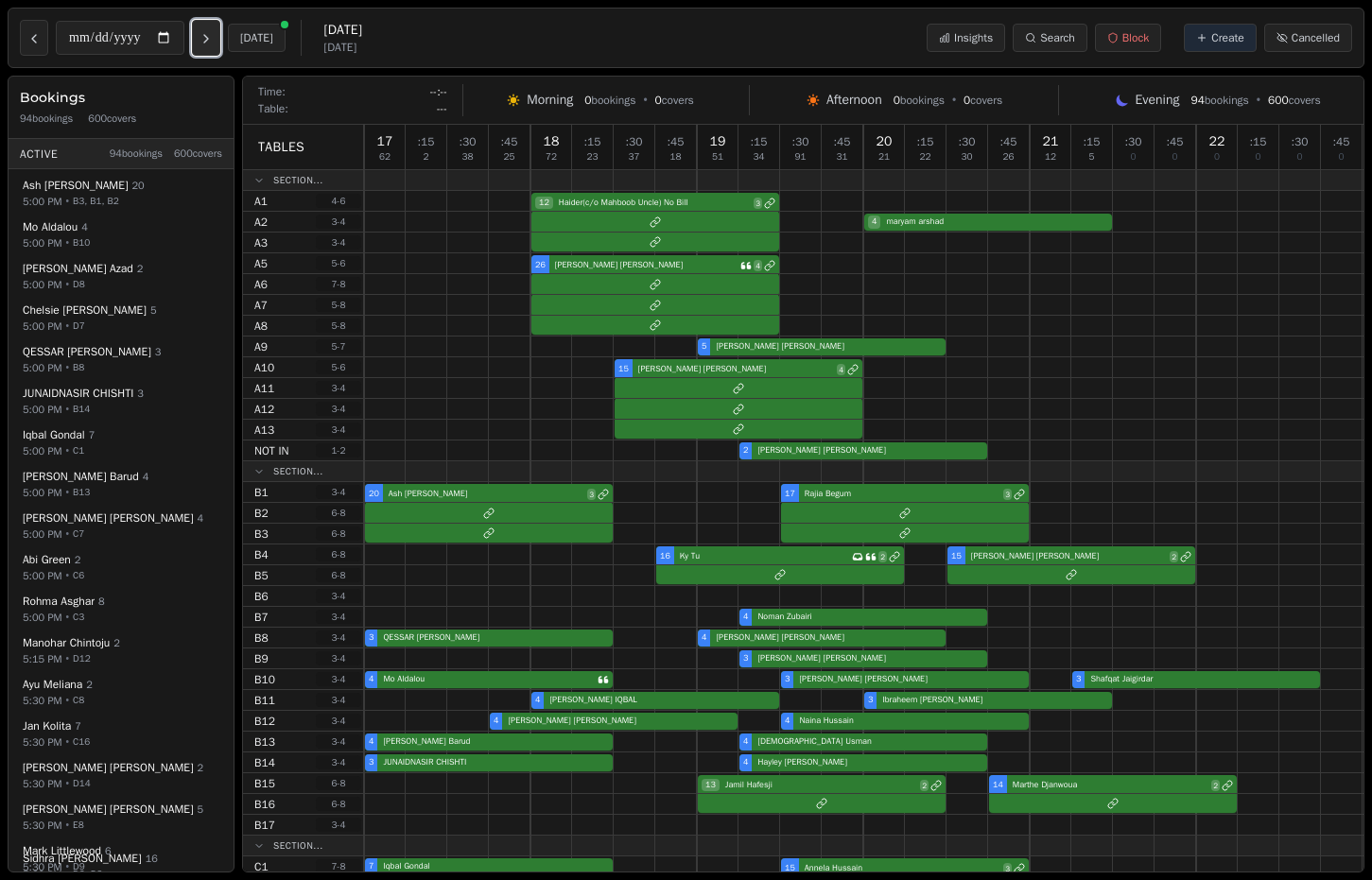click 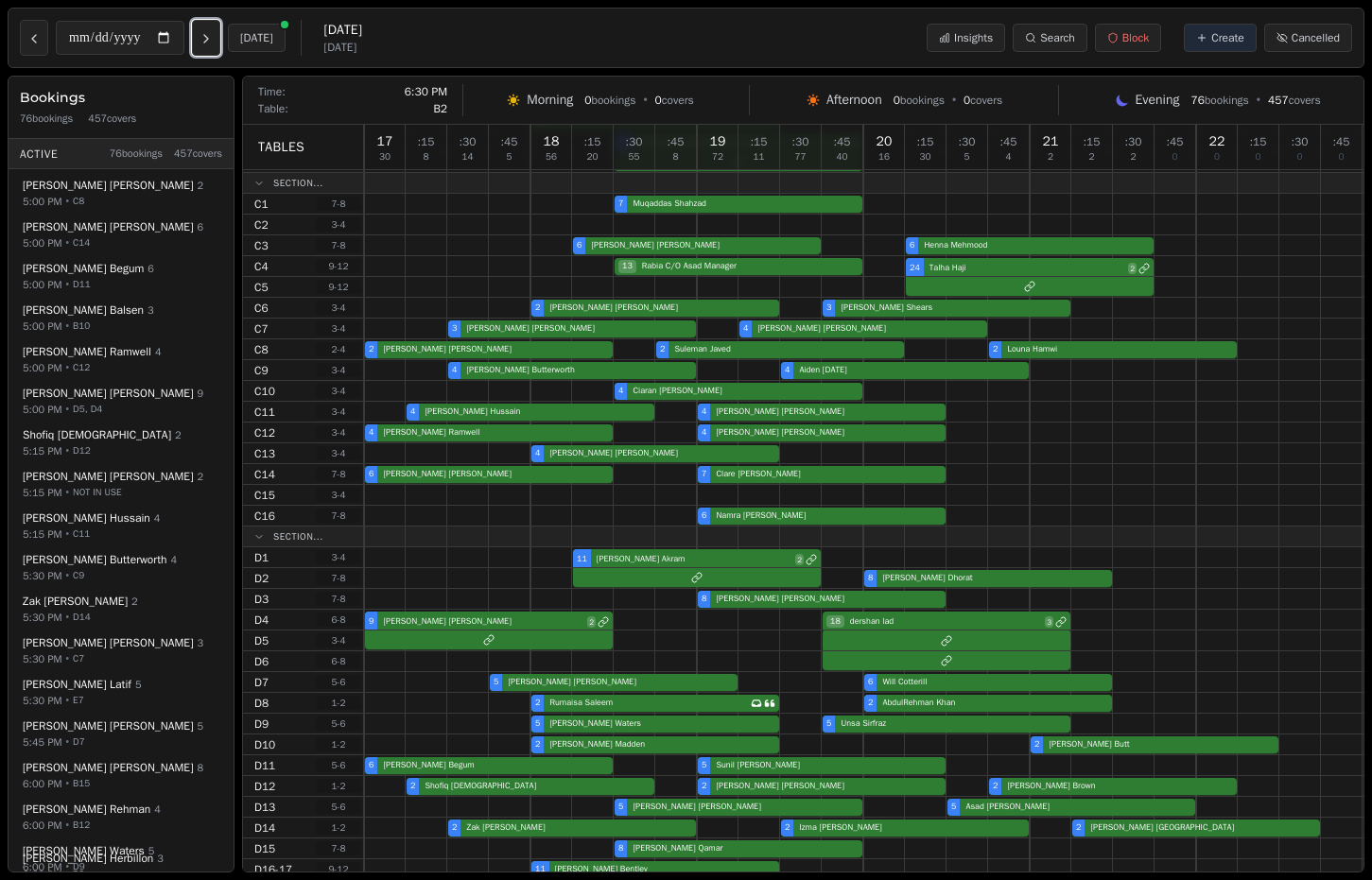 scroll, scrollTop: 879, scrollLeft: 0, axis: vertical 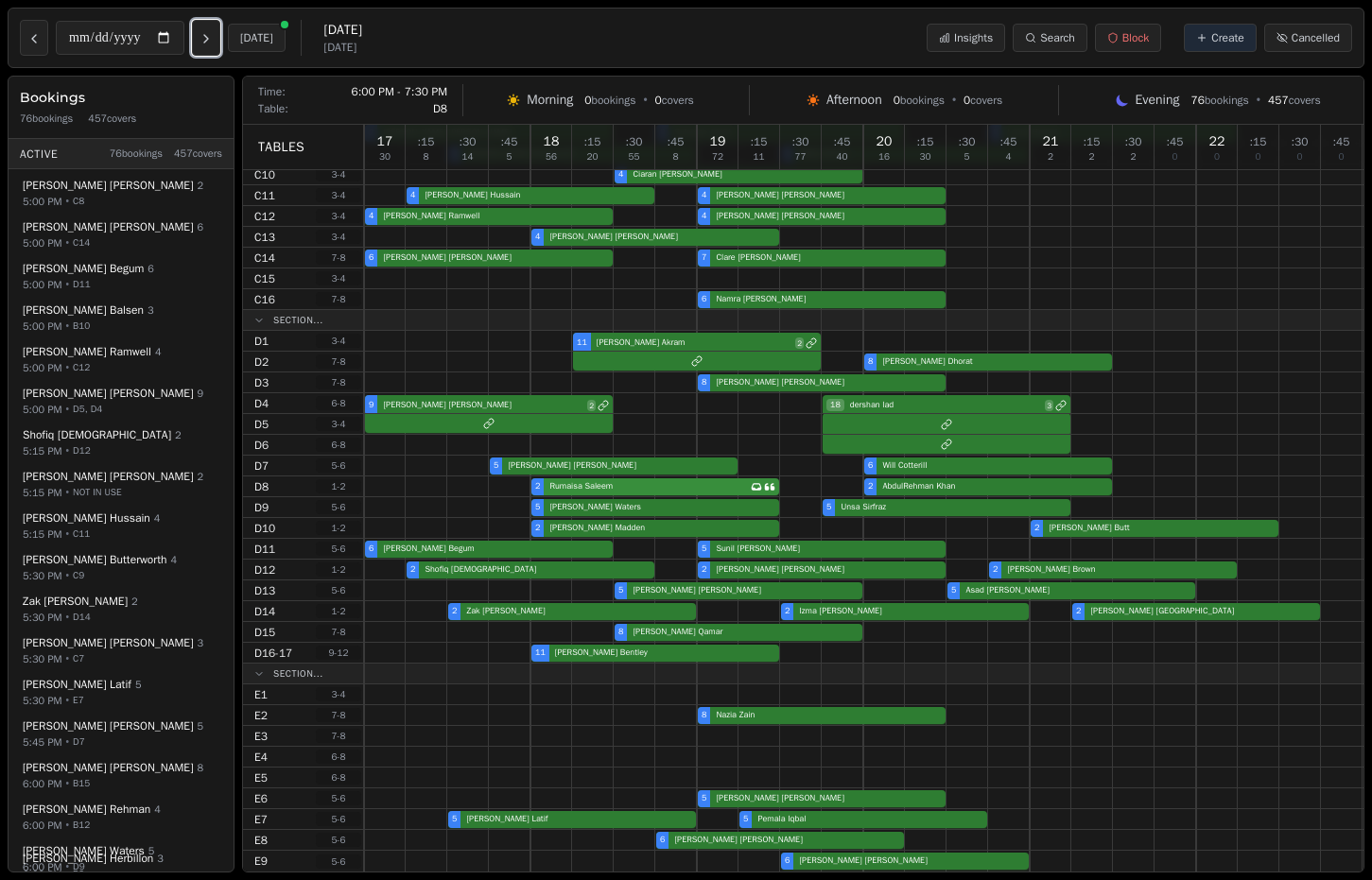 click on "2 [PERSON_NAME] Has conversation thread 2 [PERSON_NAME]" at bounding box center (863, 487) 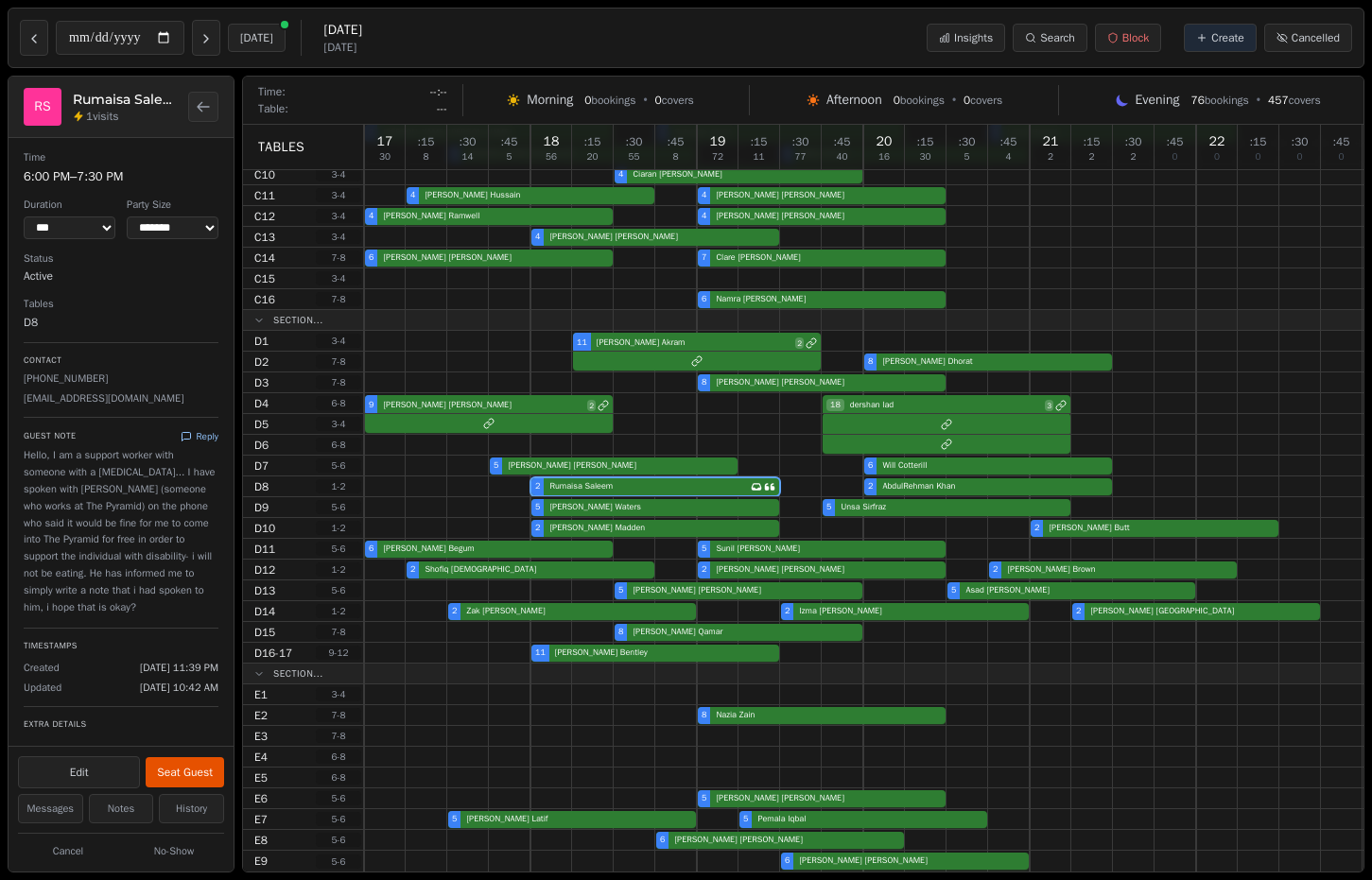 click on "Reply" at bounding box center [200, 436] 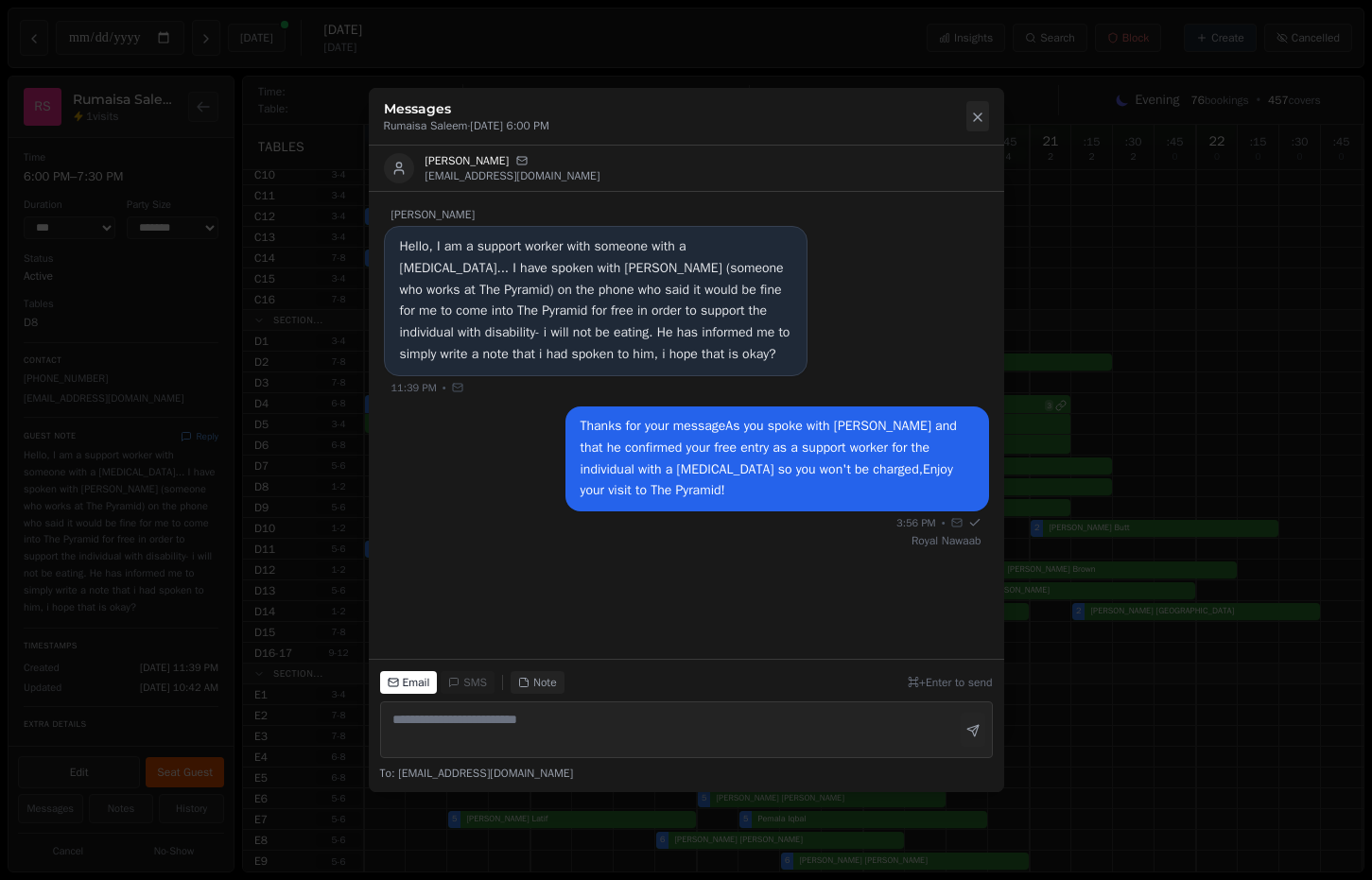 click 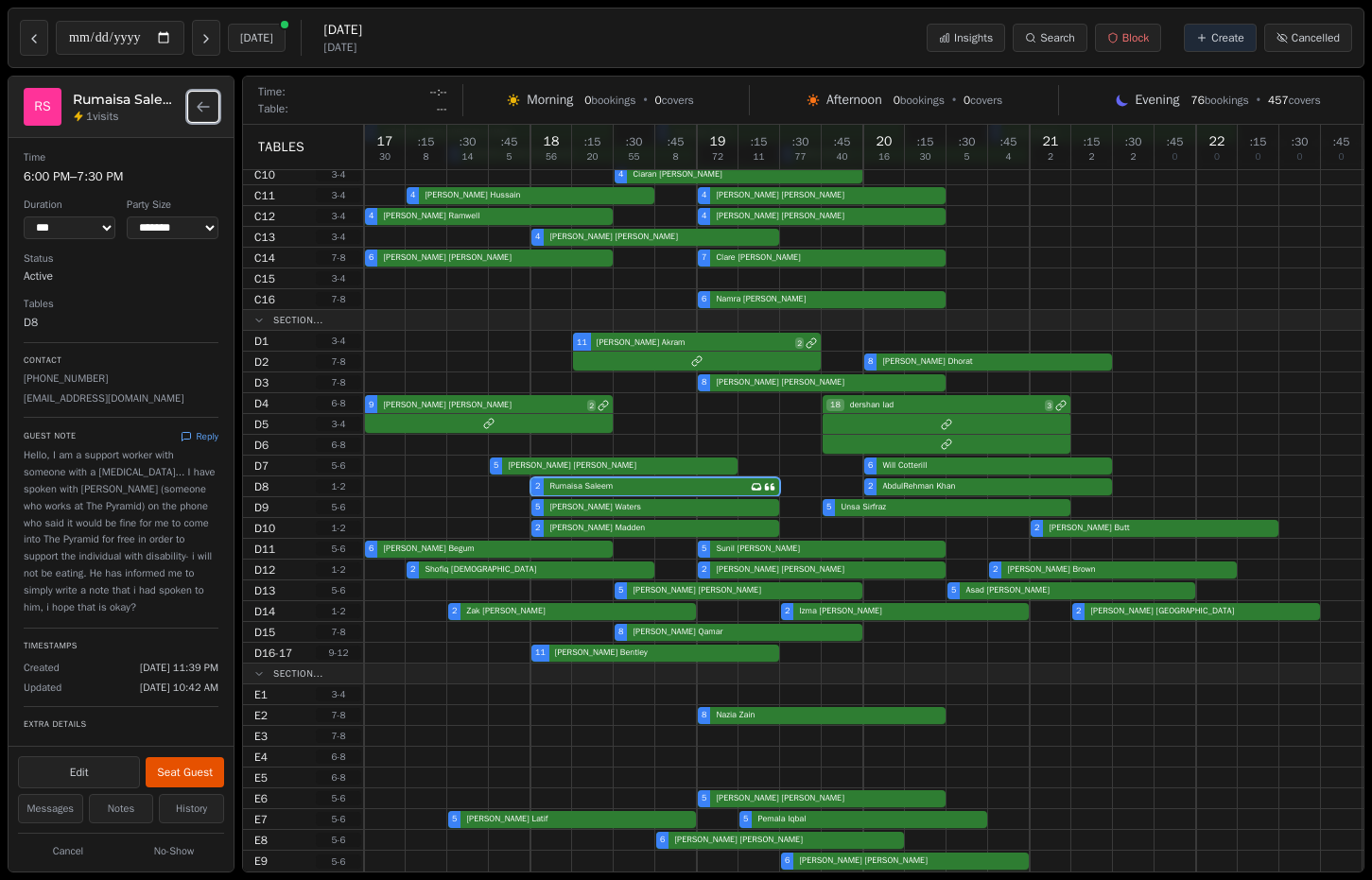 click 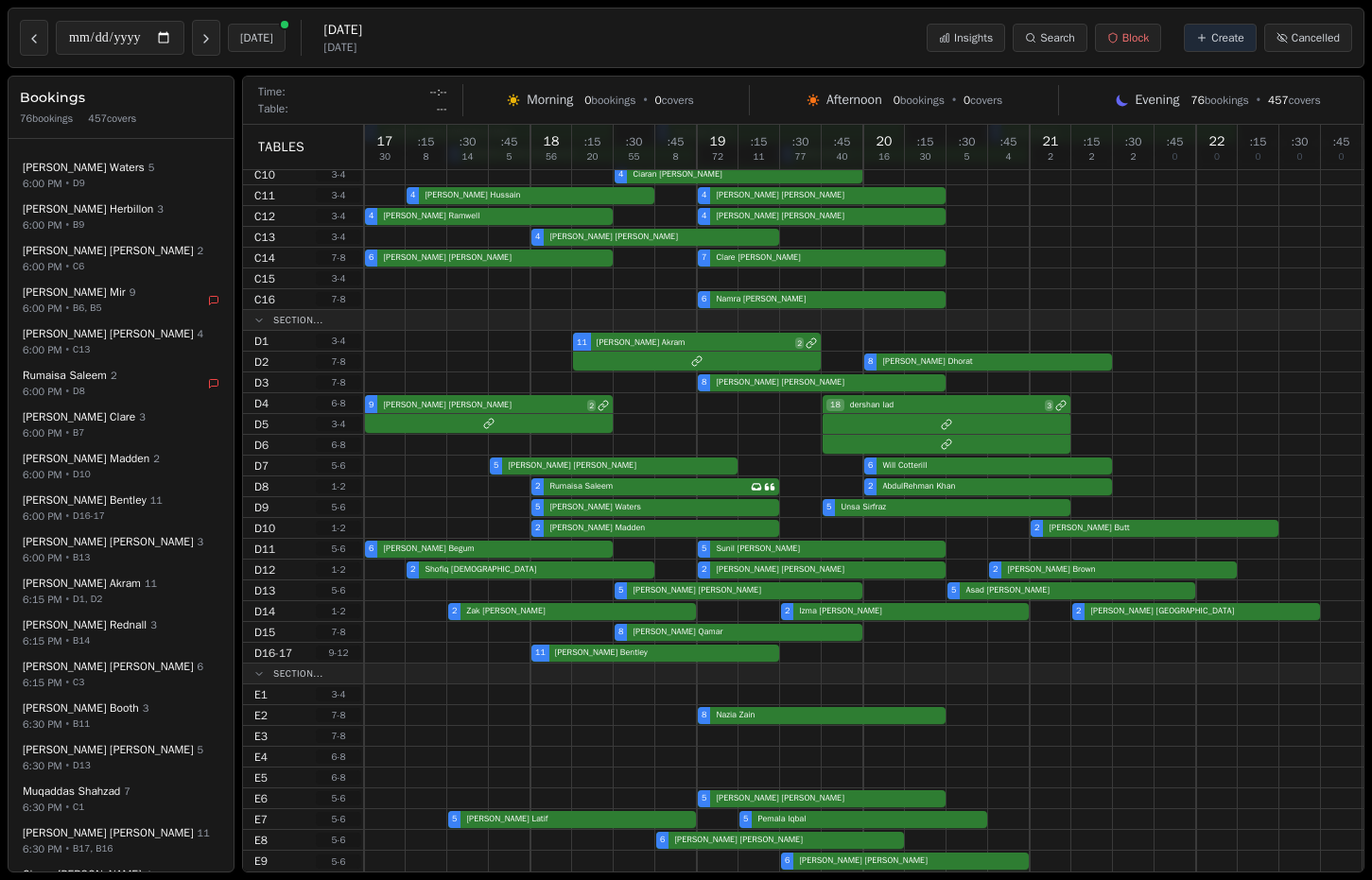 scroll, scrollTop: 590, scrollLeft: 0, axis: vertical 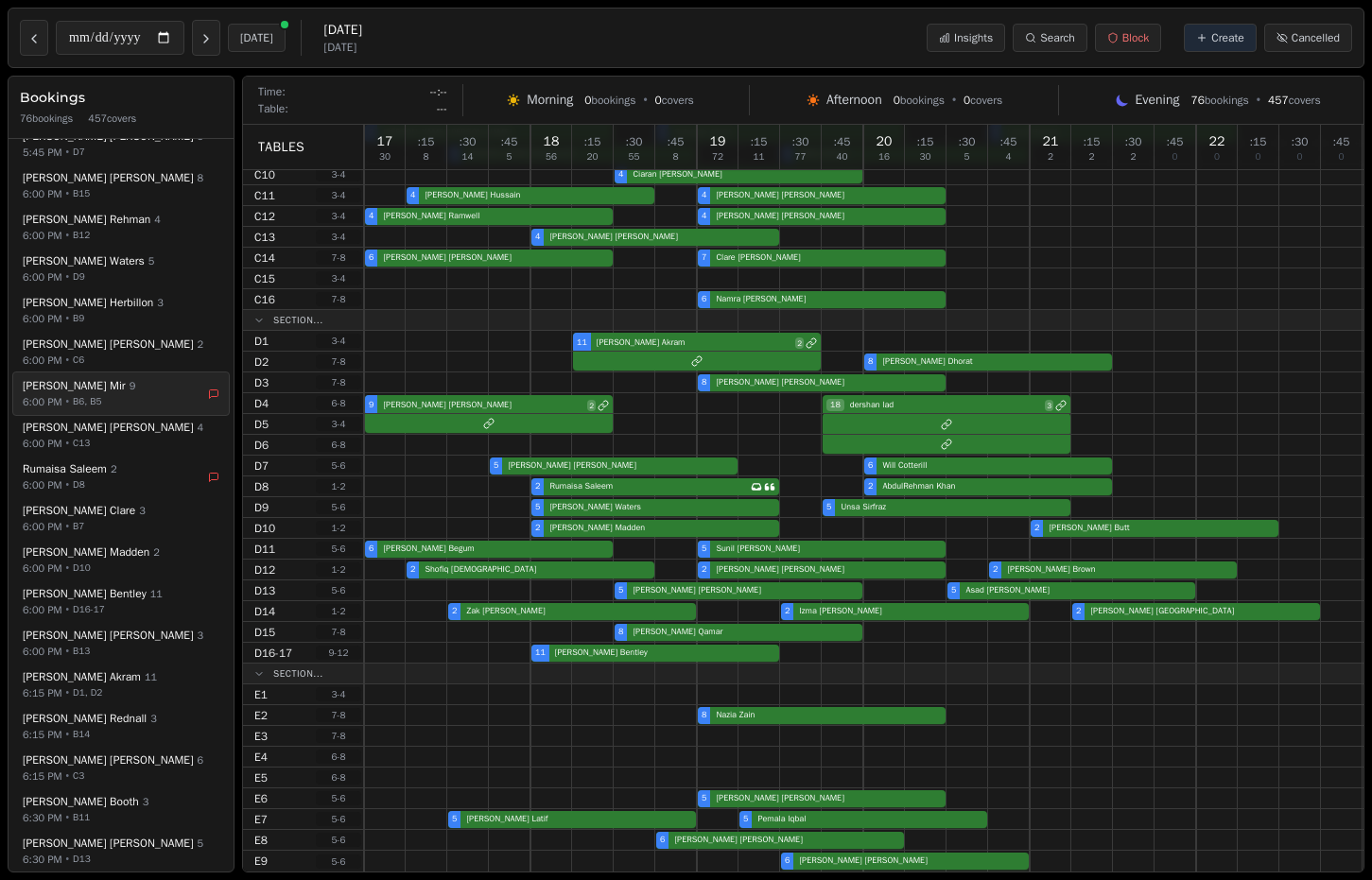 click on "[PERSON_NAME] 9 6:00 PM • B6, B5" at bounding box center (121, 393) 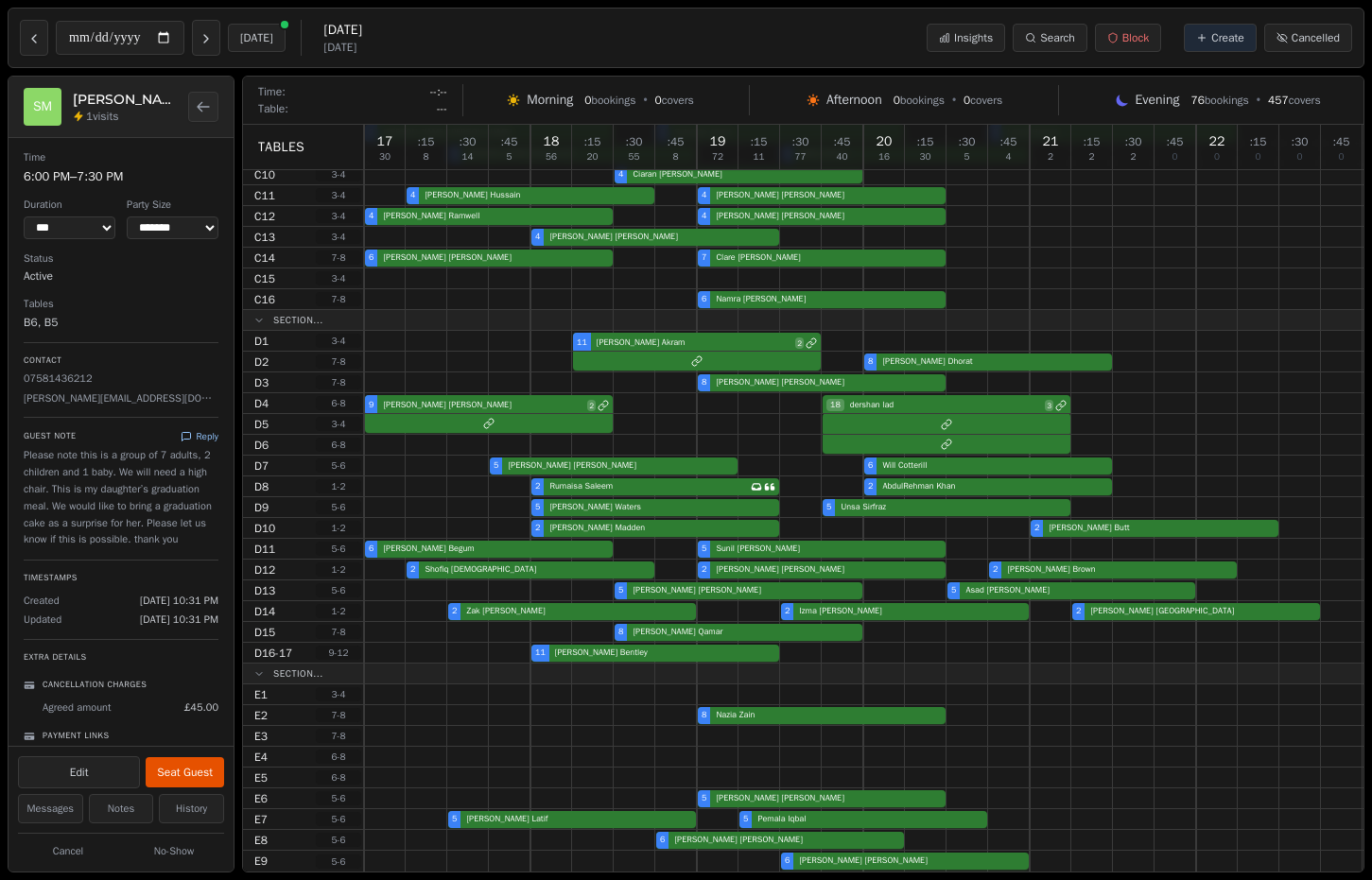 click on "Reply" at bounding box center (200, 436) 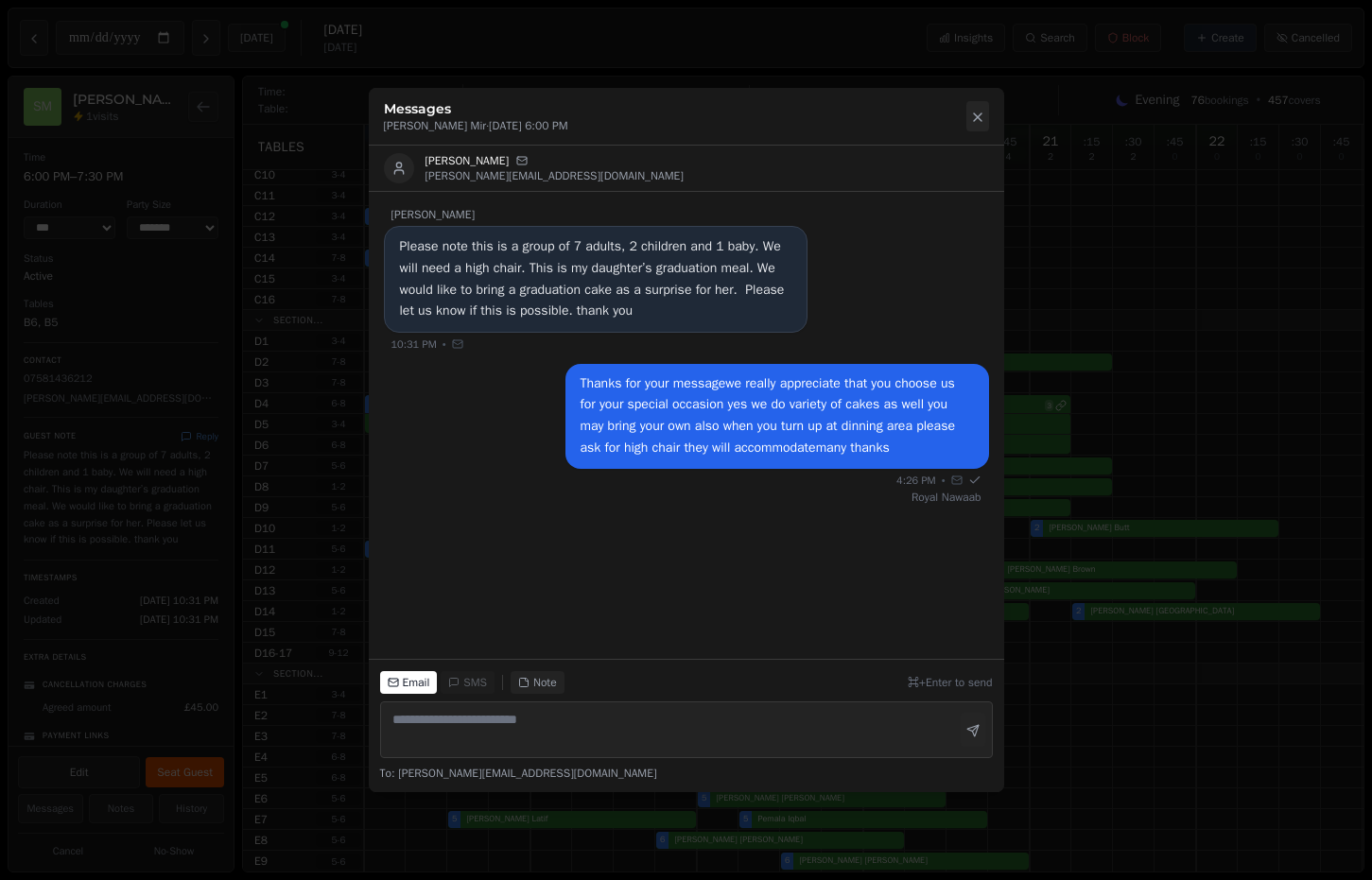 click at bounding box center (978, 116) 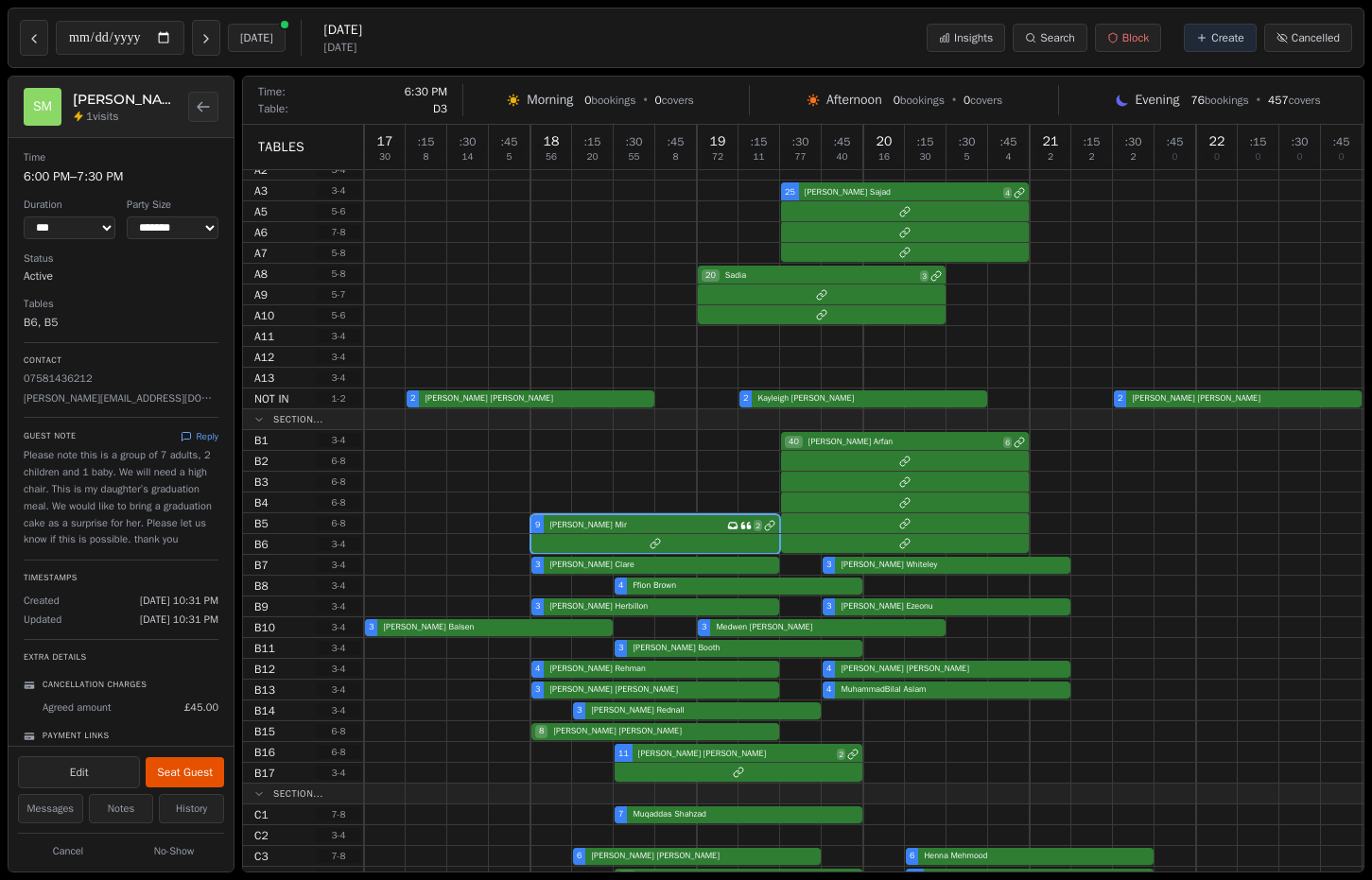 scroll, scrollTop: 369, scrollLeft: 0, axis: vertical 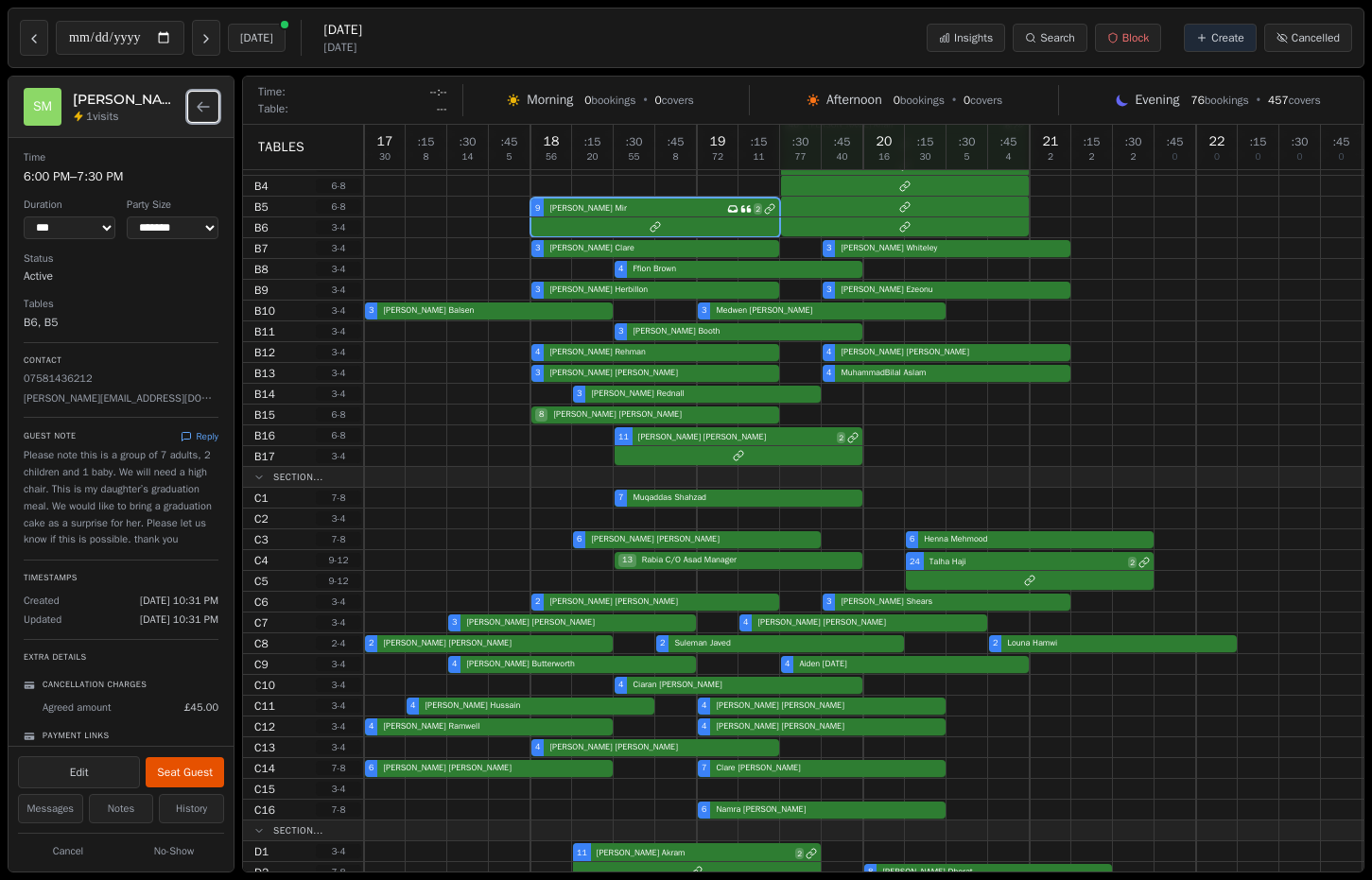 click at bounding box center [203, 107] 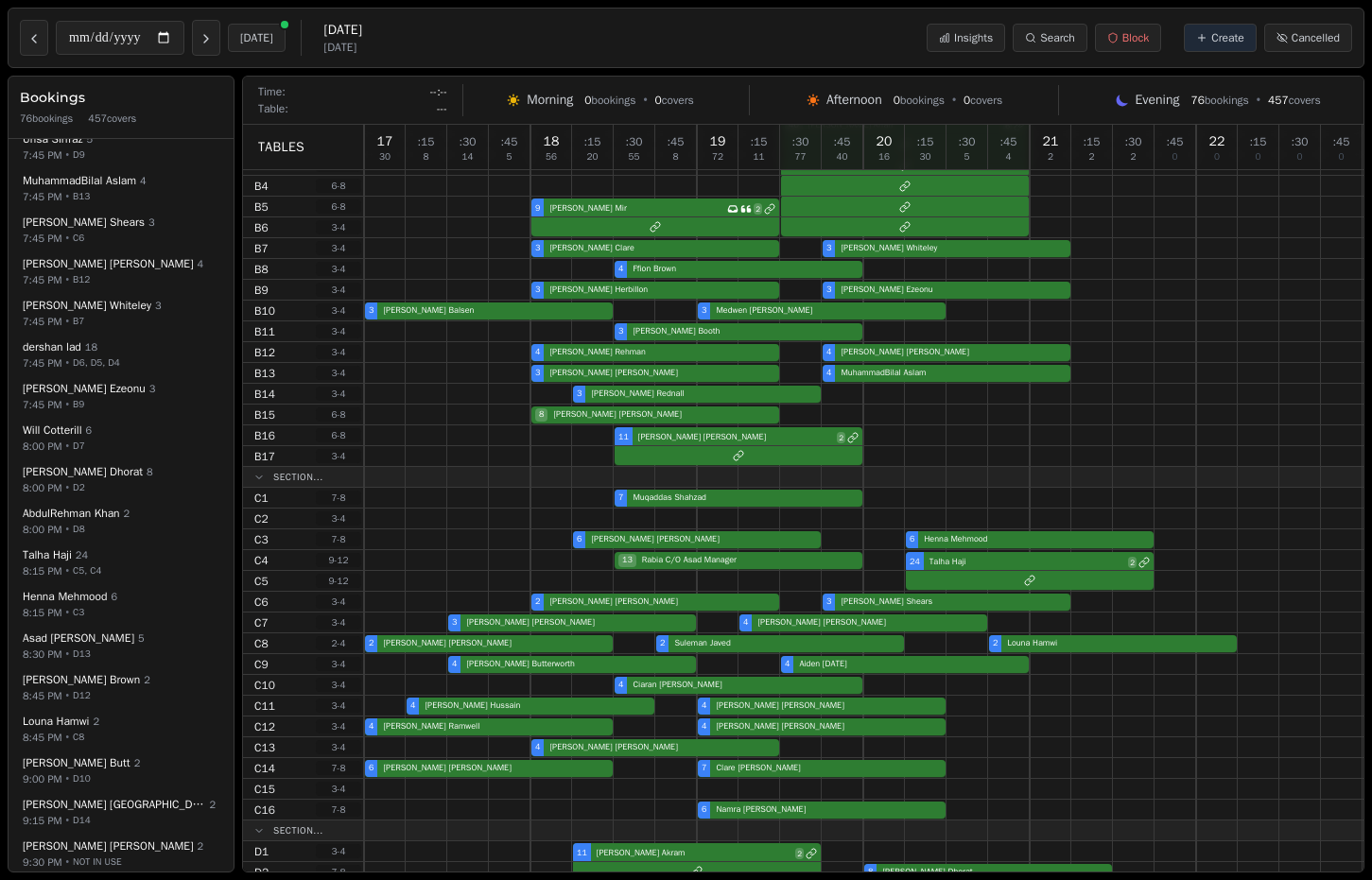 scroll, scrollTop: 2462, scrollLeft: 0, axis: vertical 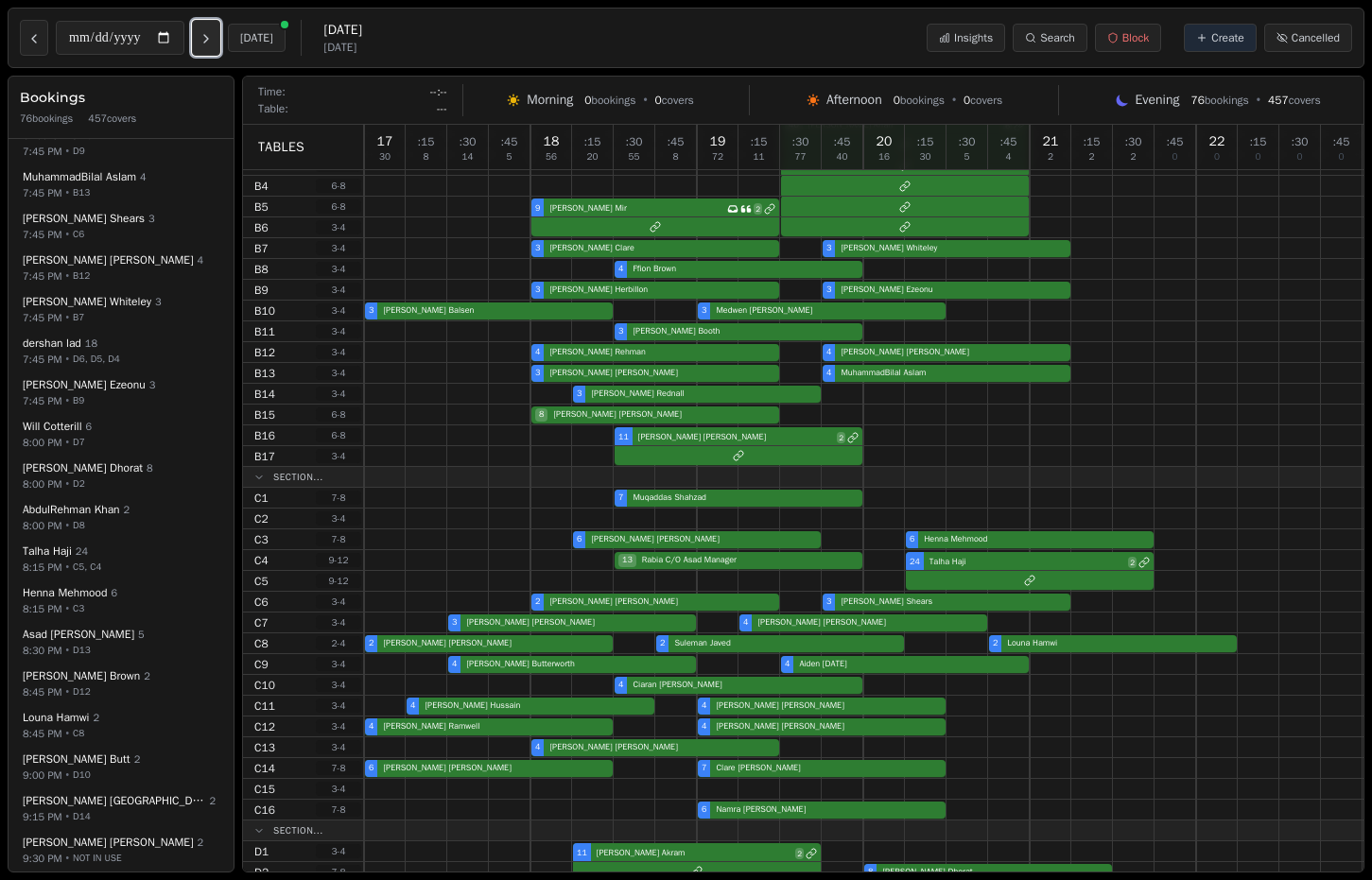 click 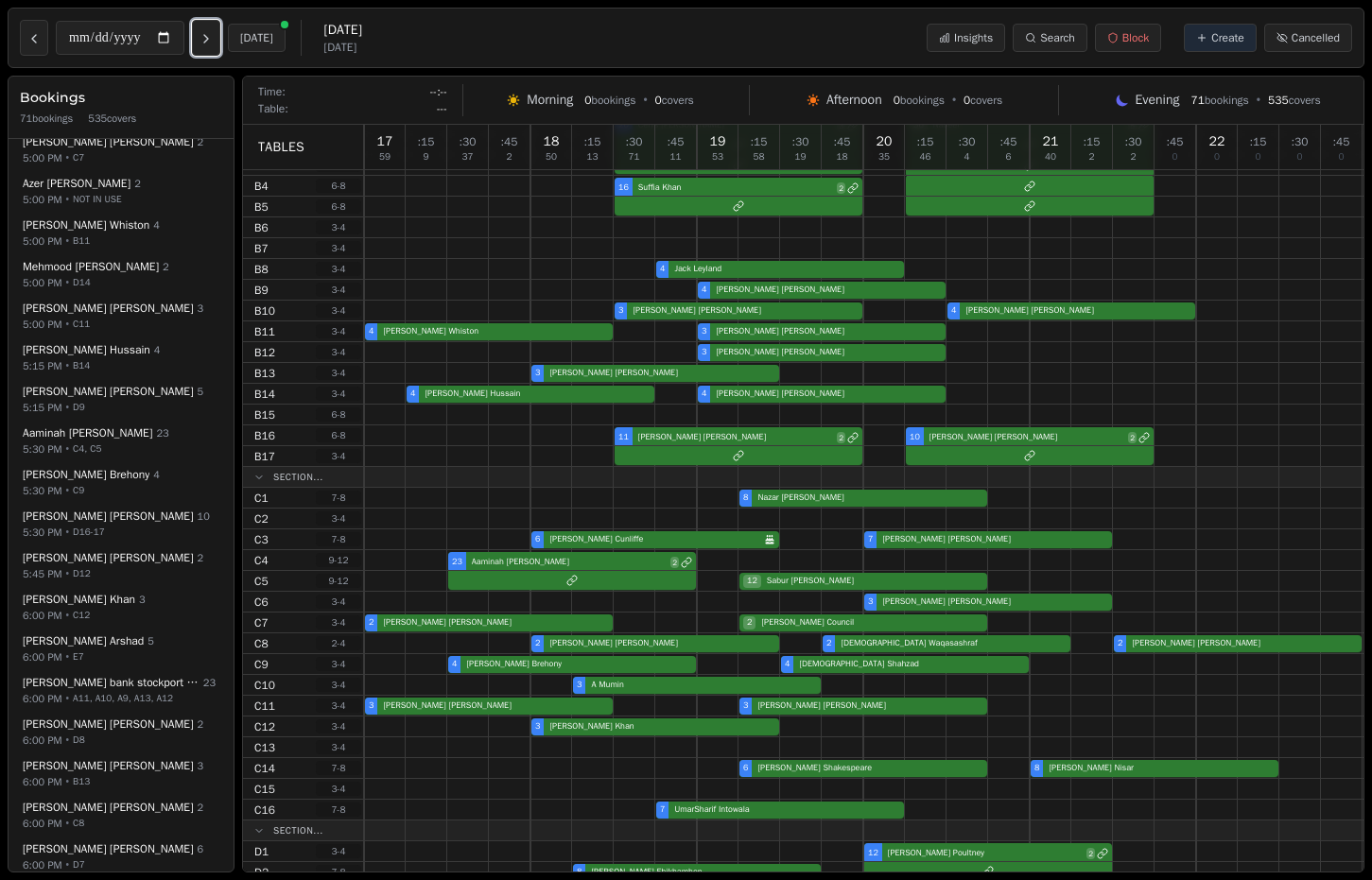 scroll, scrollTop: 0, scrollLeft: 0, axis: both 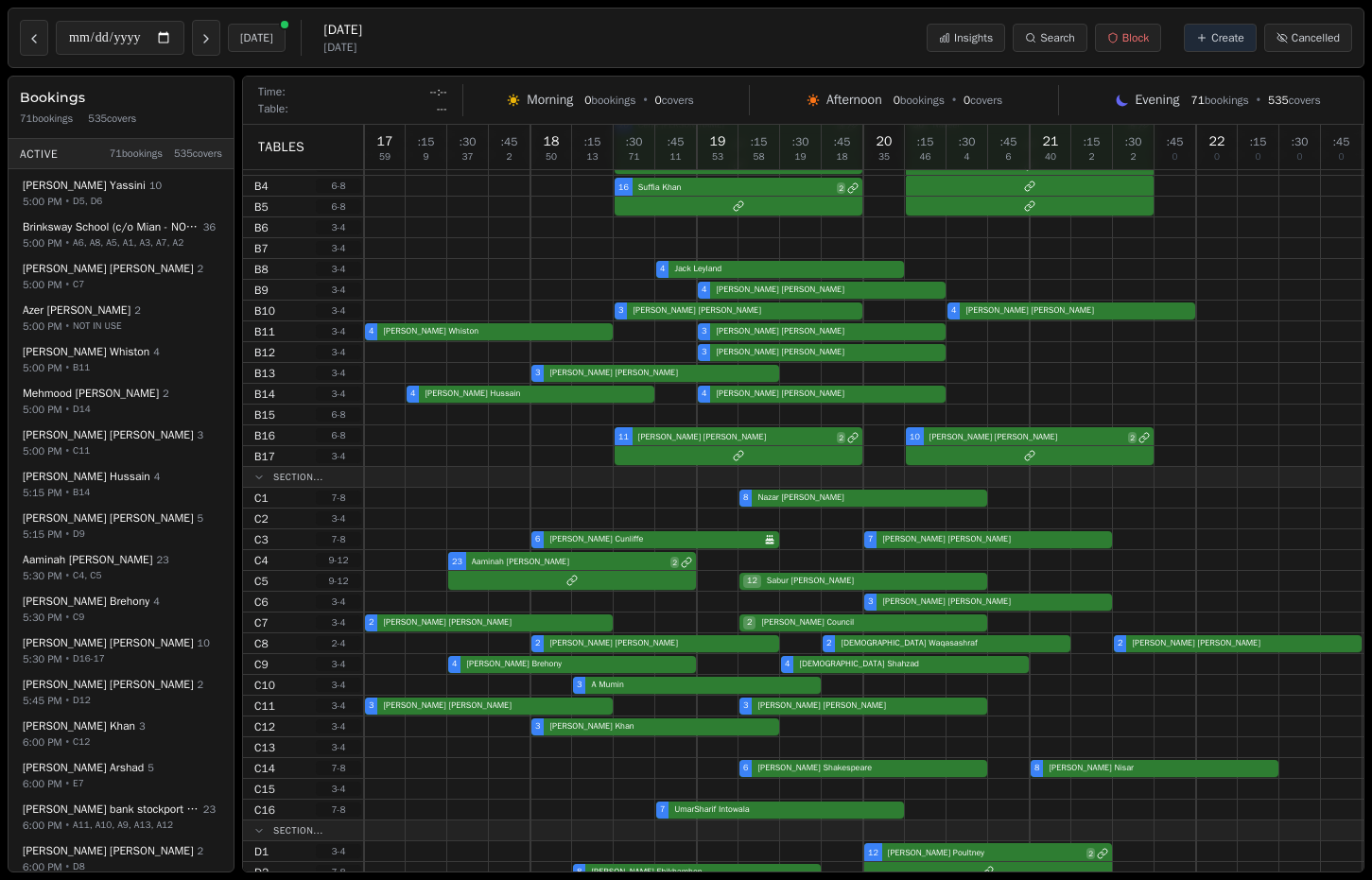 click on "**********" at bounding box center (686, 38) 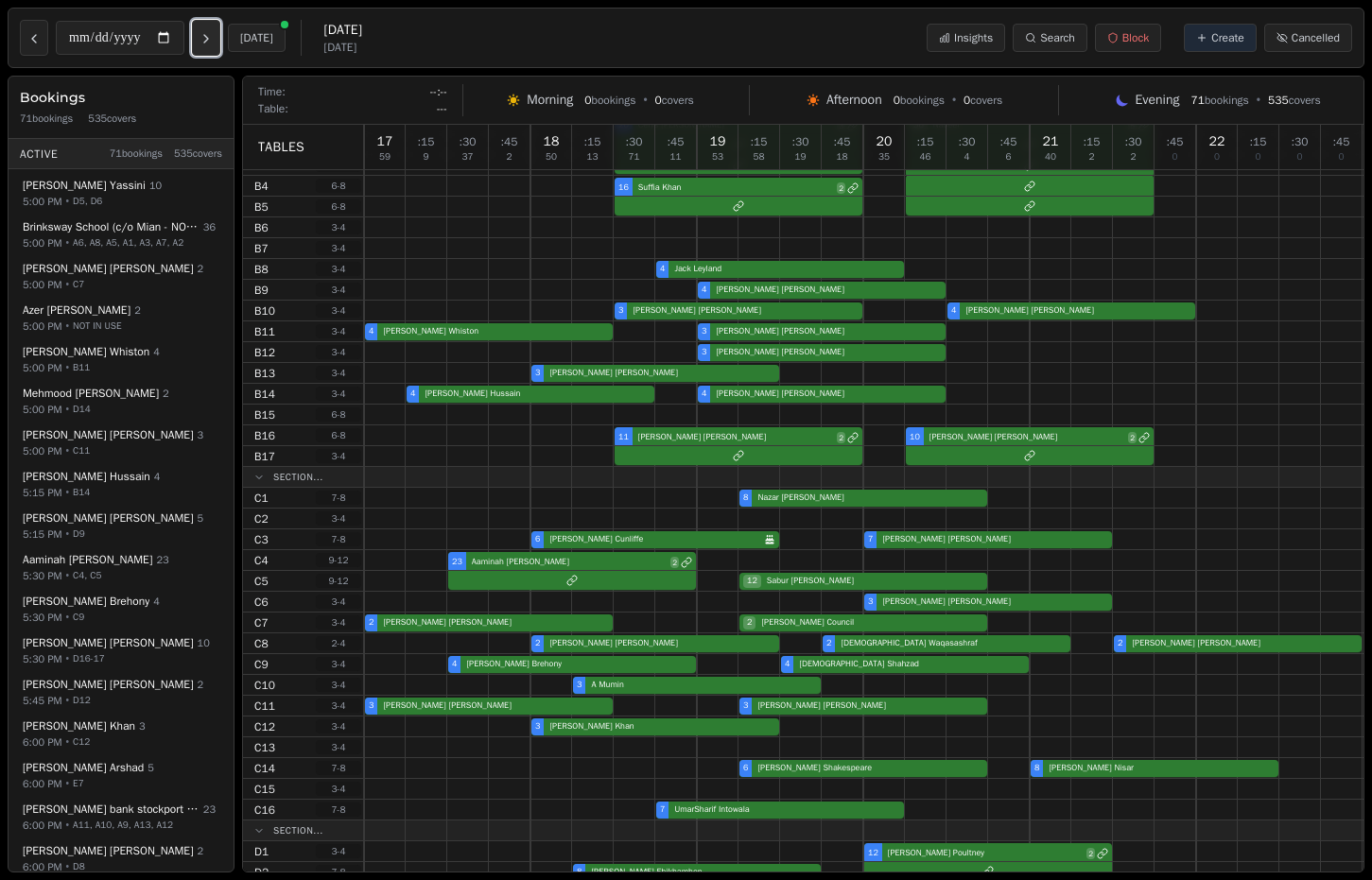 click 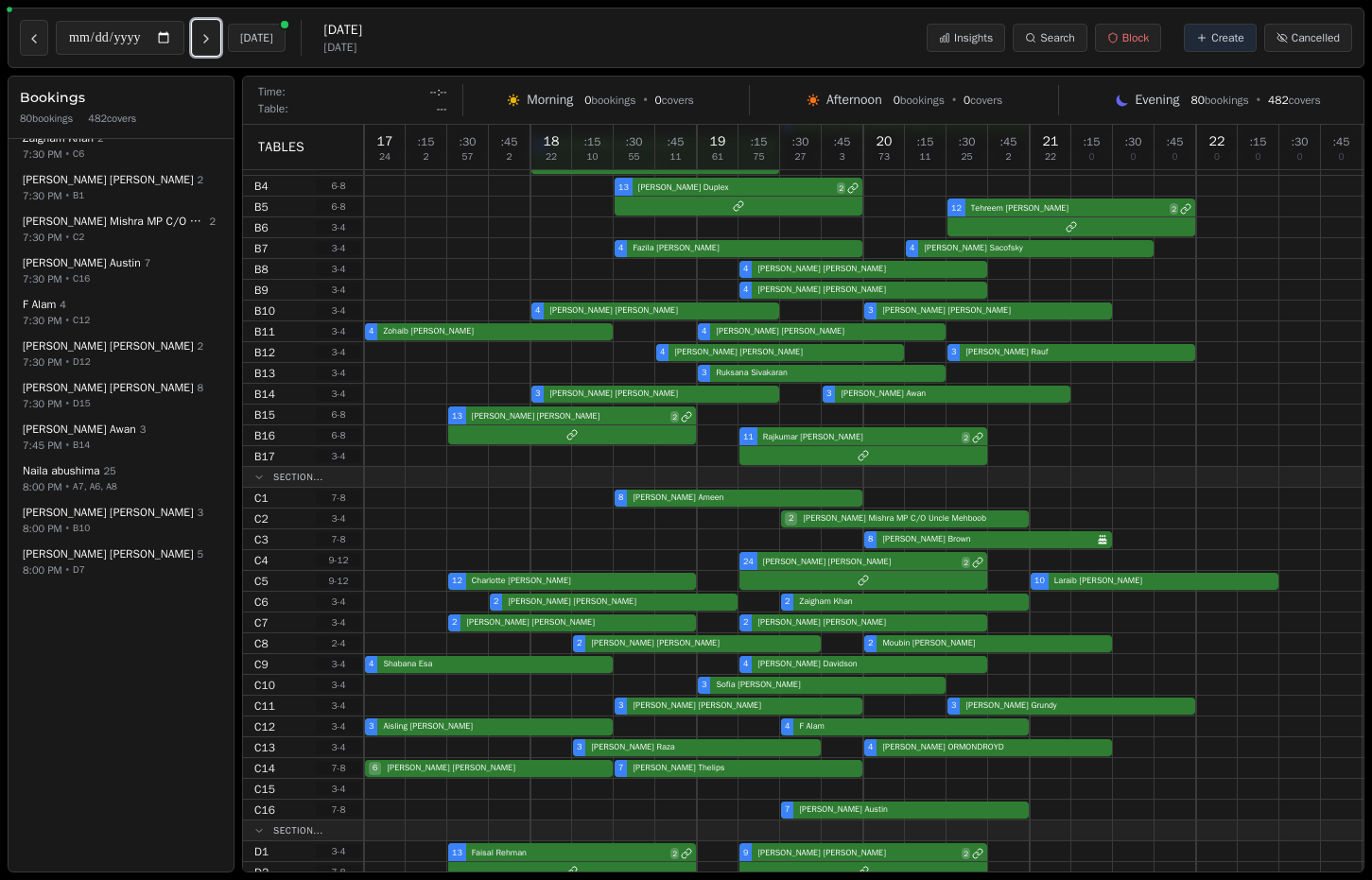 scroll, scrollTop: 2629, scrollLeft: 0, axis: vertical 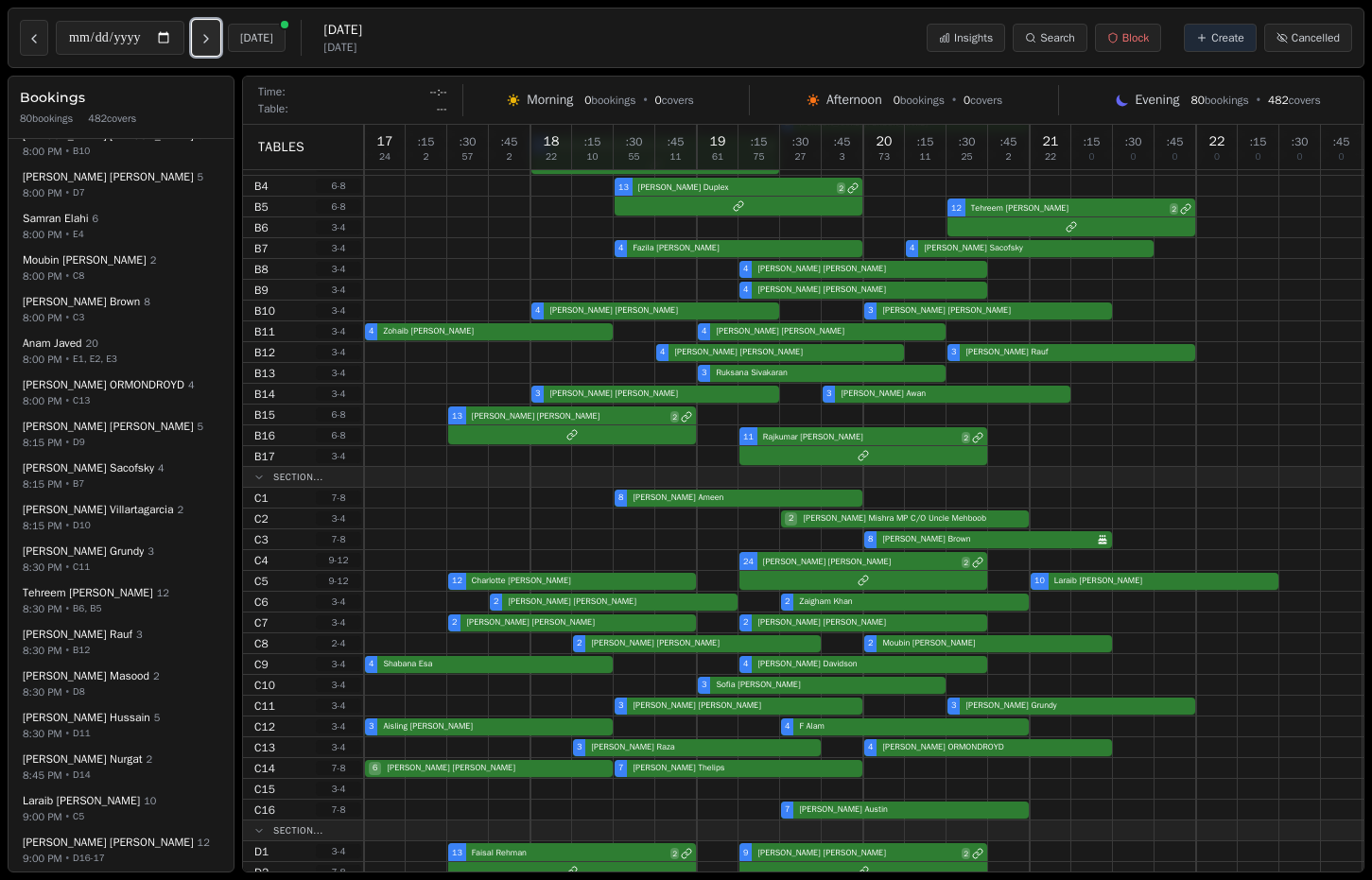 click 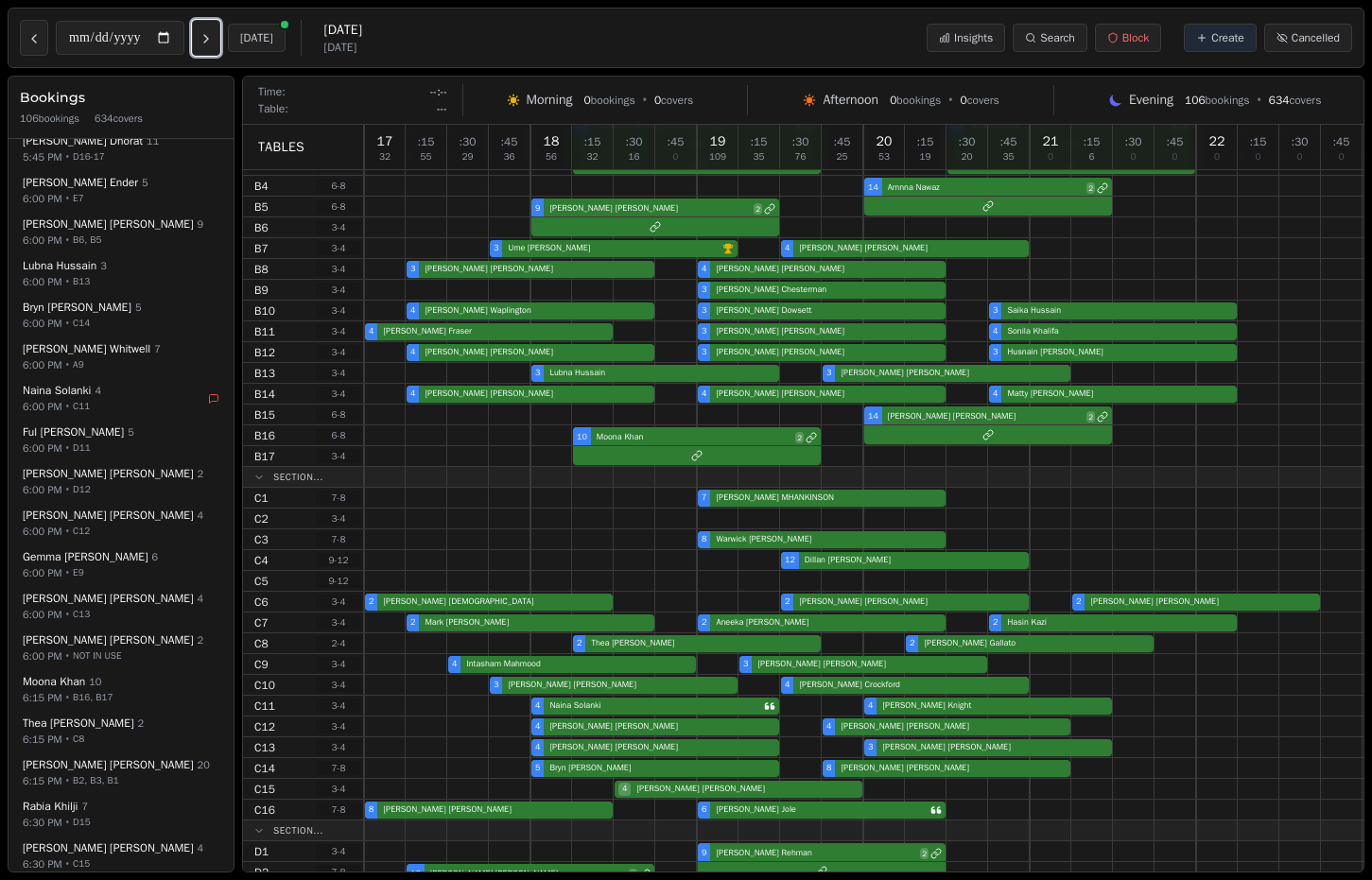 scroll, scrollTop: 1044, scrollLeft: 0, axis: vertical 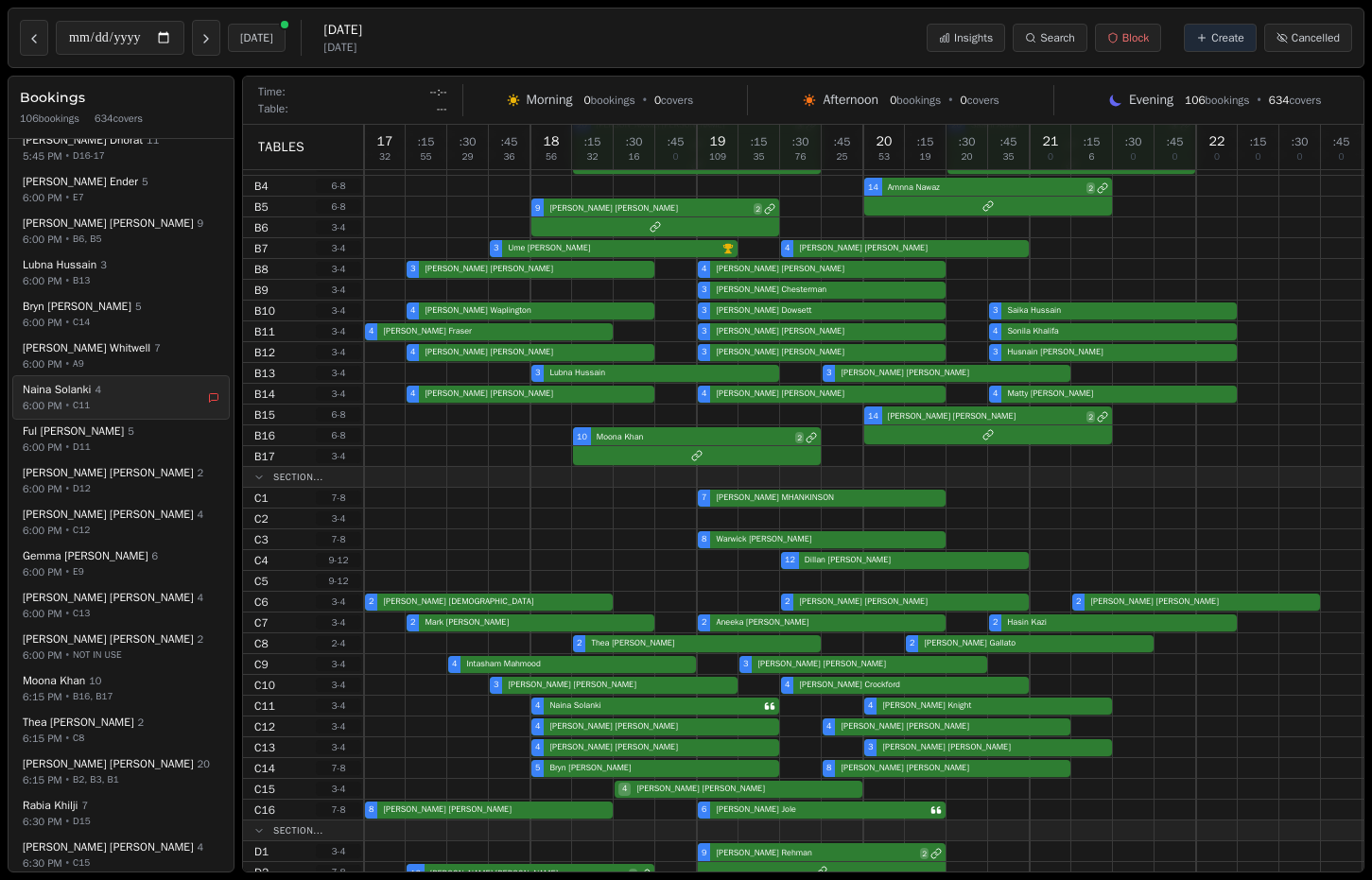 click on "[PERSON_NAME] 4" at bounding box center (113, 389) 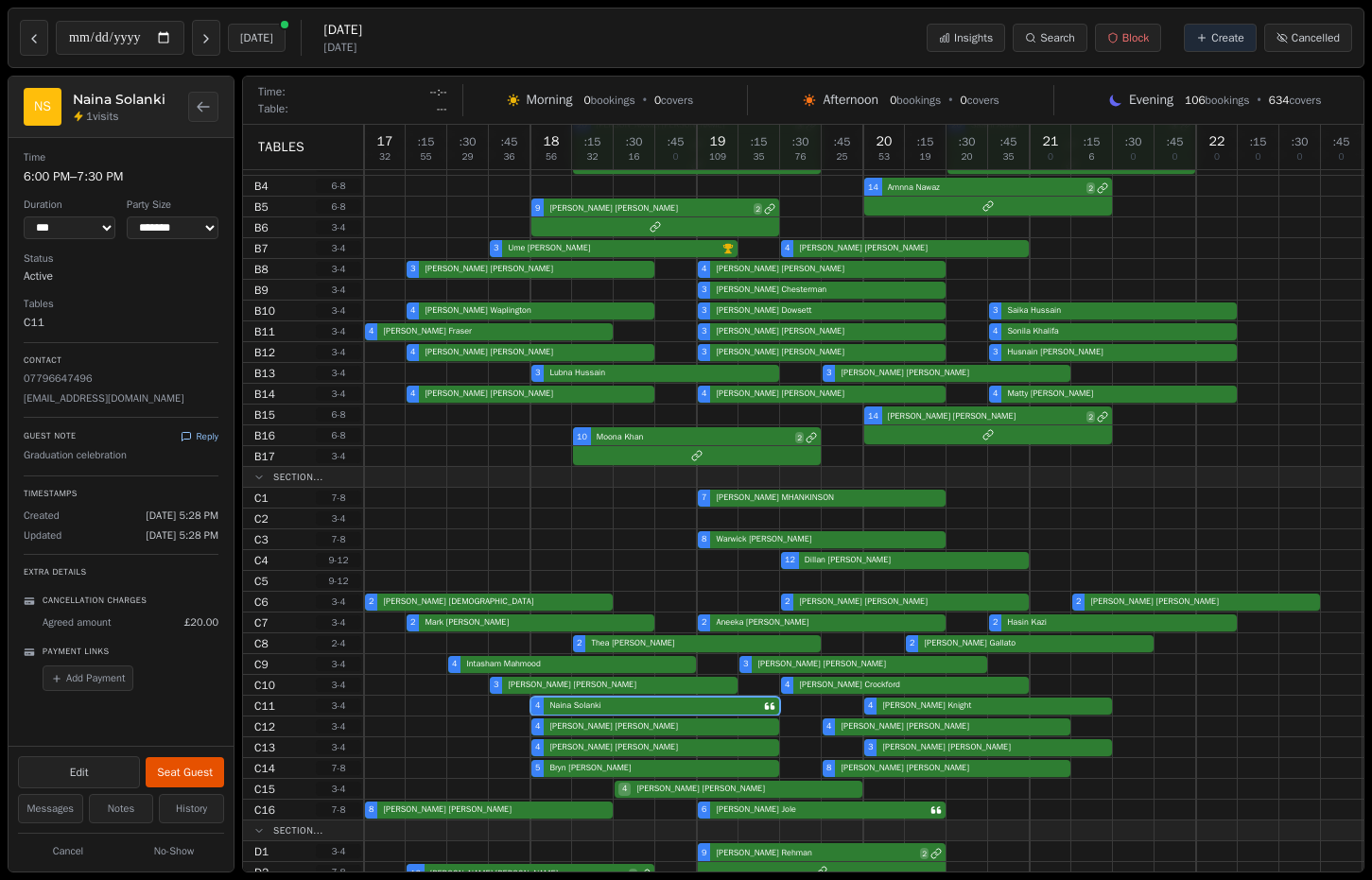 click 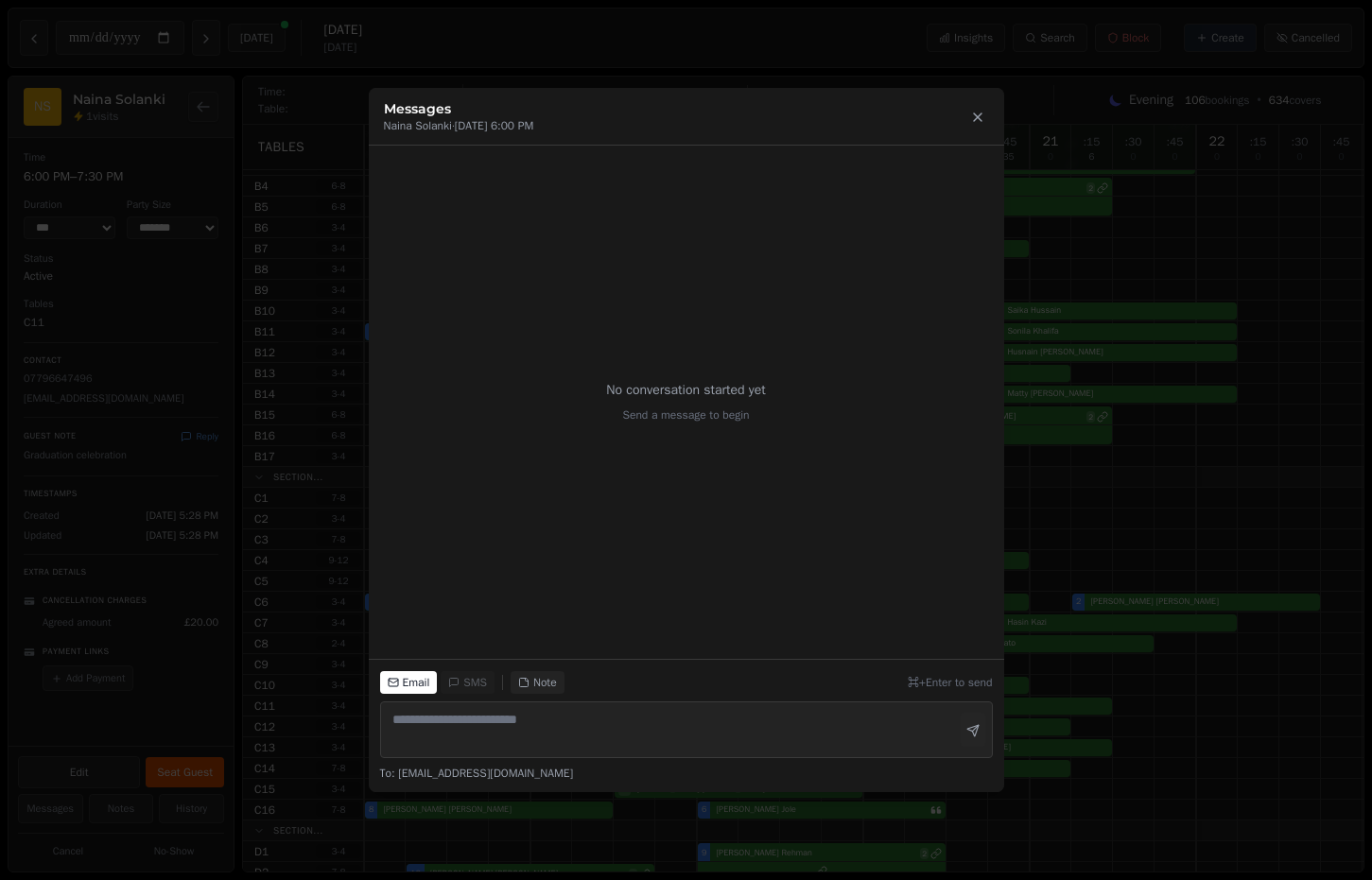 click on "Messages [PERSON_NAME]  ·  [DATE] 6:00 PM" at bounding box center (686, 116) 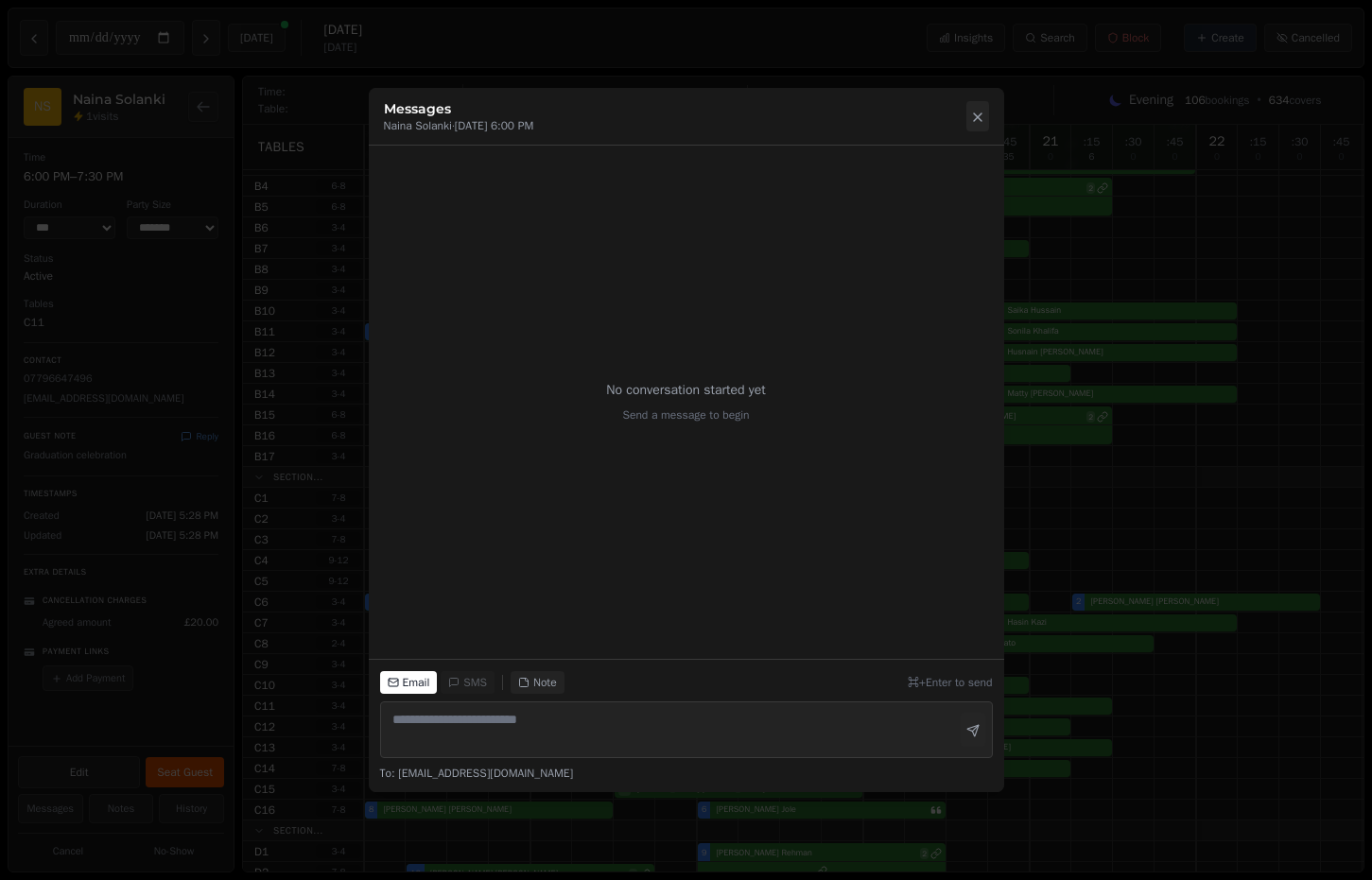 click 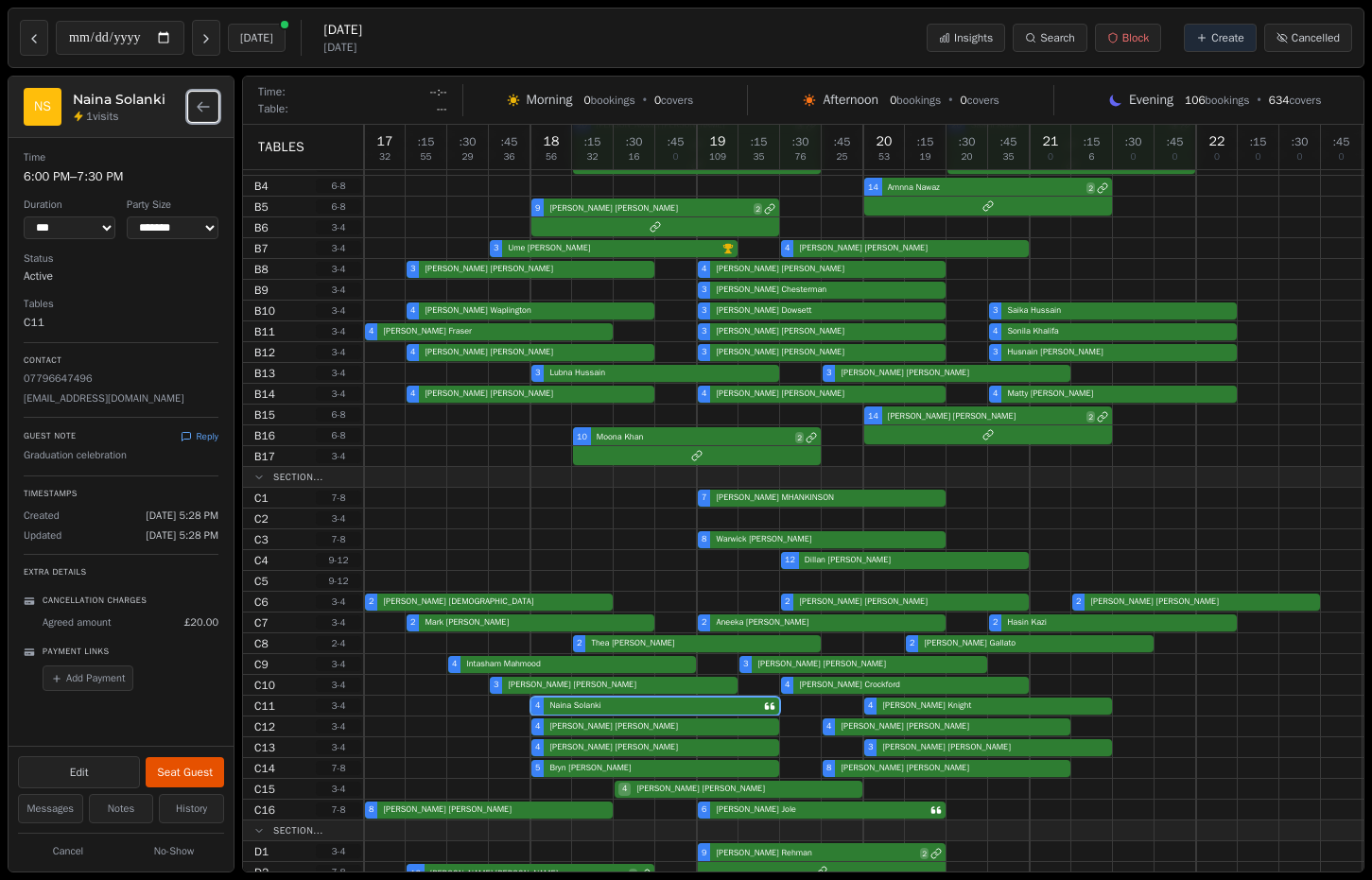 click 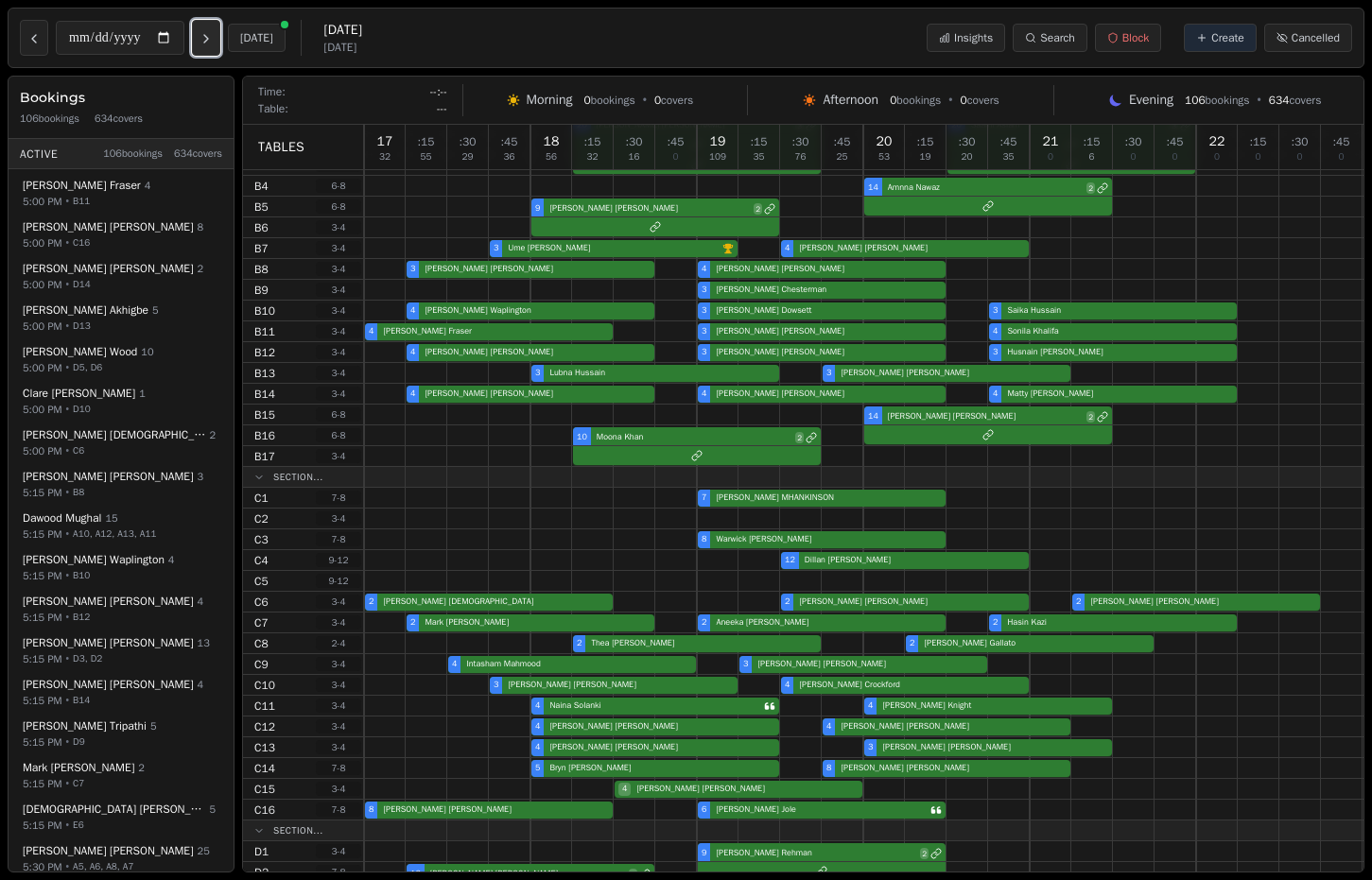 click at bounding box center [206, 38] 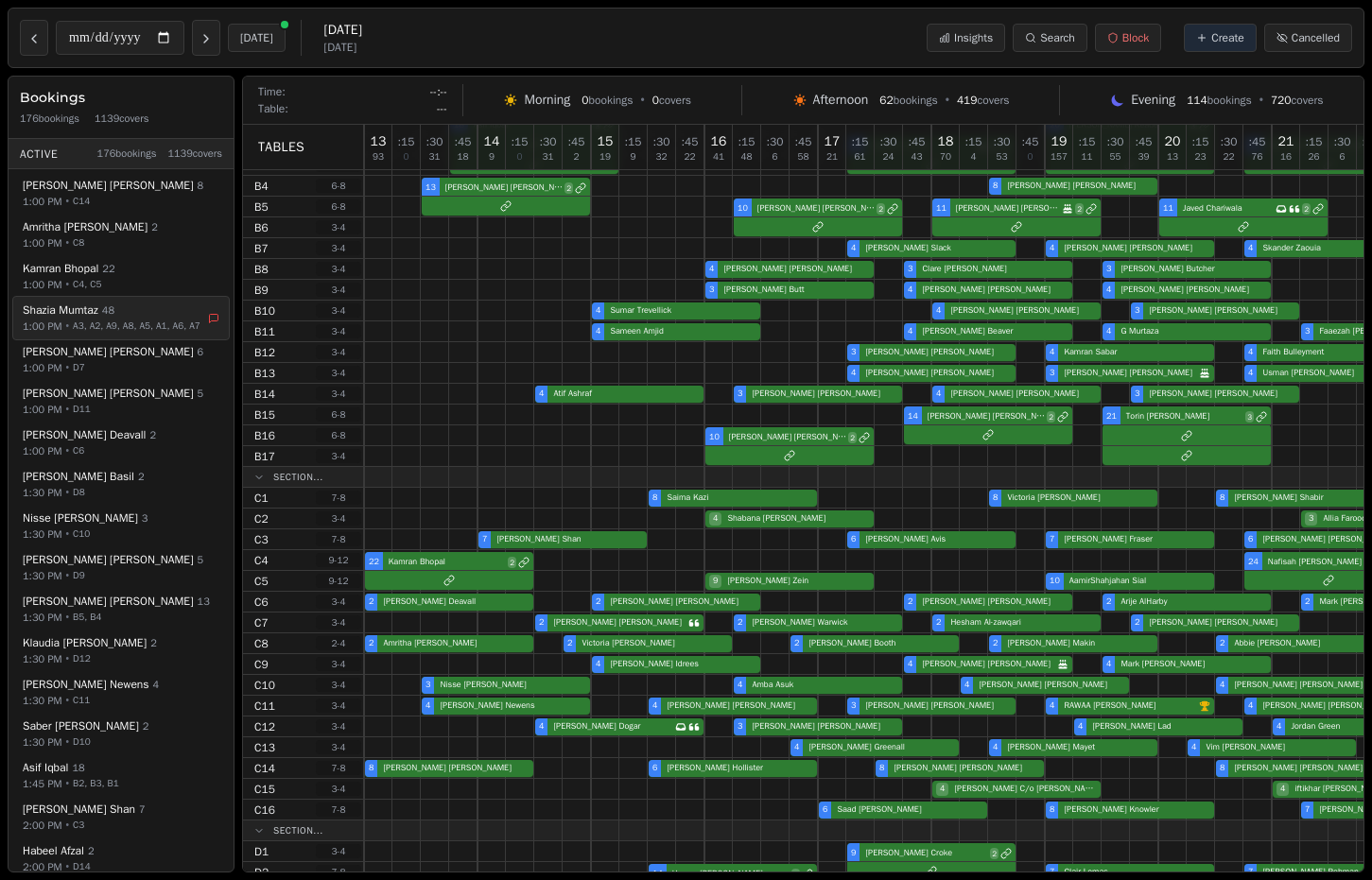 click on "A3, A2, A9, A8, A5, A1, A6, A7" at bounding box center (136, 325) 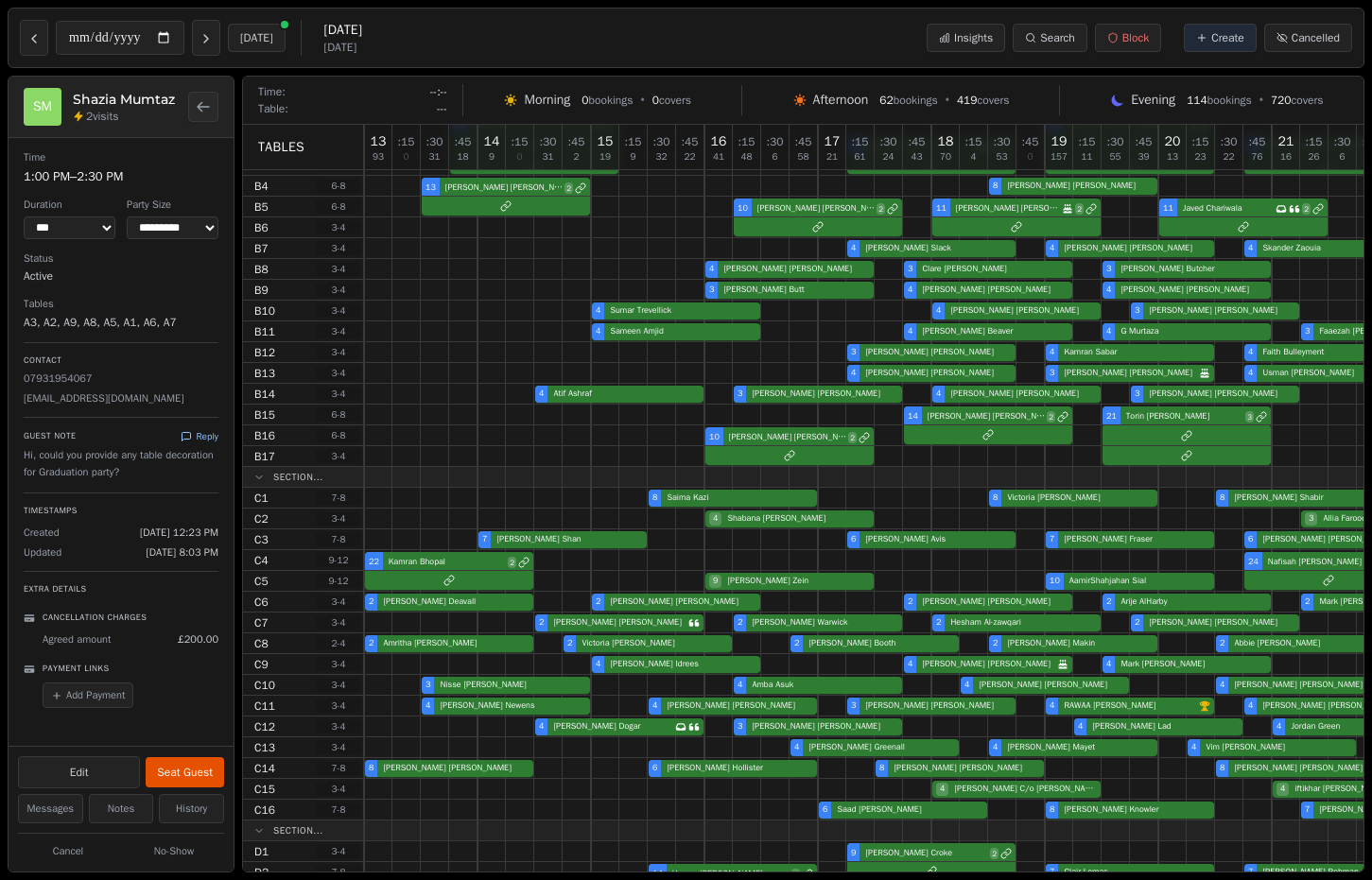 click on "Reply" at bounding box center [200, 436] 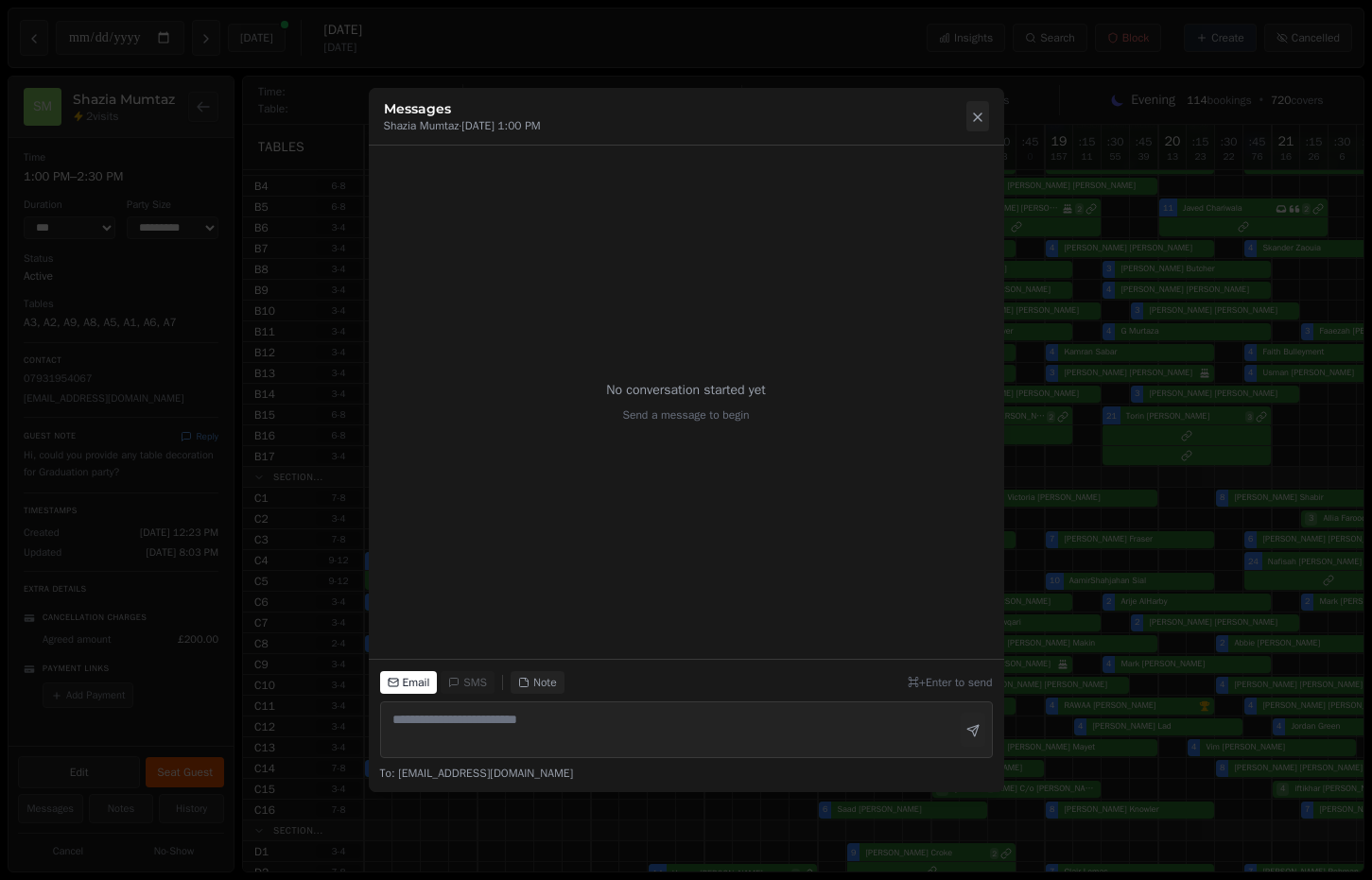 click 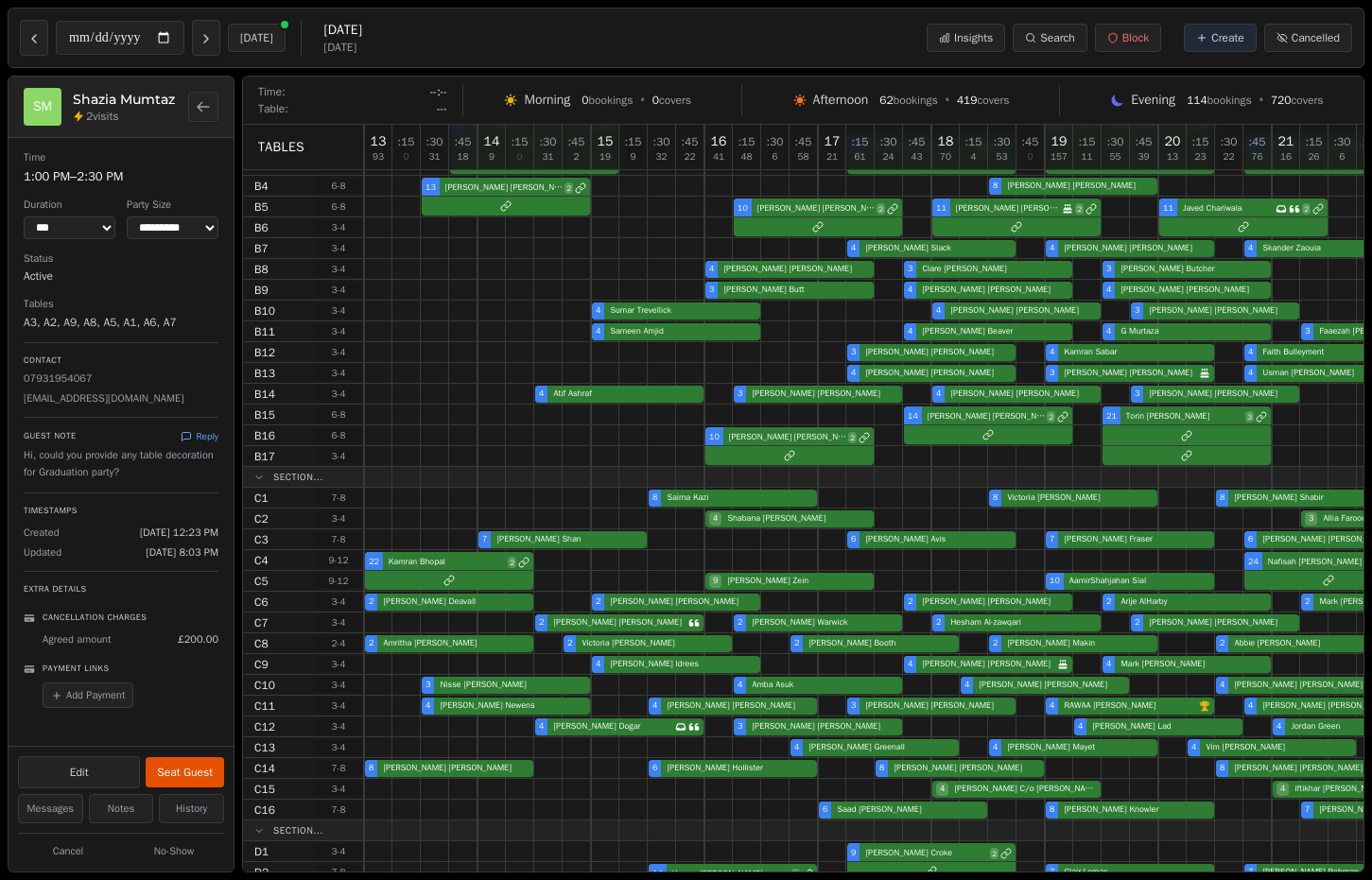 click on "SM [PERSON_NAME] 2  visits" at bounding box center [121, 107] 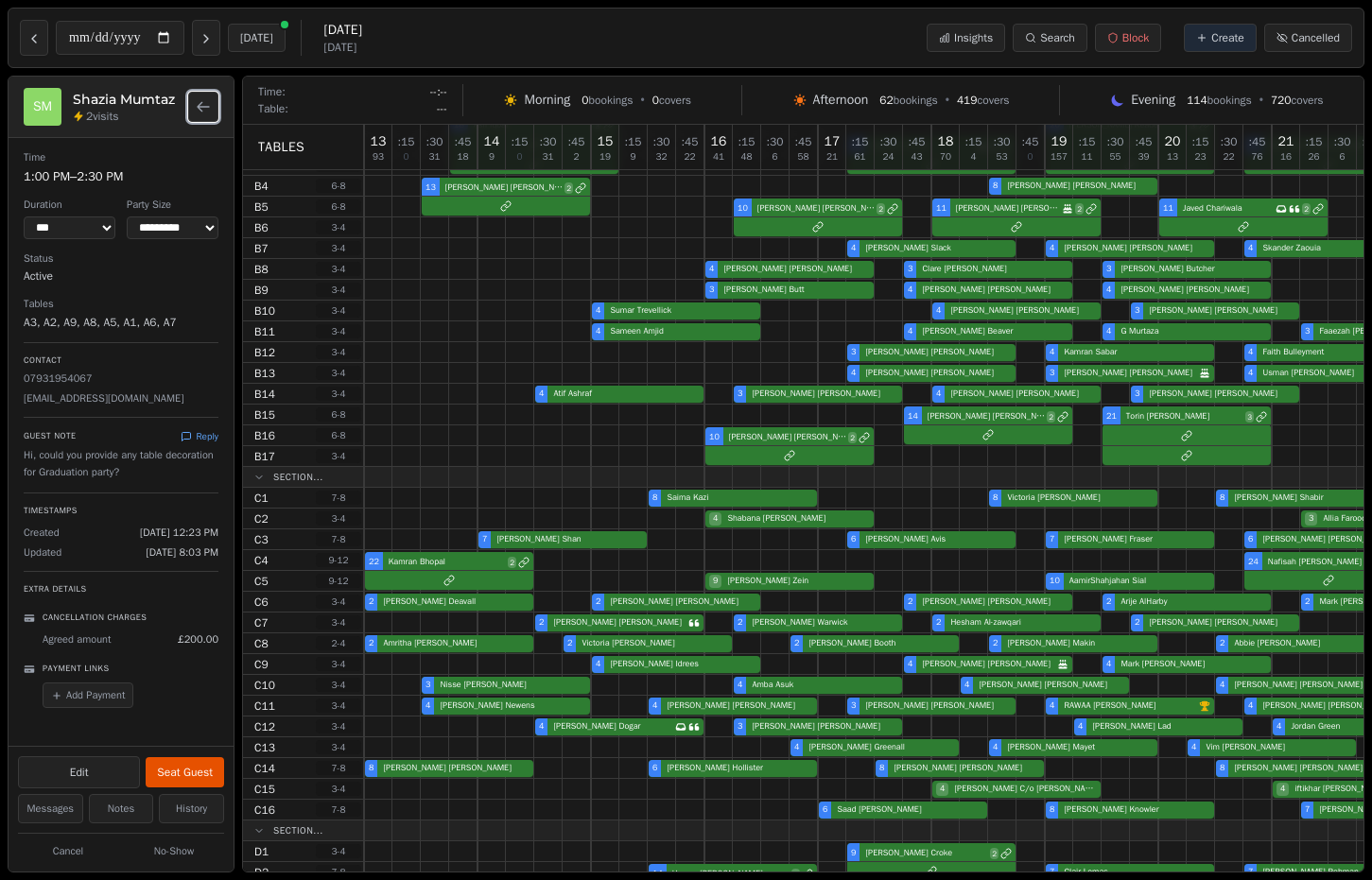 click 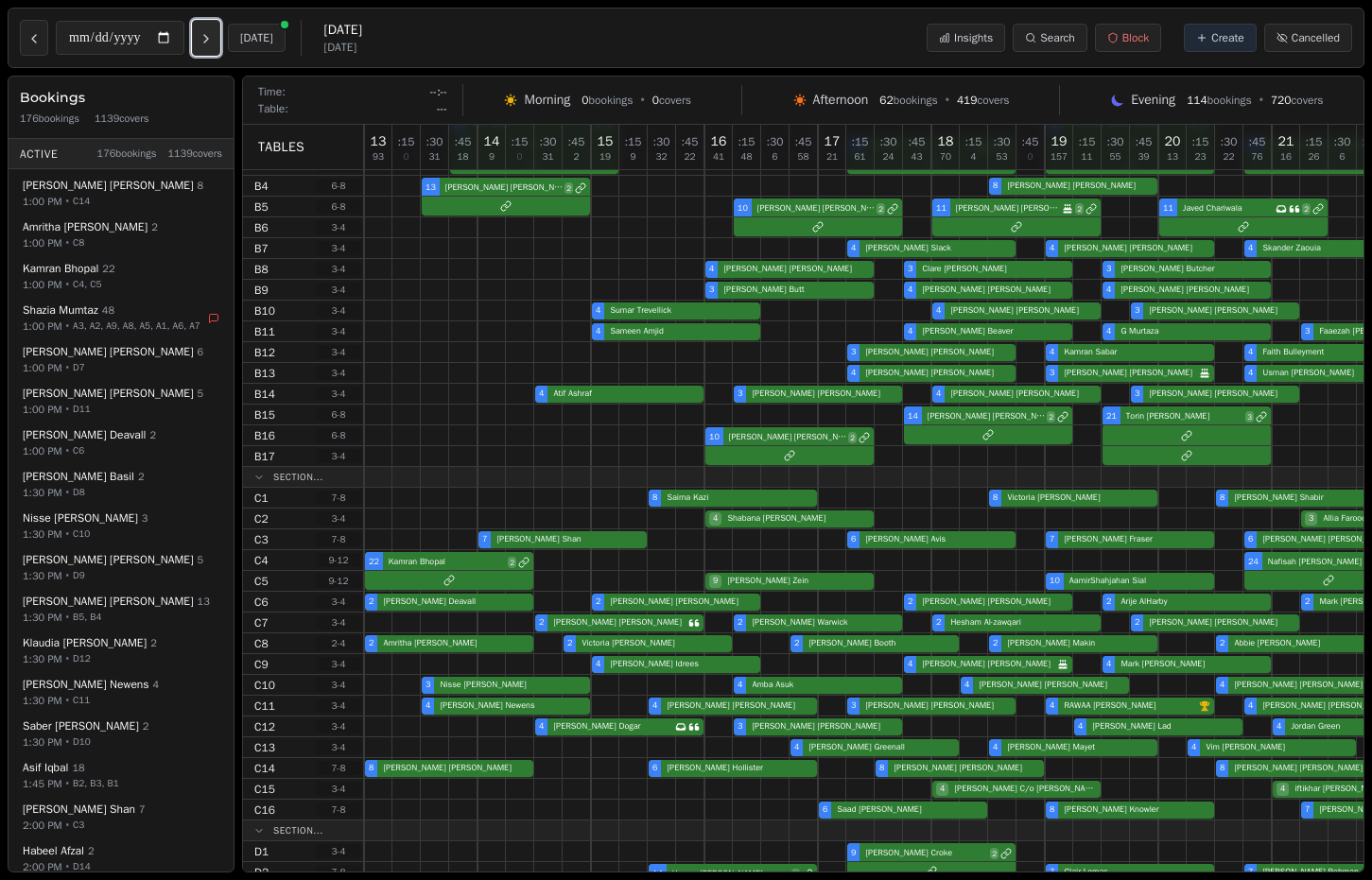 click at bounding box center [206, 38] 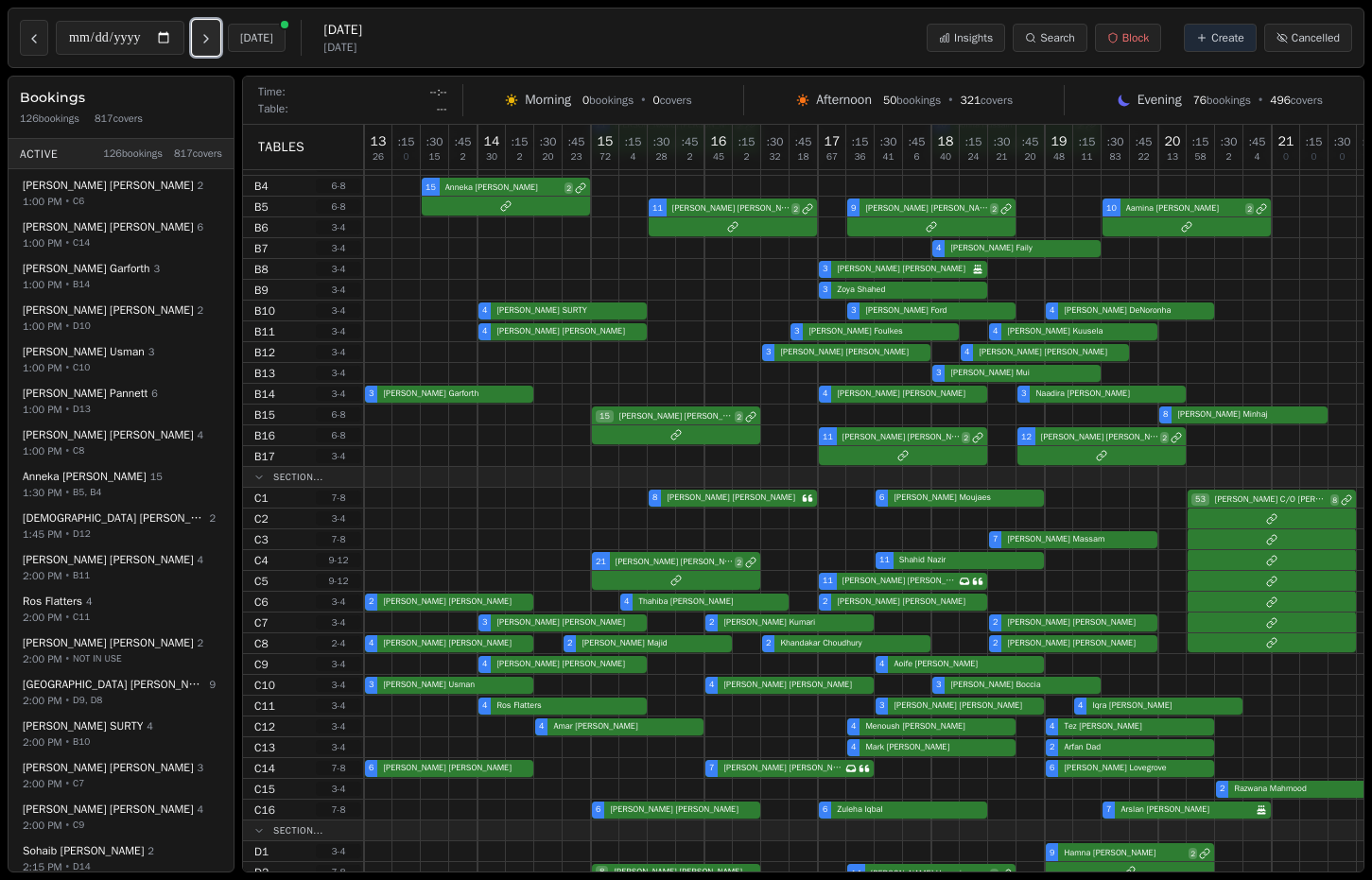 click 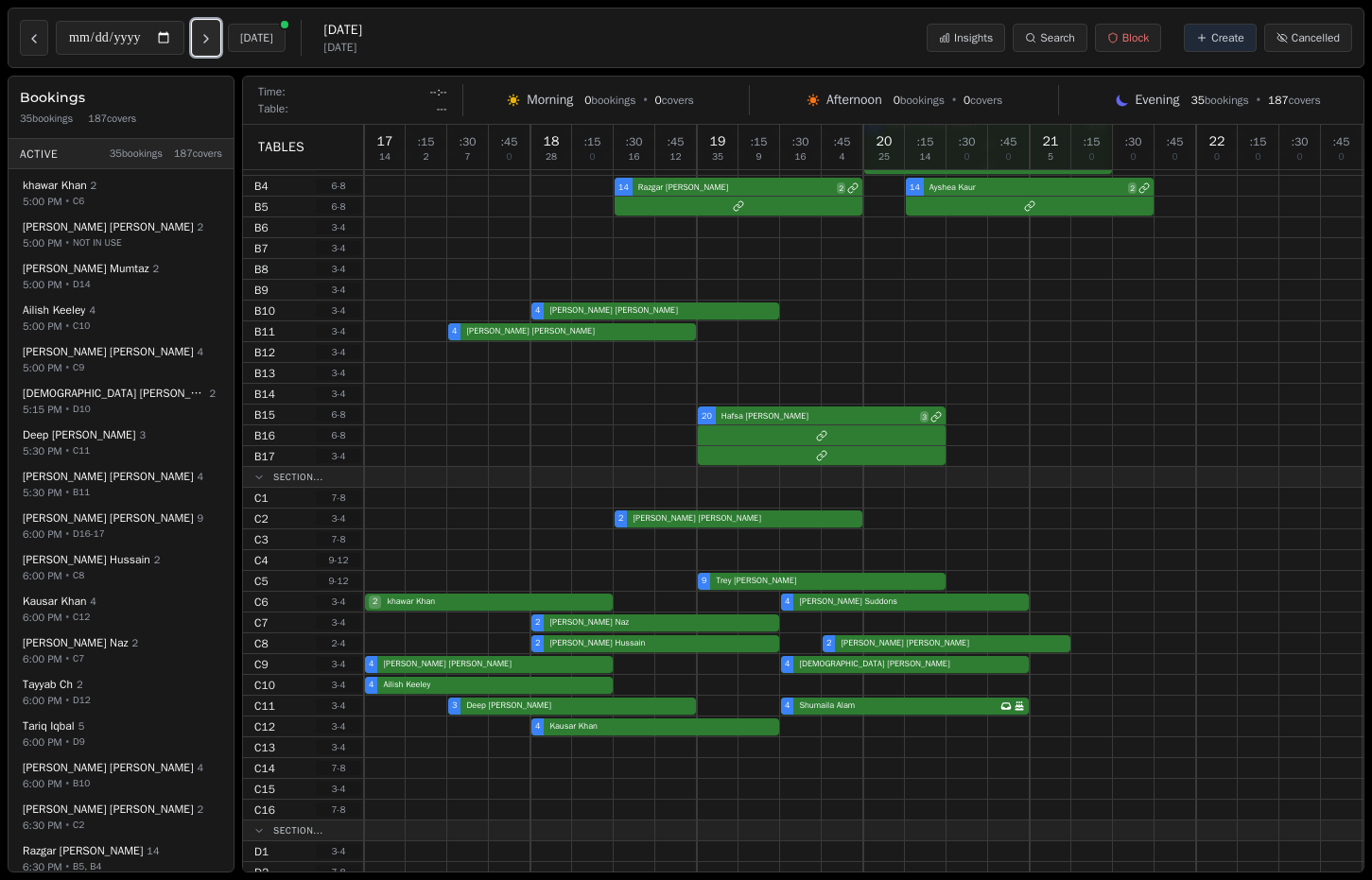 click 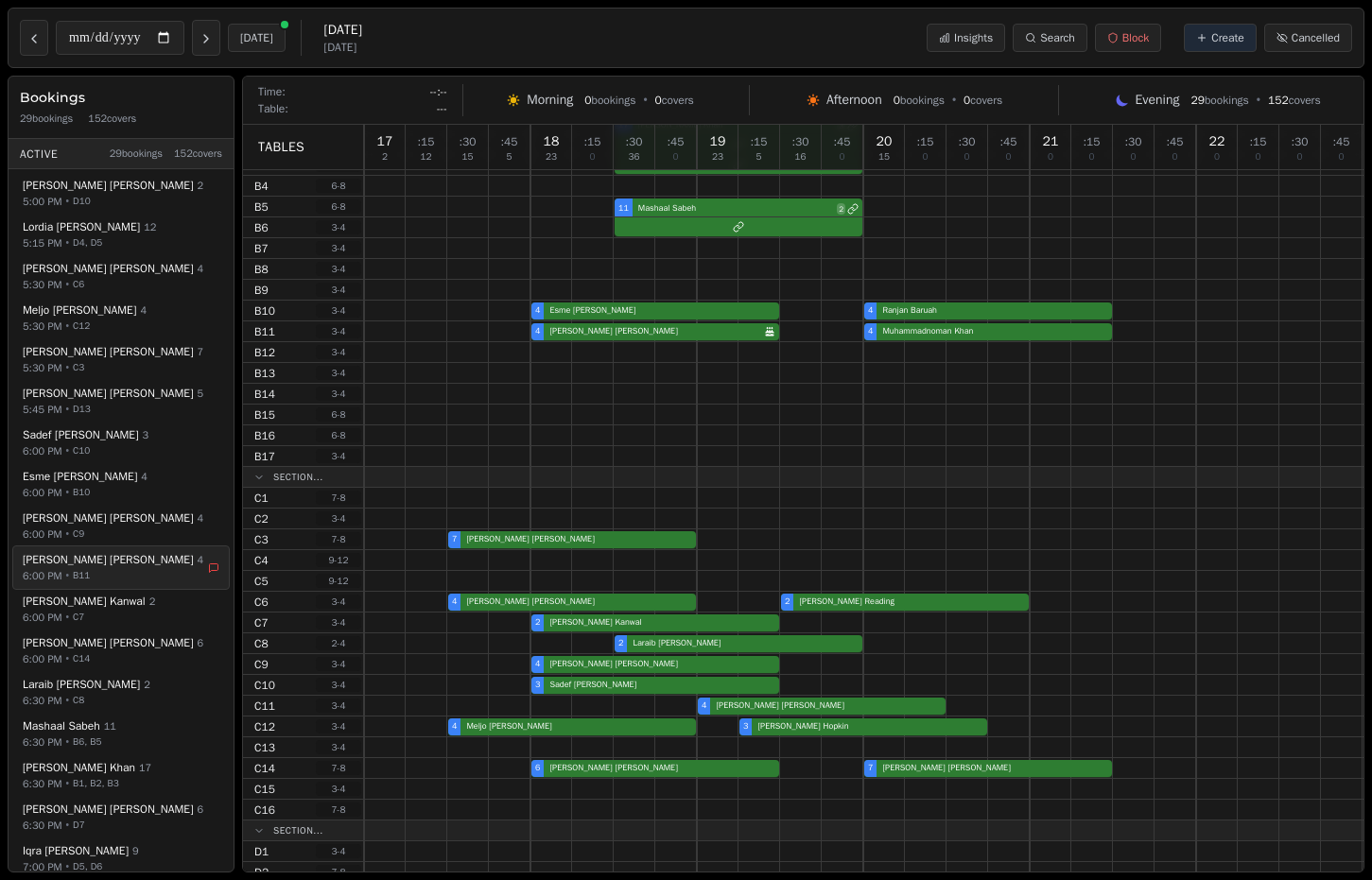 click on "6:00 PM • B11" at bounding box center (113, 575) 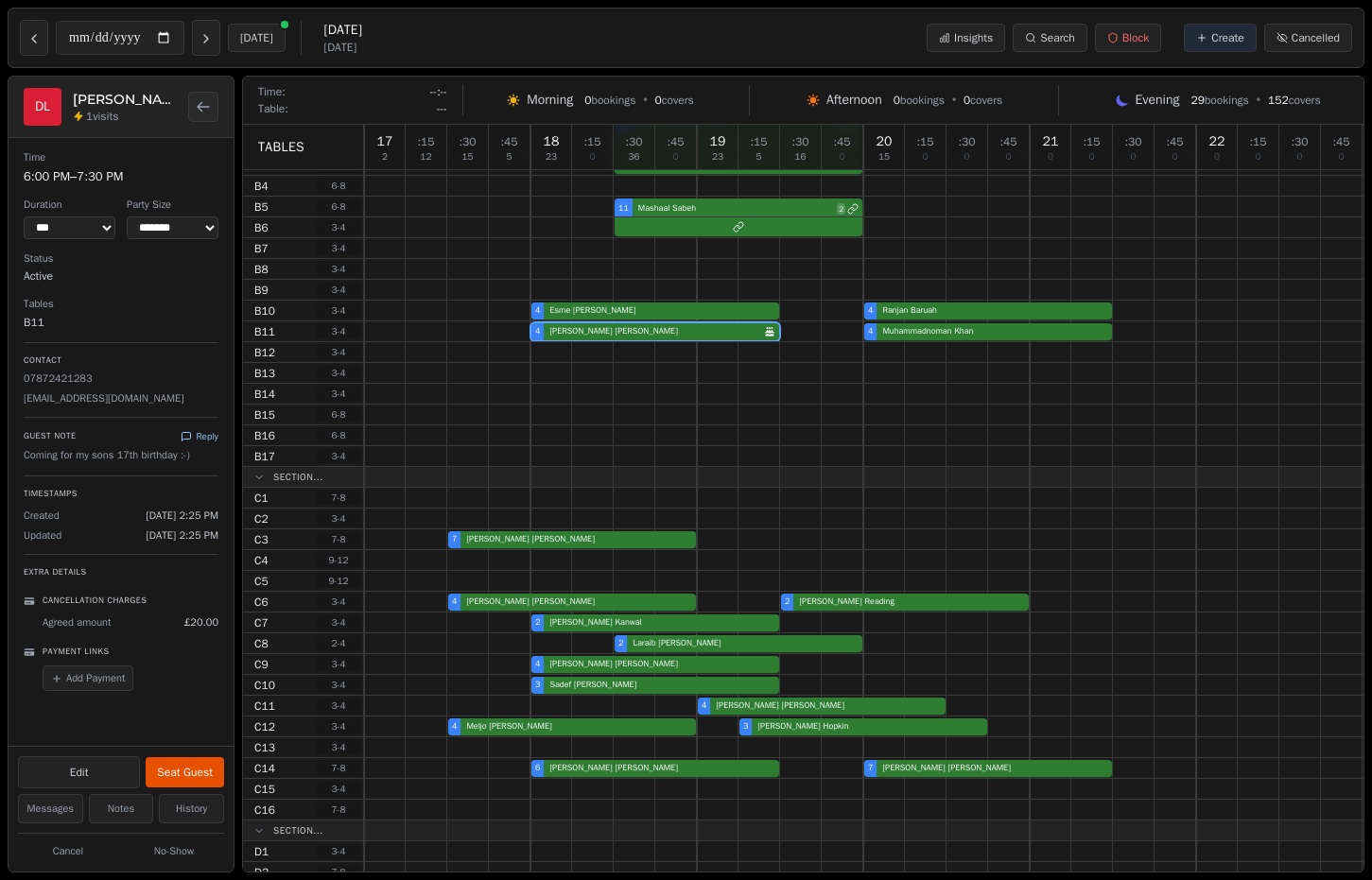 click on "Reply" at bounding box center [200, 436] 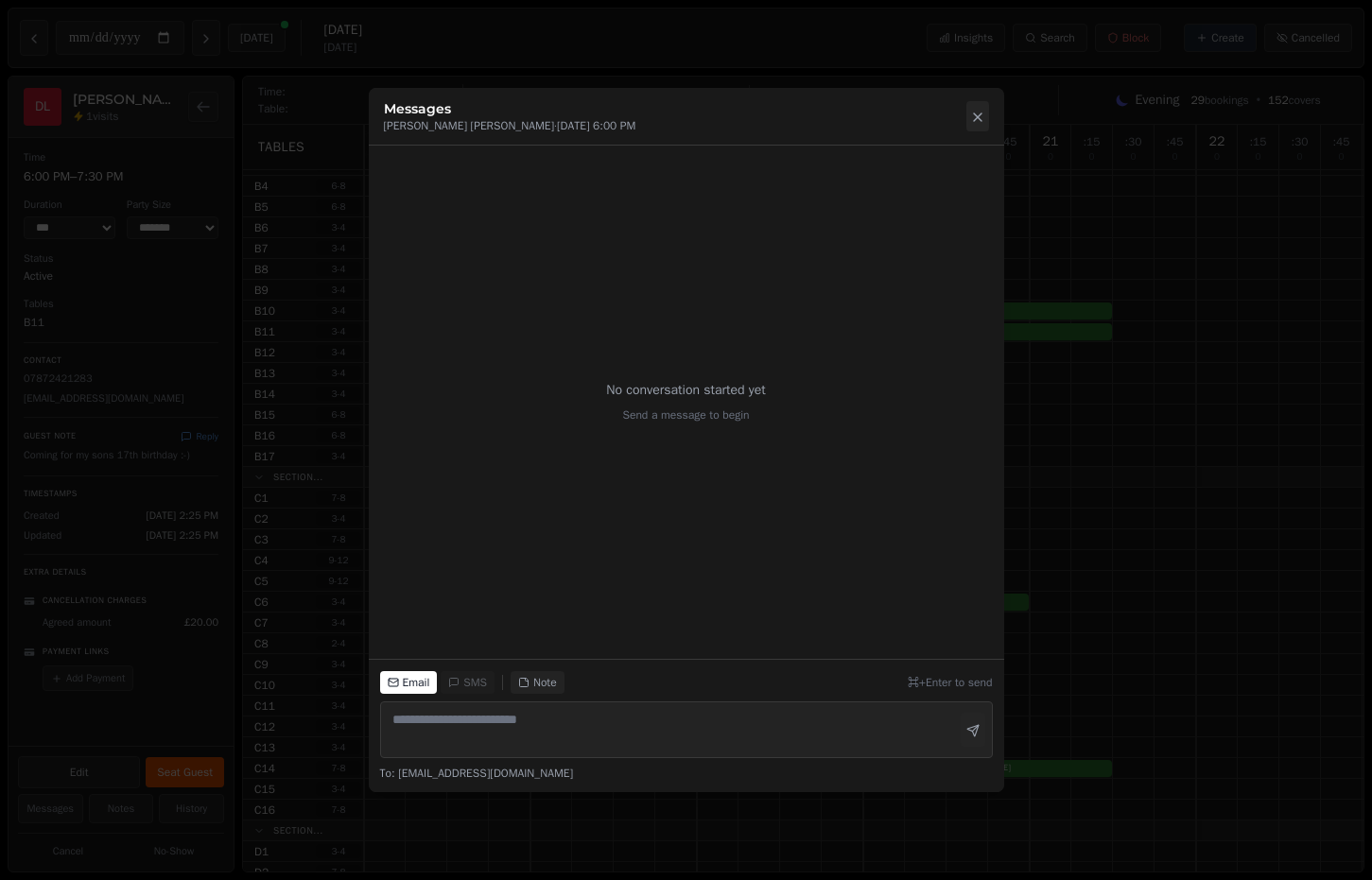 click 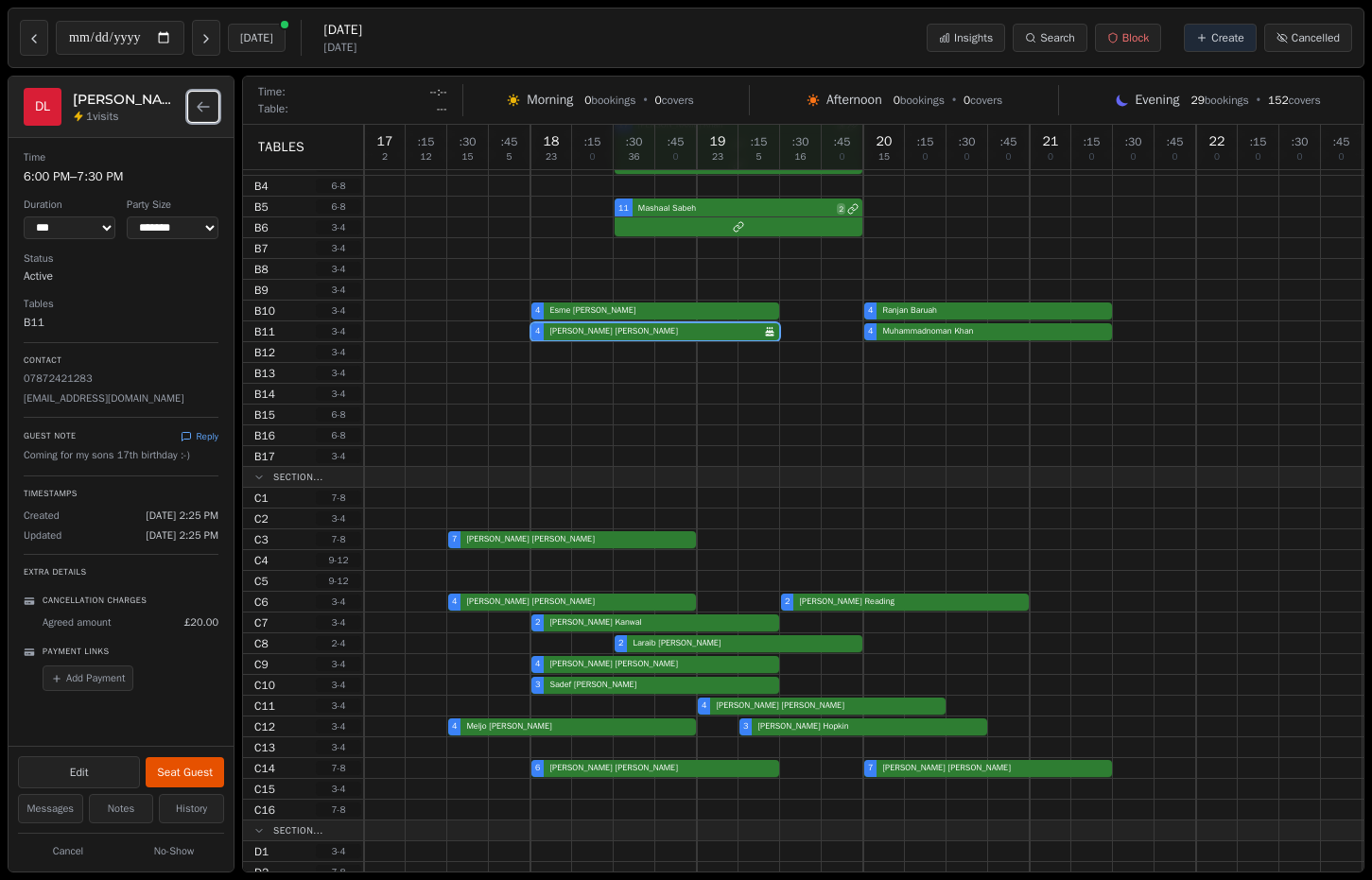 click 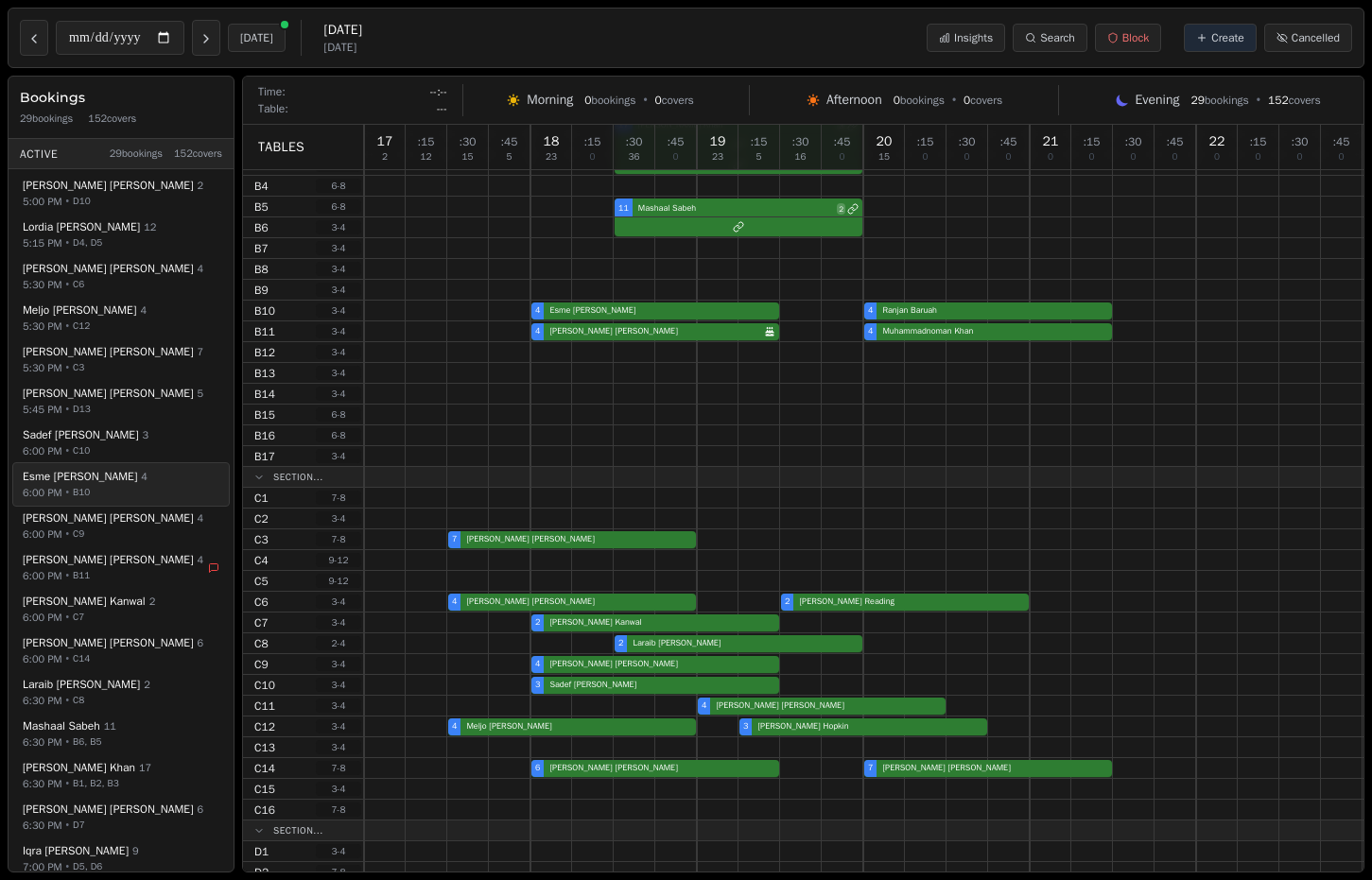 scroll, scrollTop: 508, scrollLeft: 0, axis: vertical 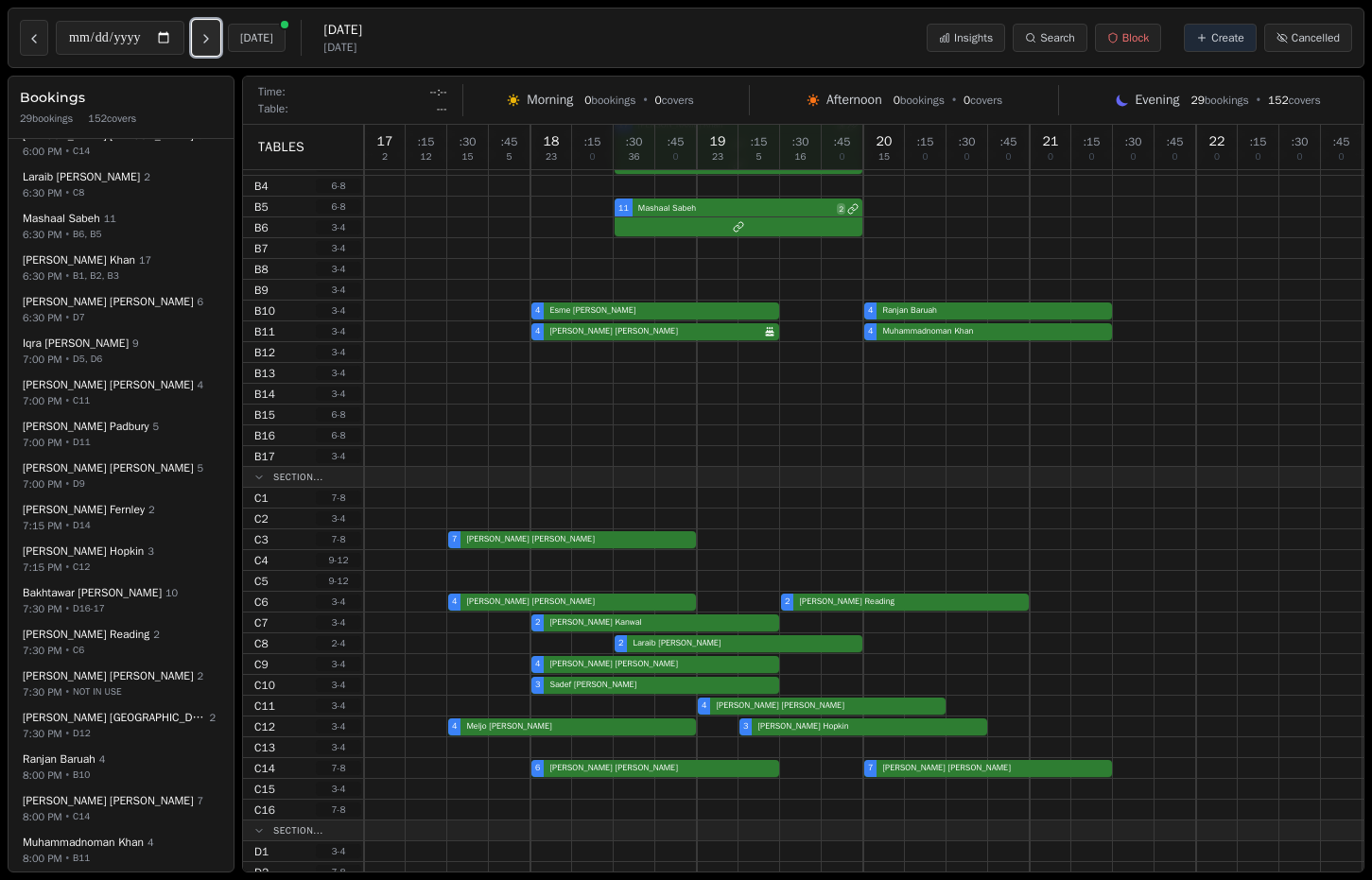 click 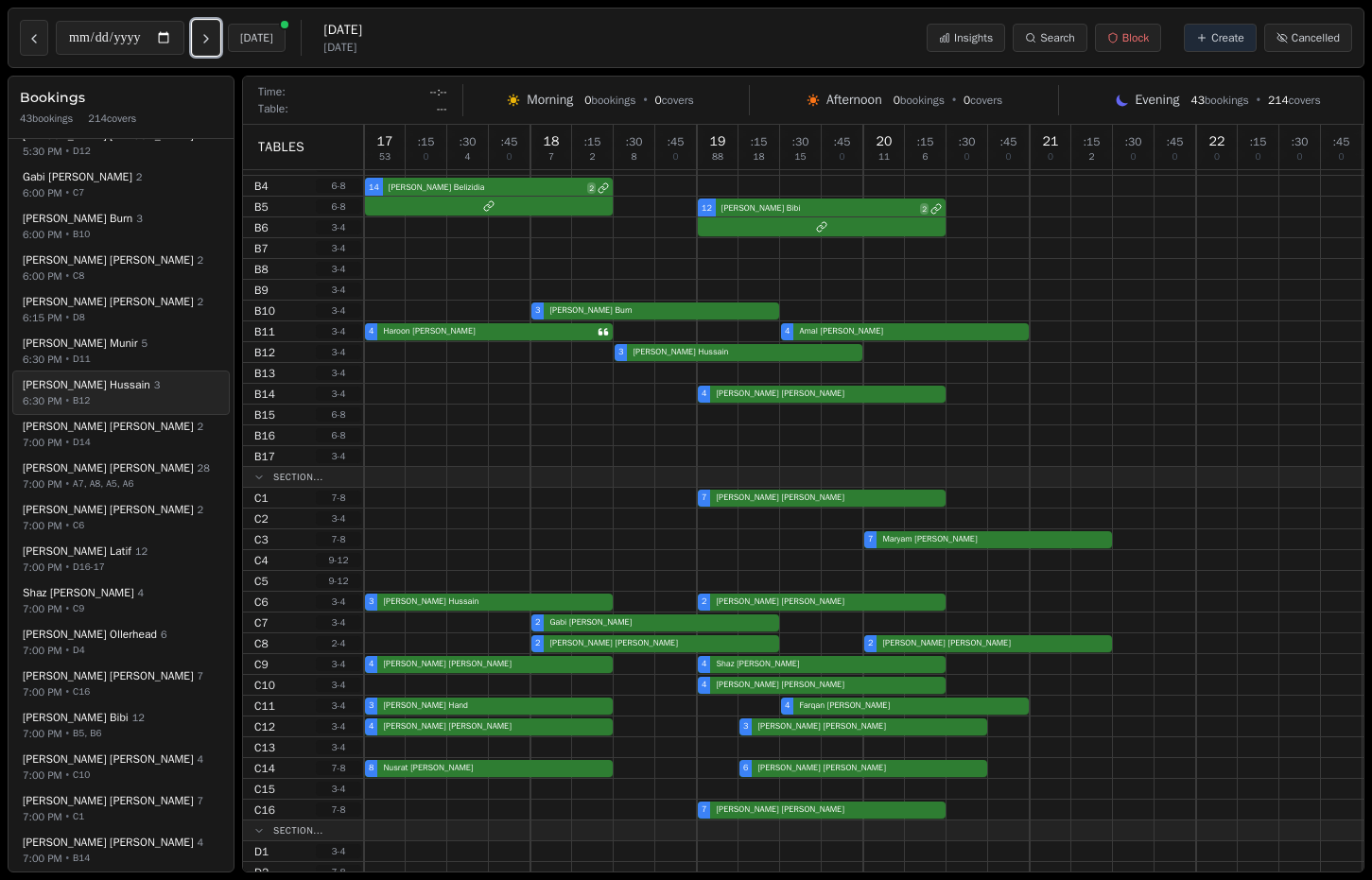 scroll, scrollTop: 0, scrollLeft: 0, axis: both 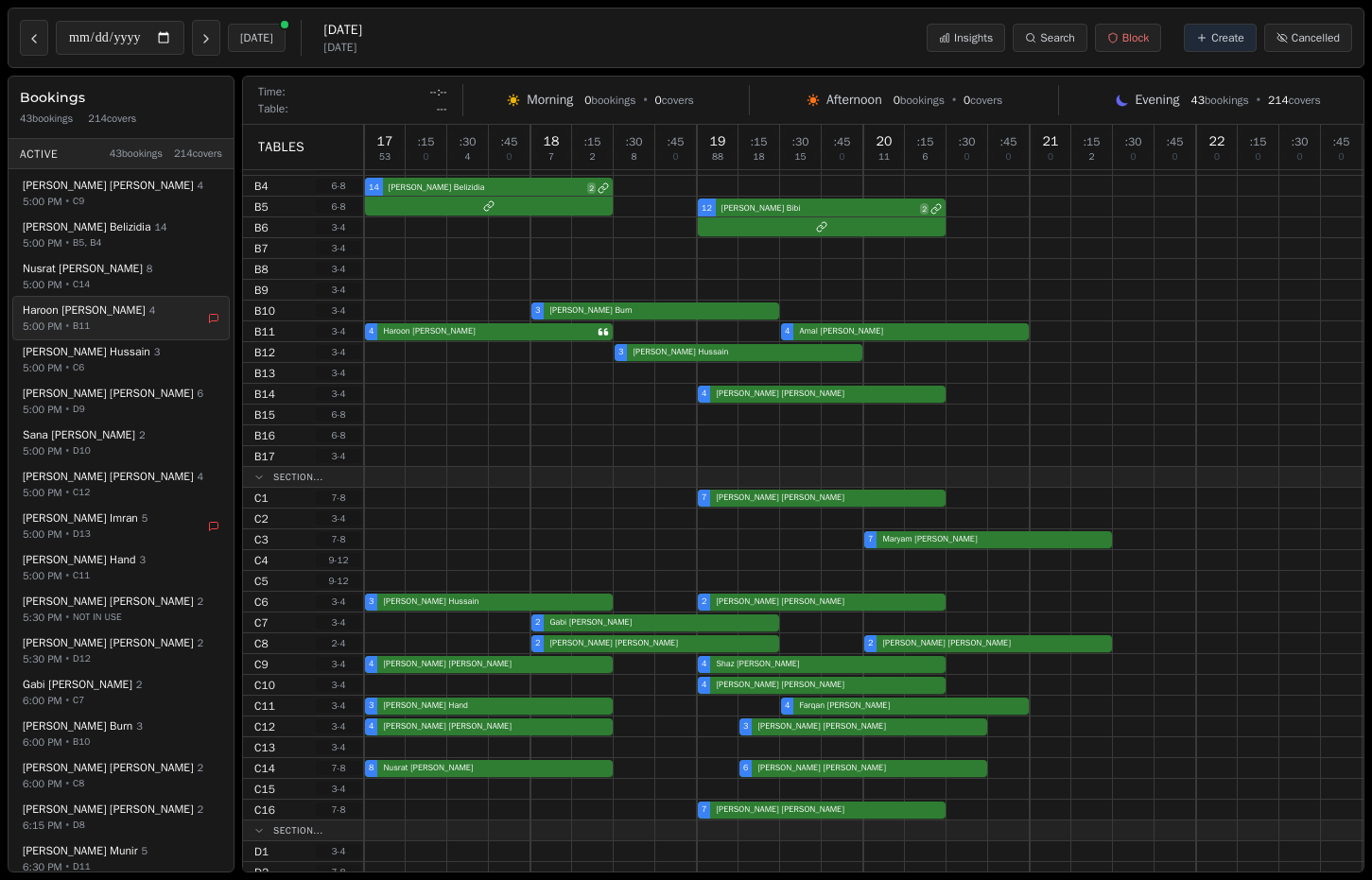 click on "[PERSON_NAME] 4 5:00 PM • B11" at bounding box center [121, 318] 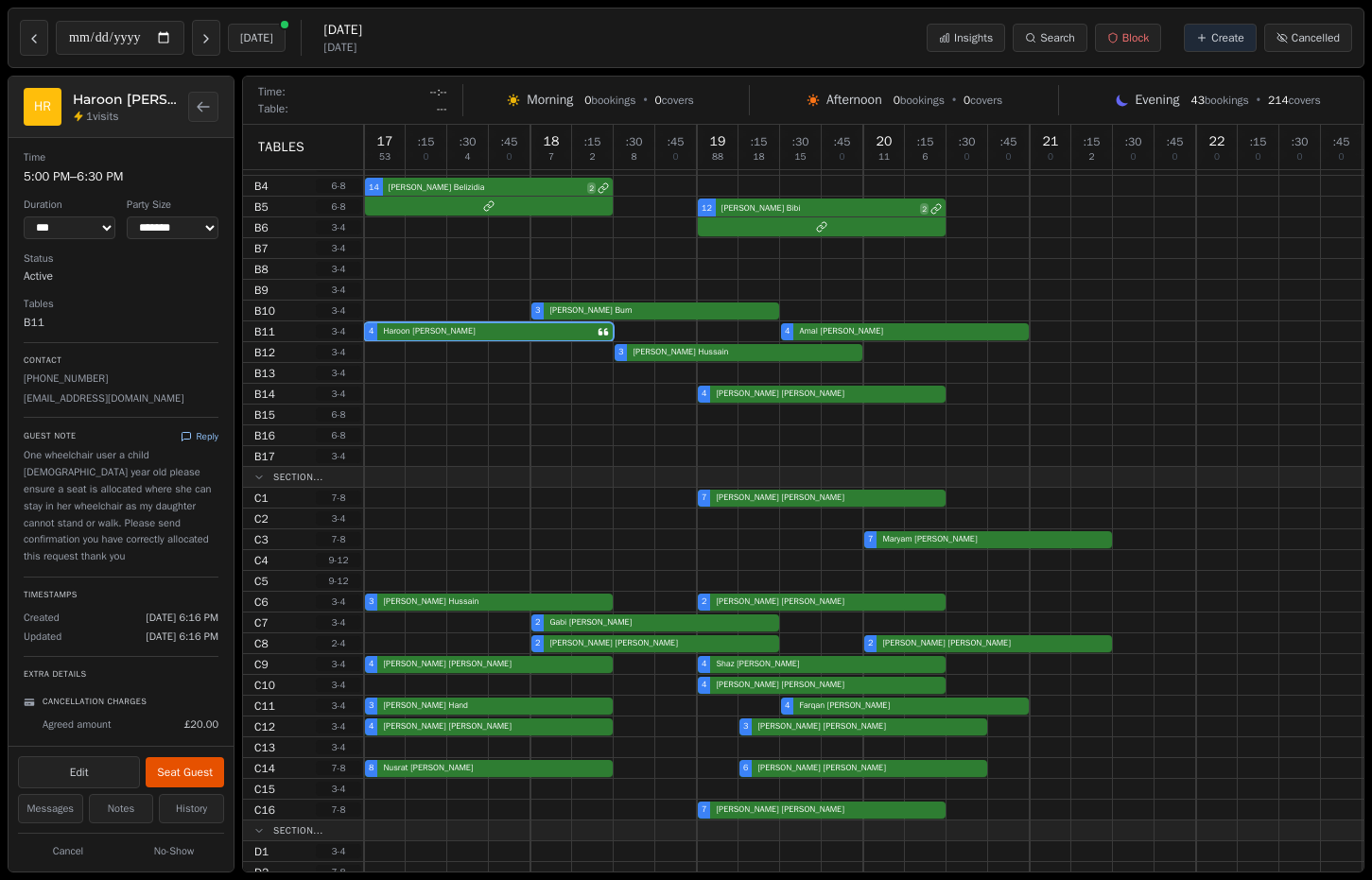 click on "Reply" at bounding box center (200, 436) 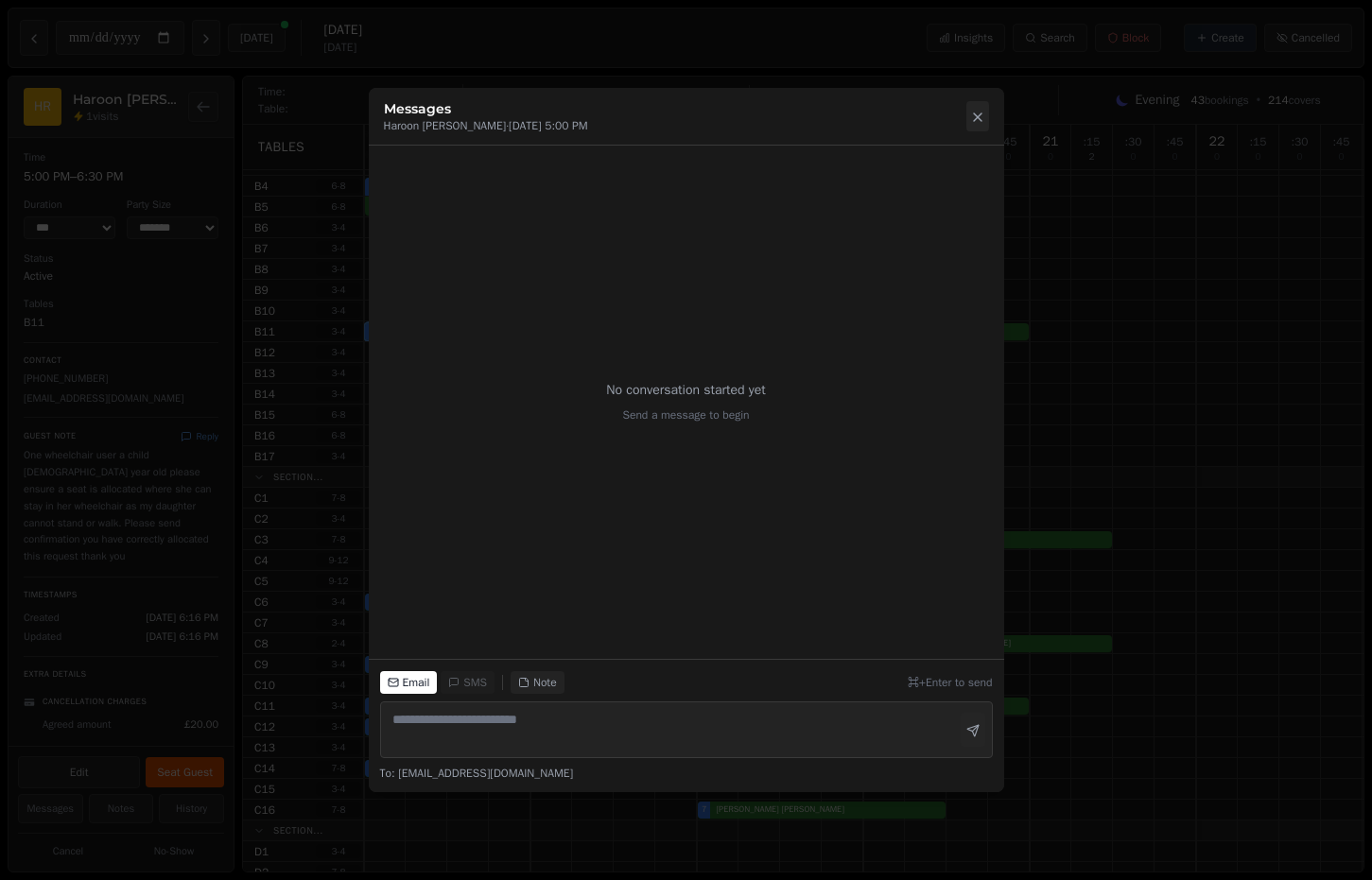 click 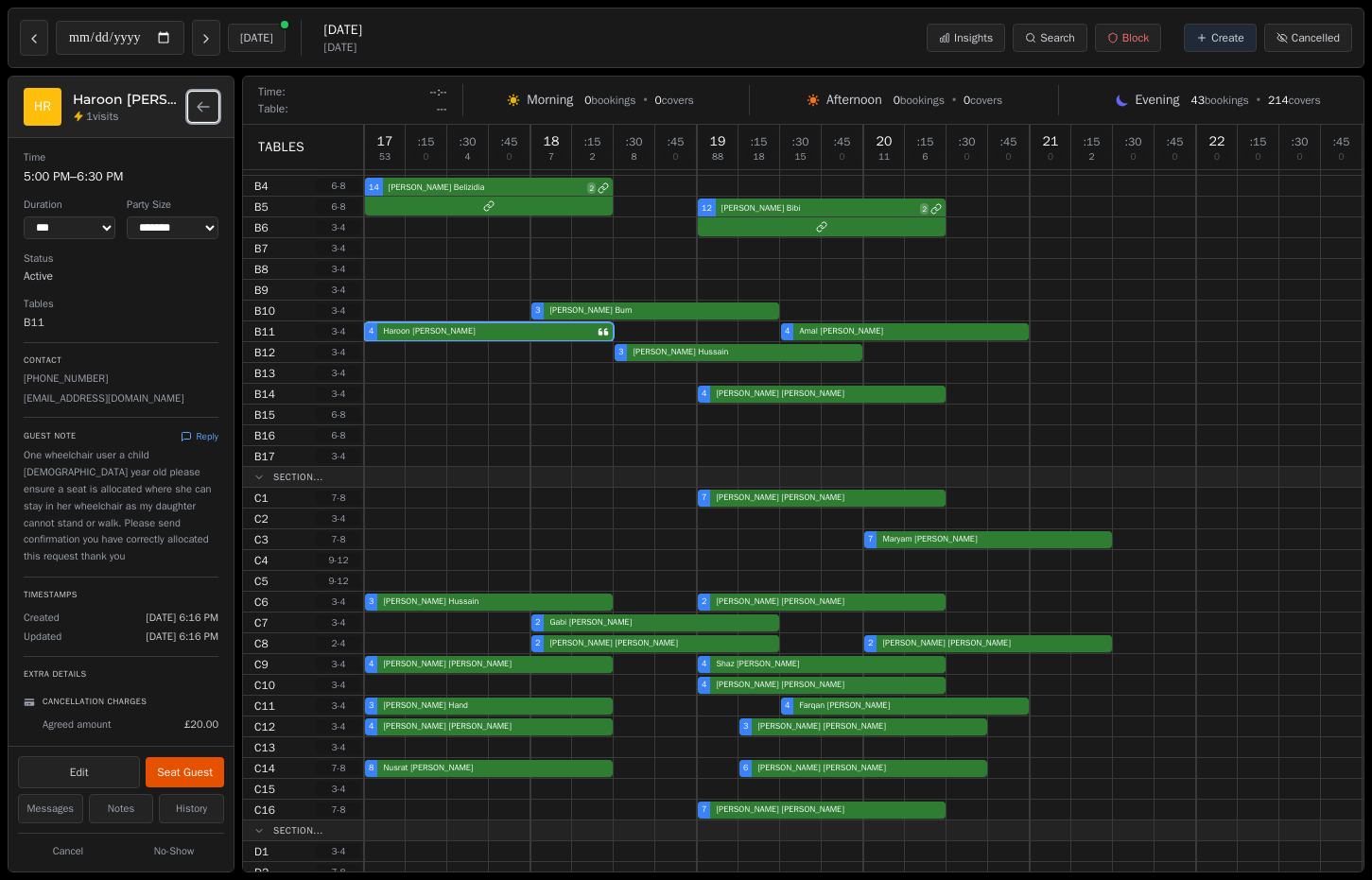 click at bounding box center (203, 107) 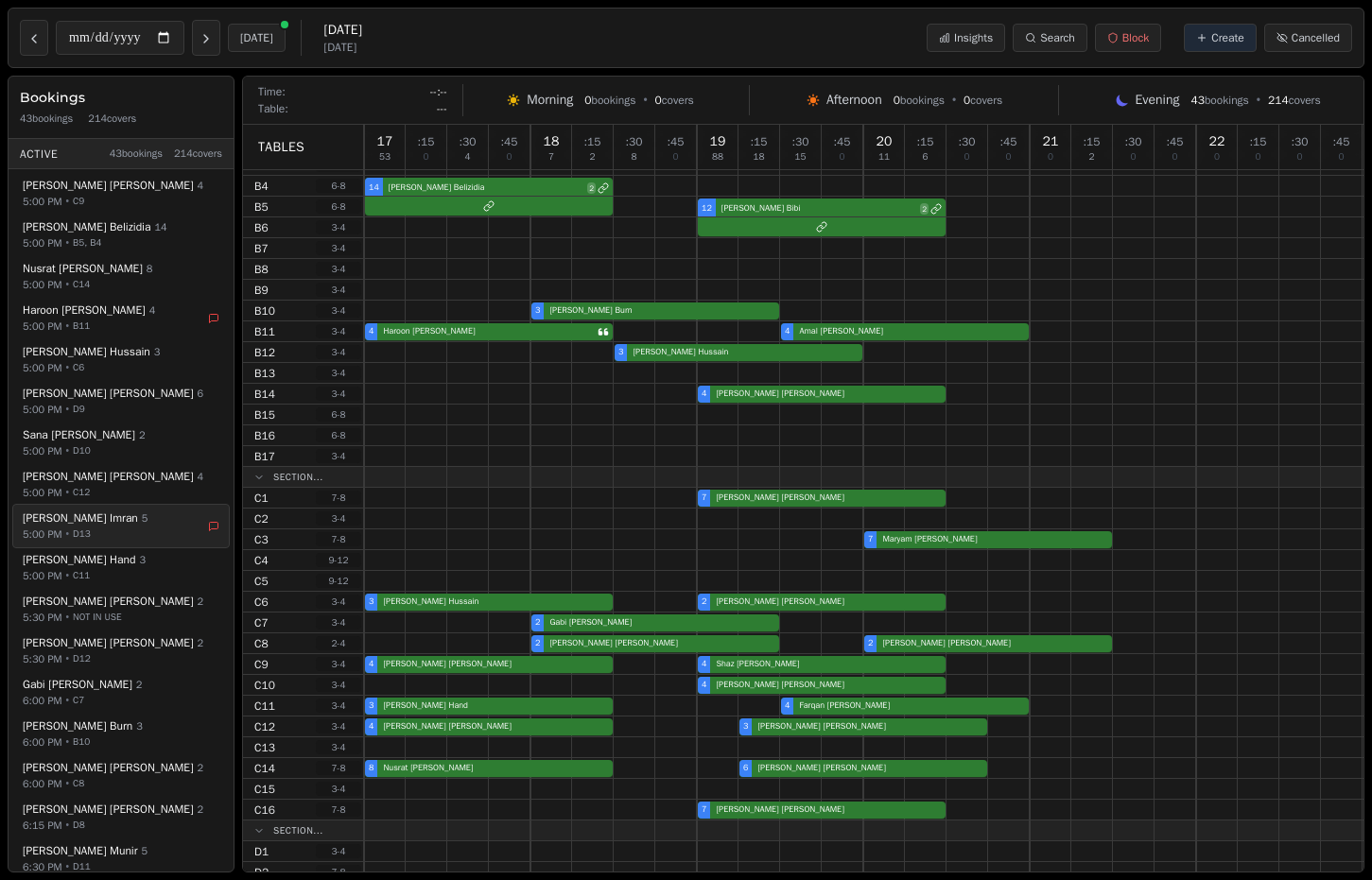 click on "[PERSON_NAME]   [PERSON_NAME] 5 5:00 PM • D13" at bounding box center (121, 526) 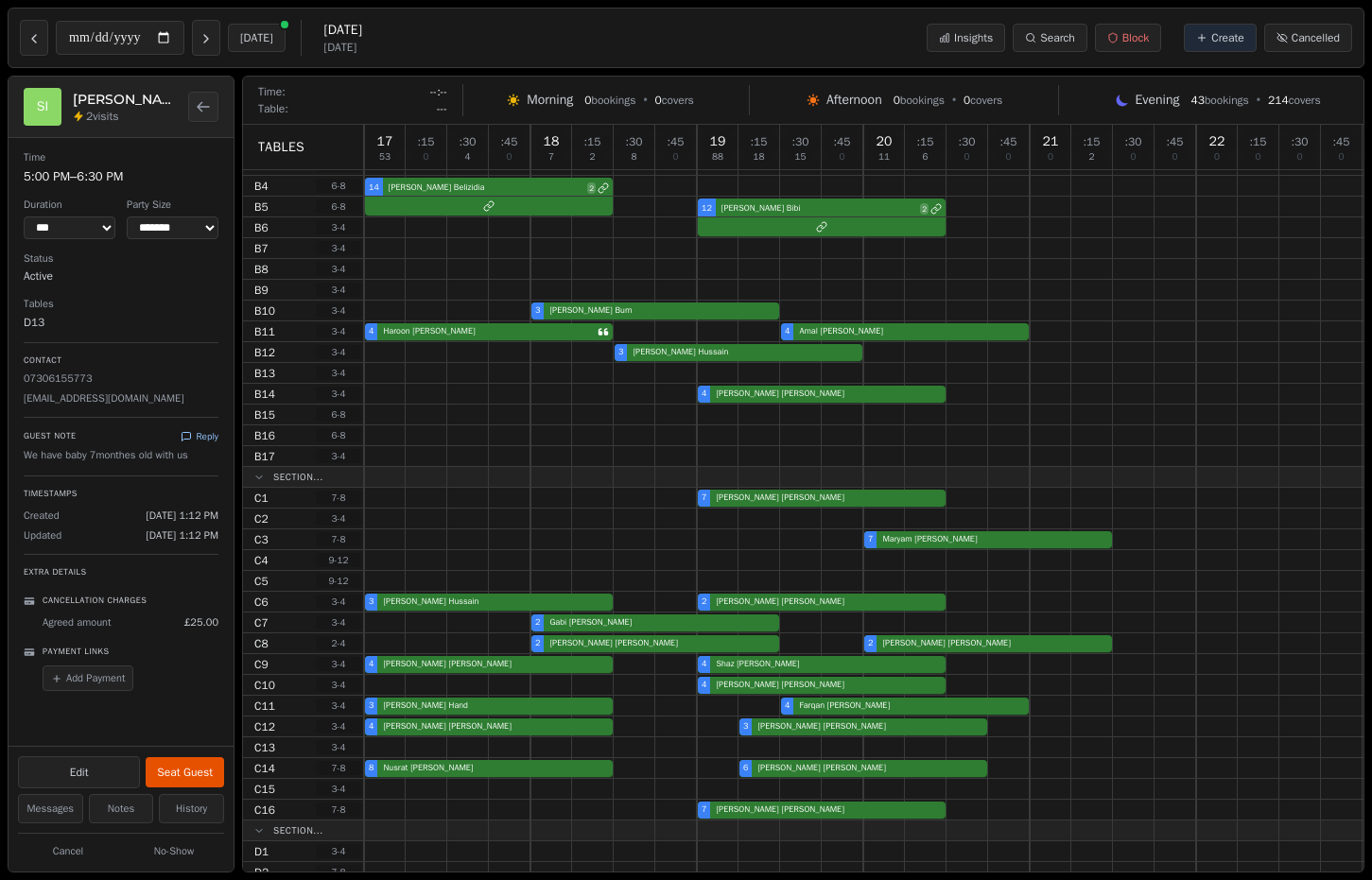 click on "Reply" at bounding box center (200, 436) 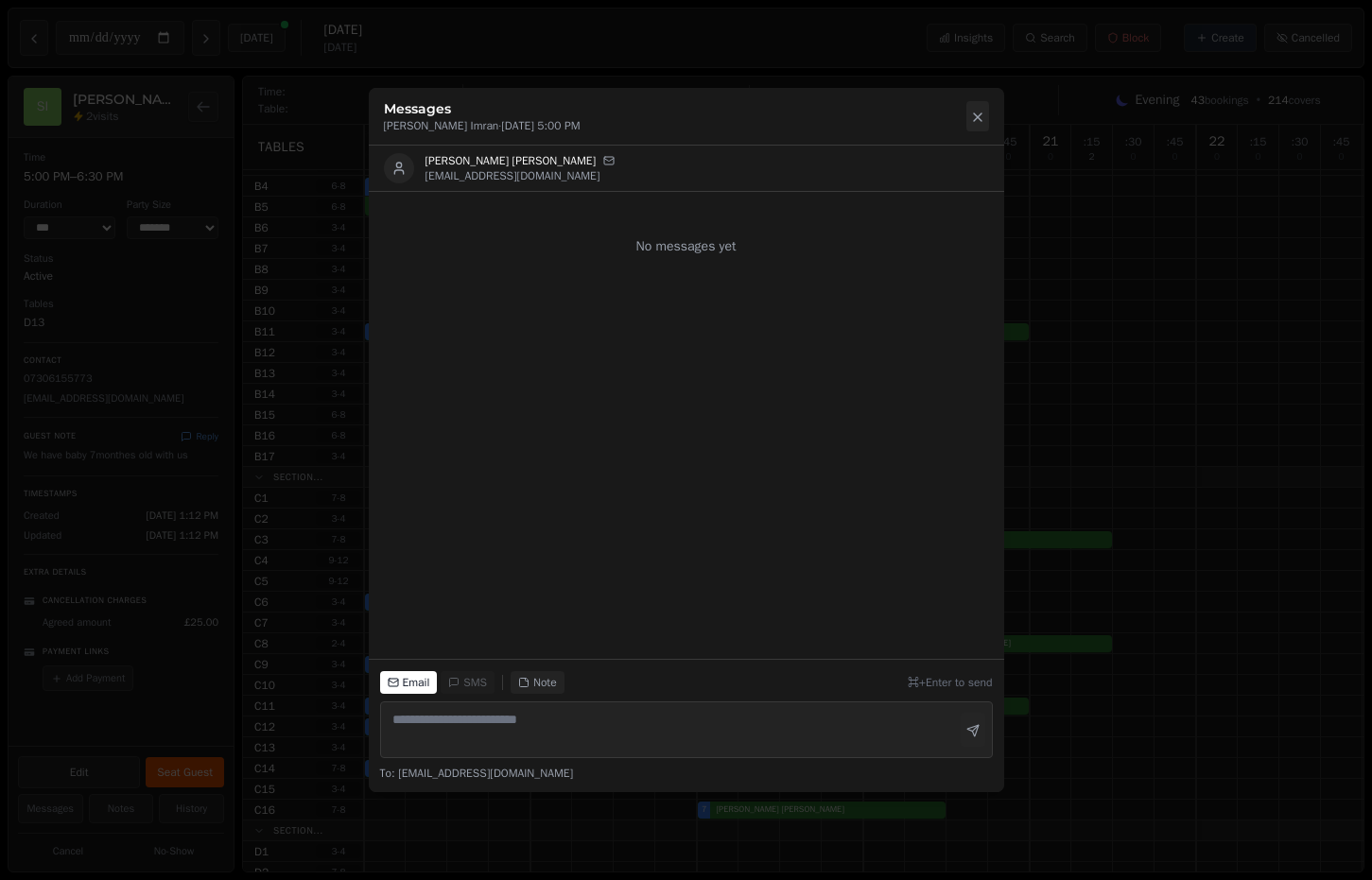 click 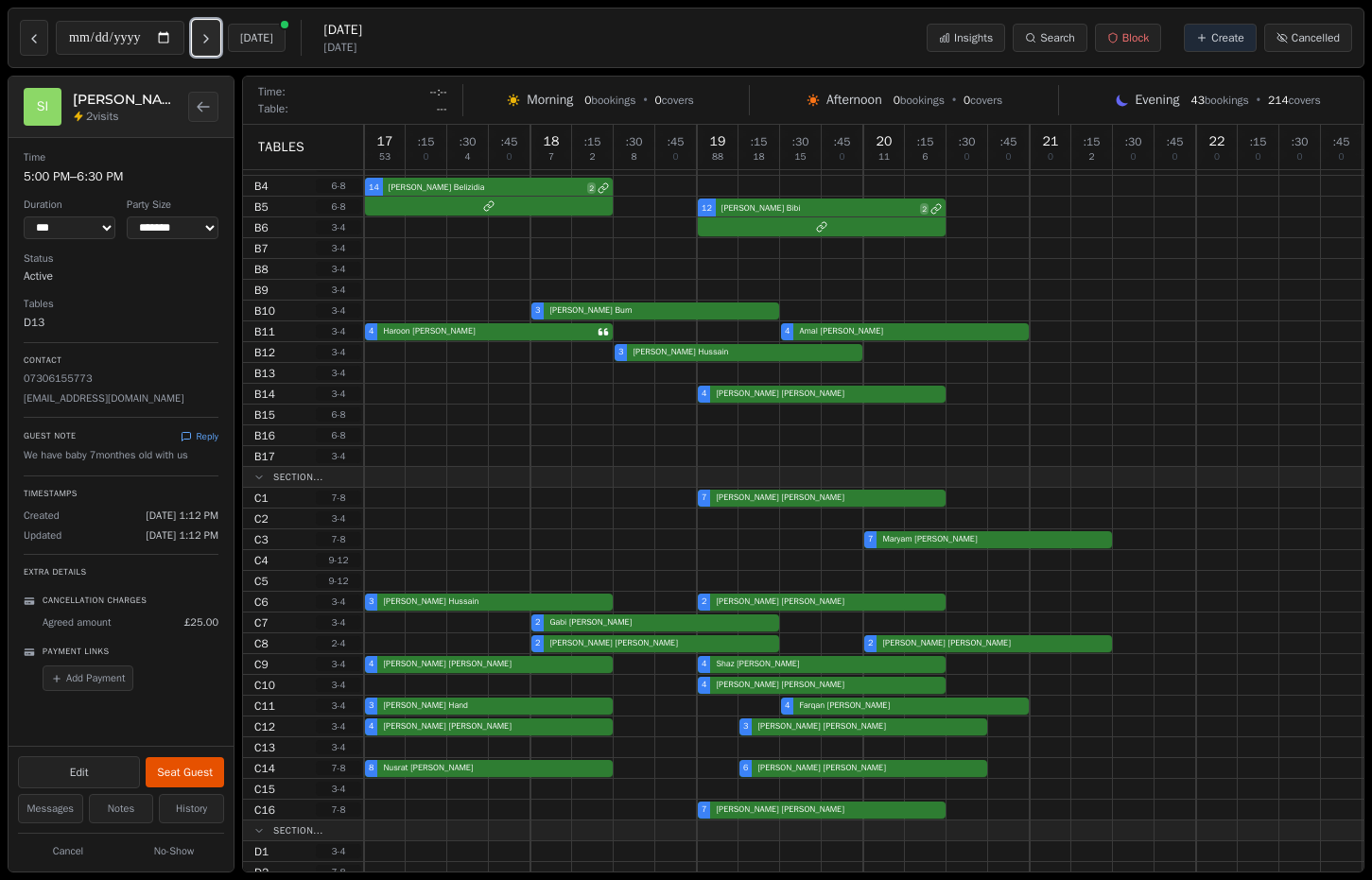 click at bounding box center (206, 38) 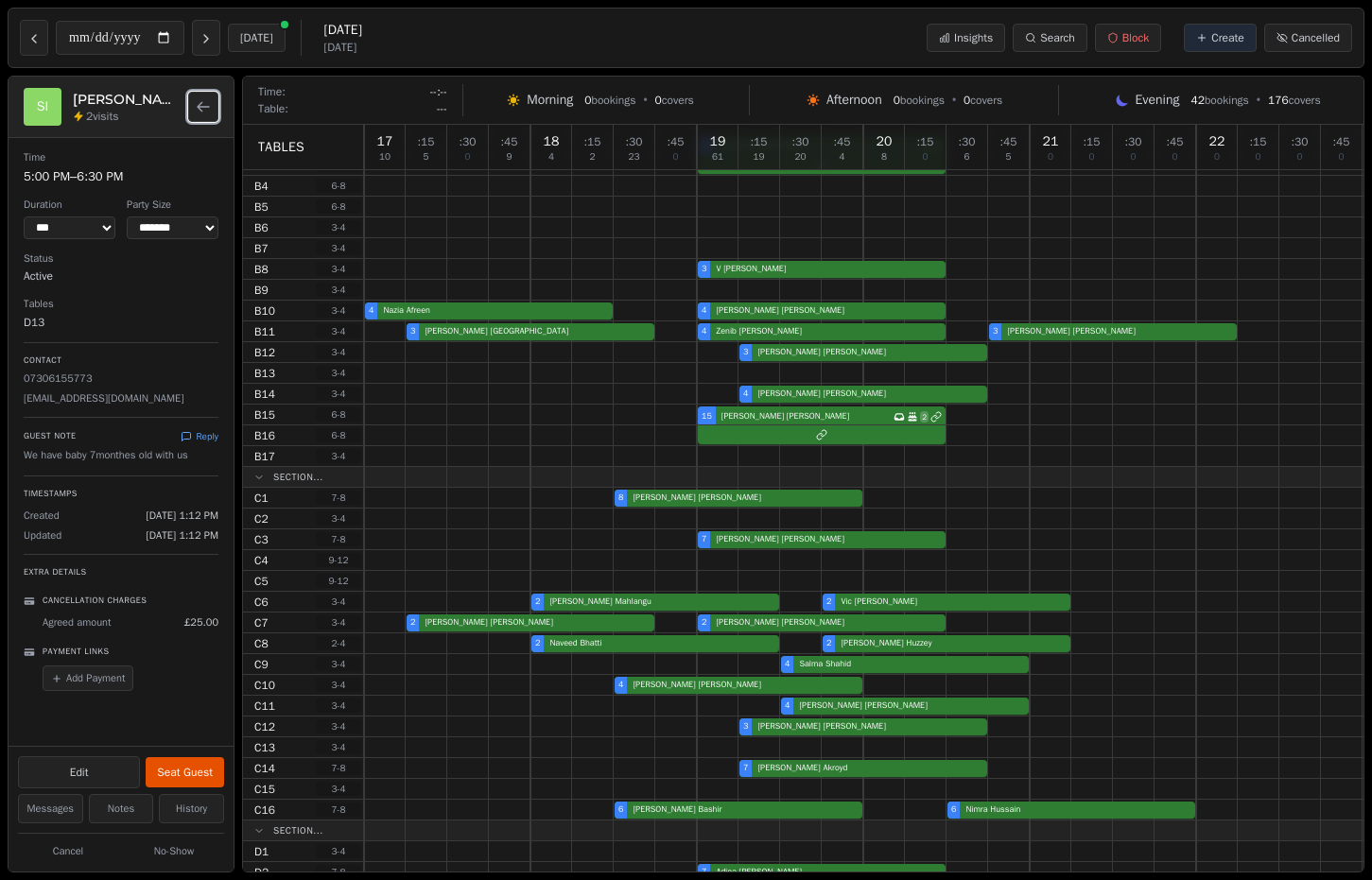click 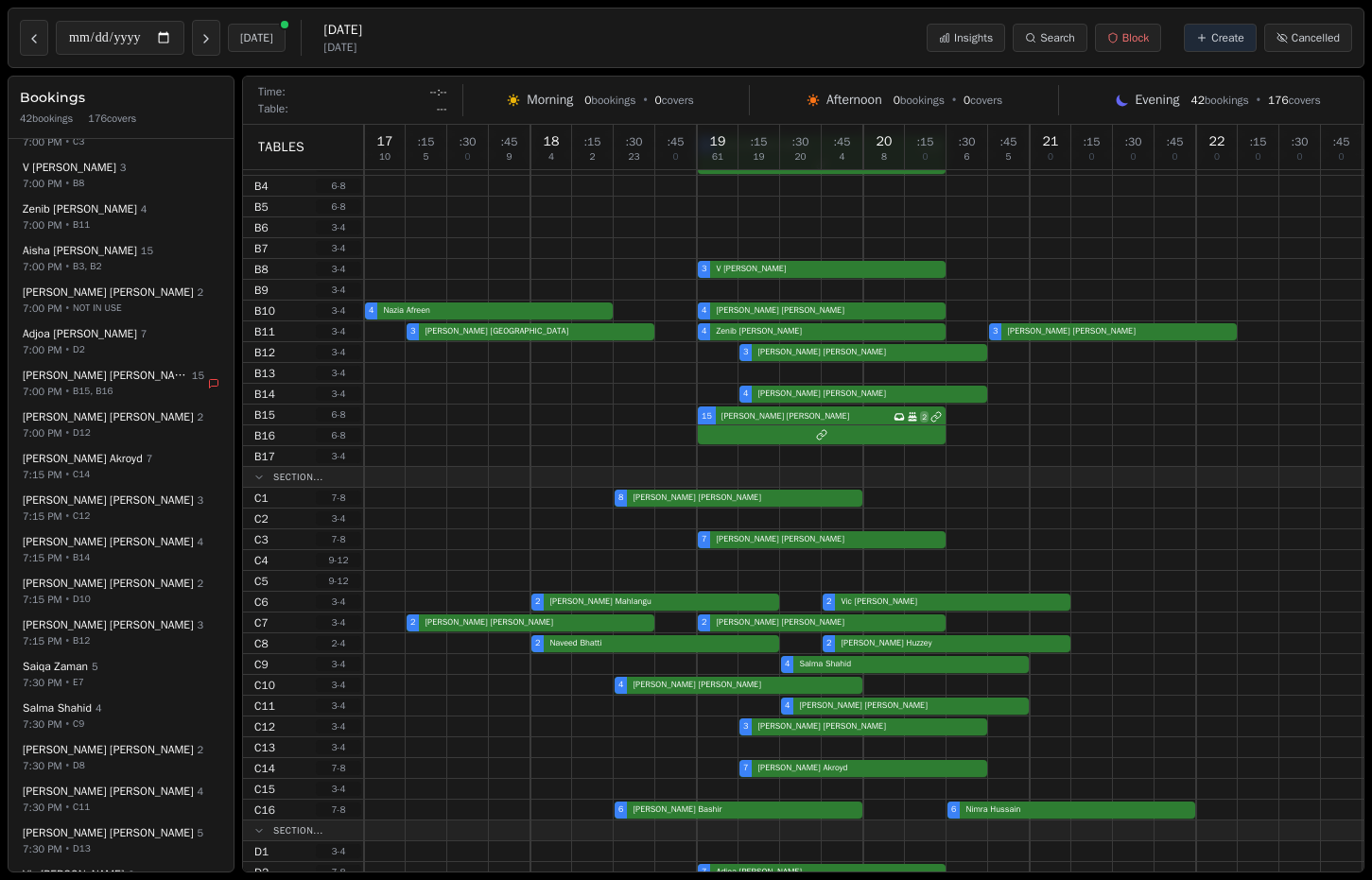 scroll, scrollTop: 685, scrollLeft: 0, axis: vertical 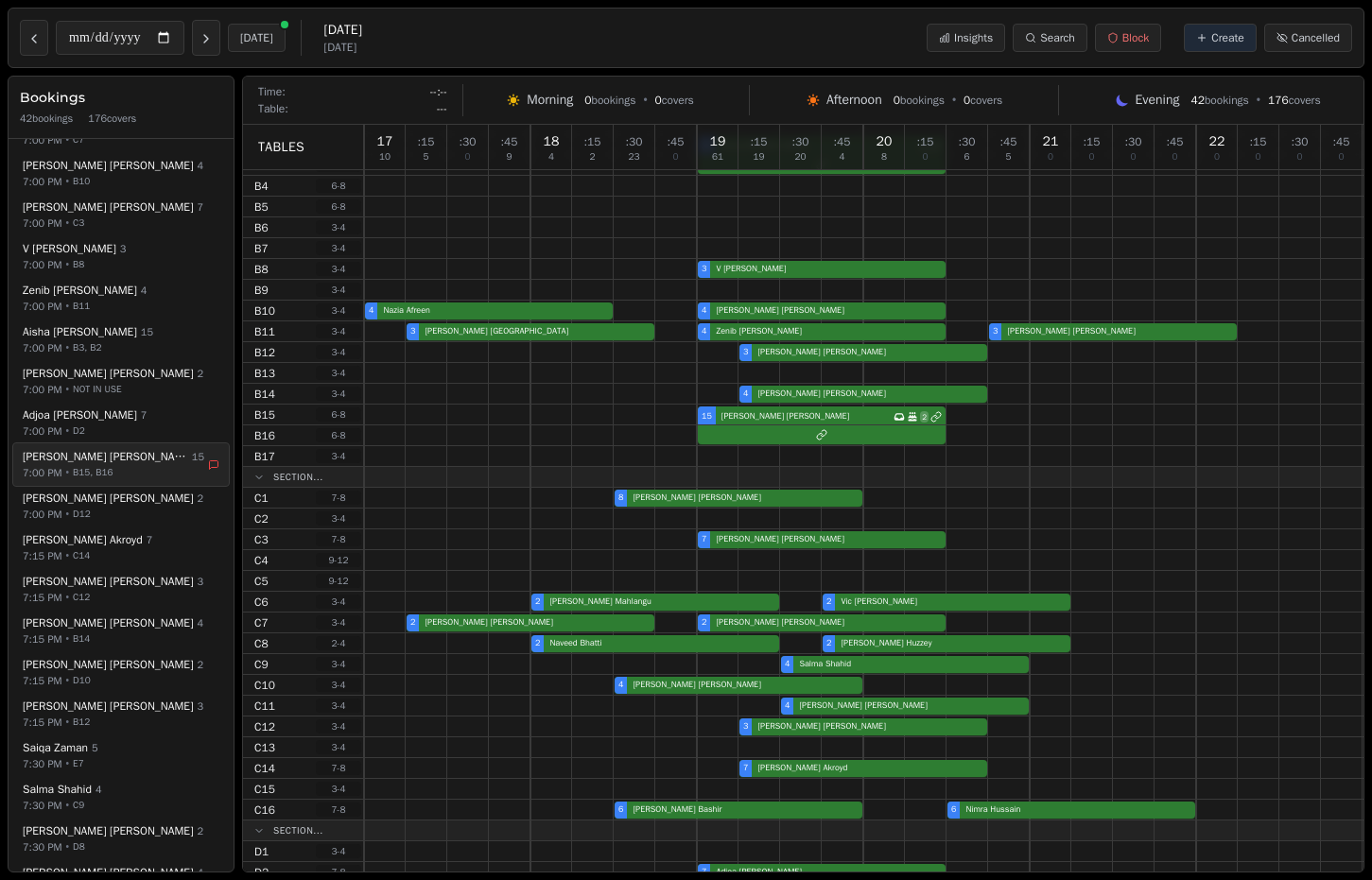 click on "[PERSON_NAME] 15" at bounding box center [113, 457] 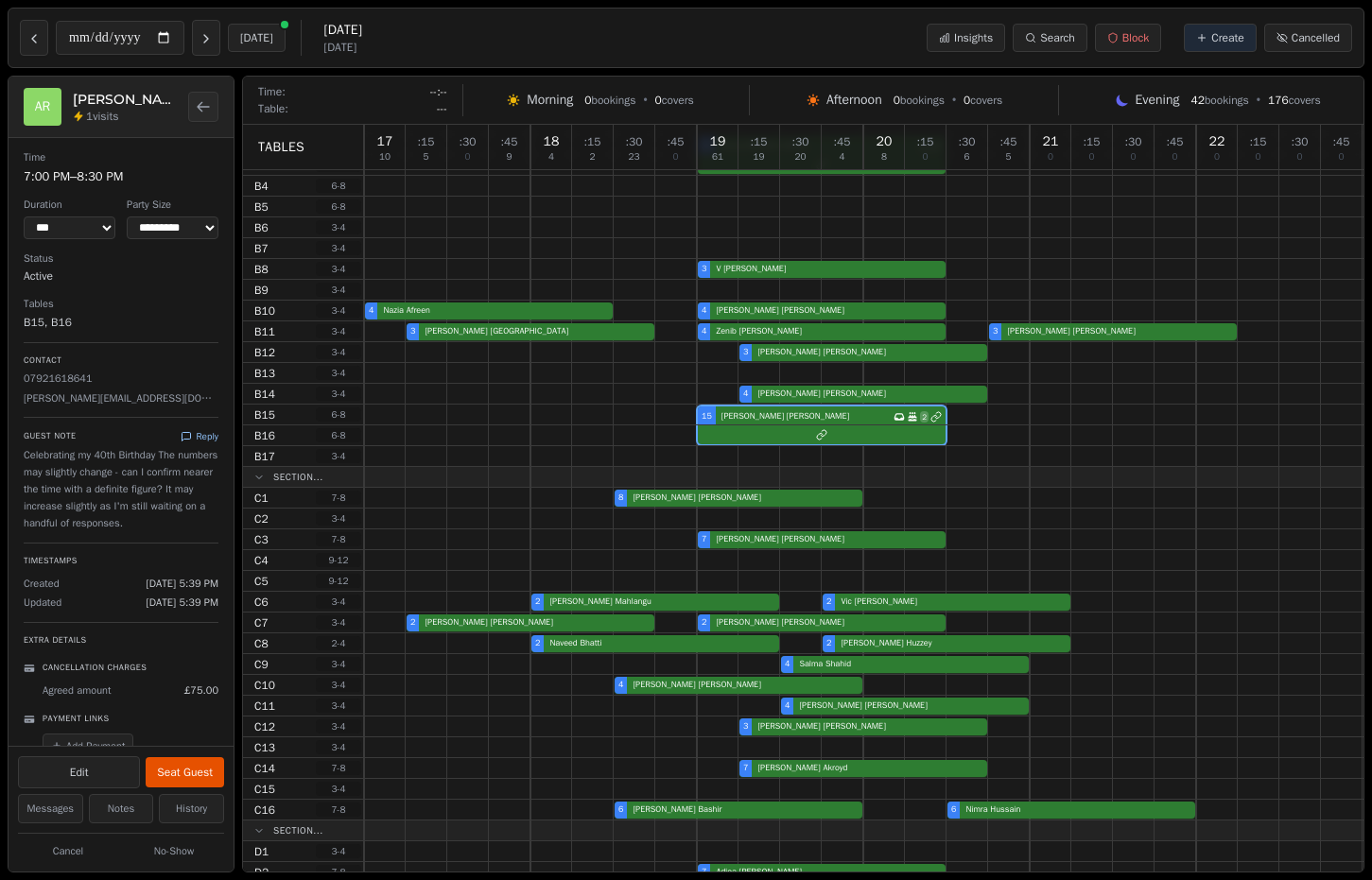 click on "Reply" at bounding box center (200, 436) 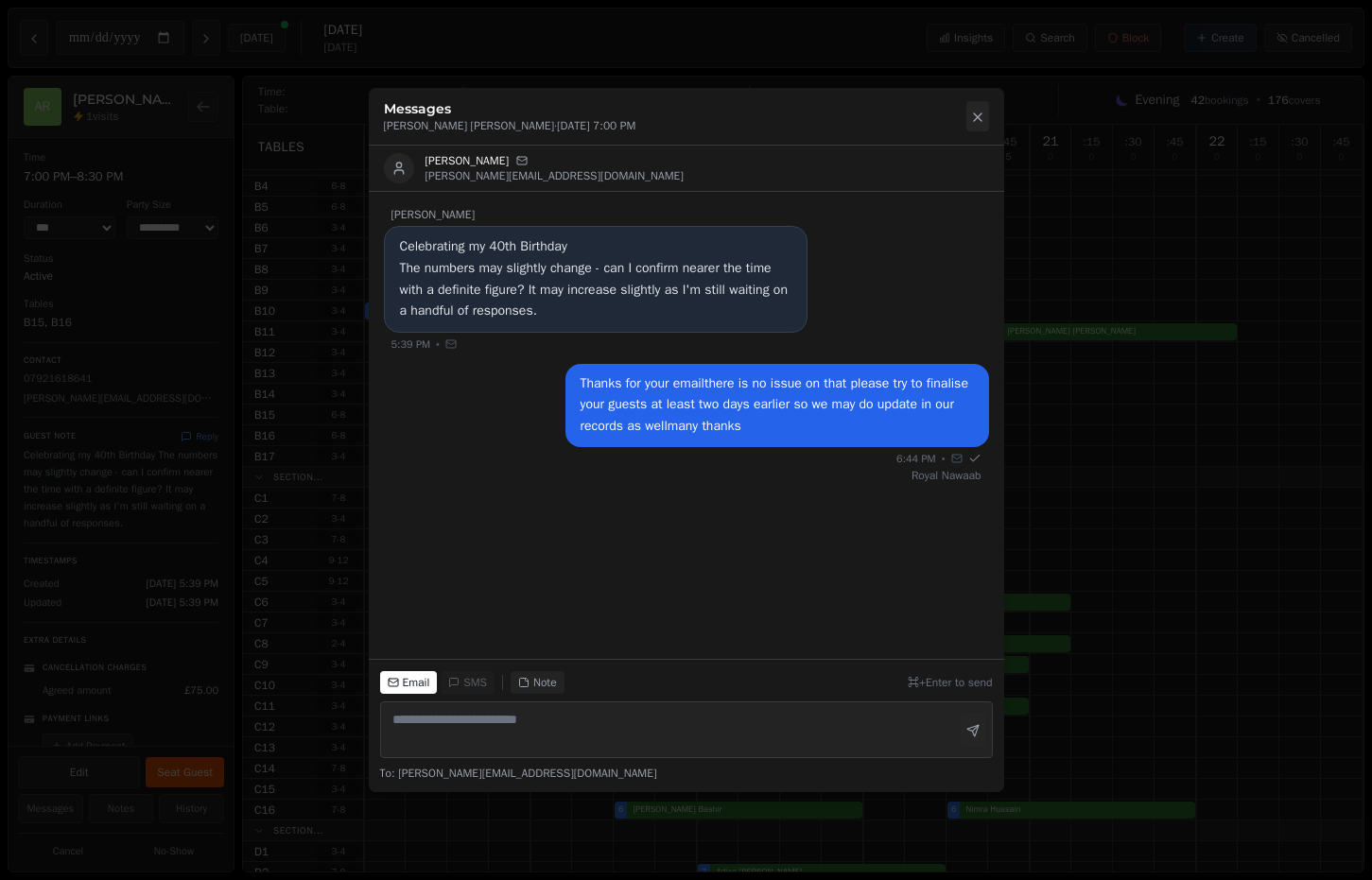 click at bounding box center (978, 116) 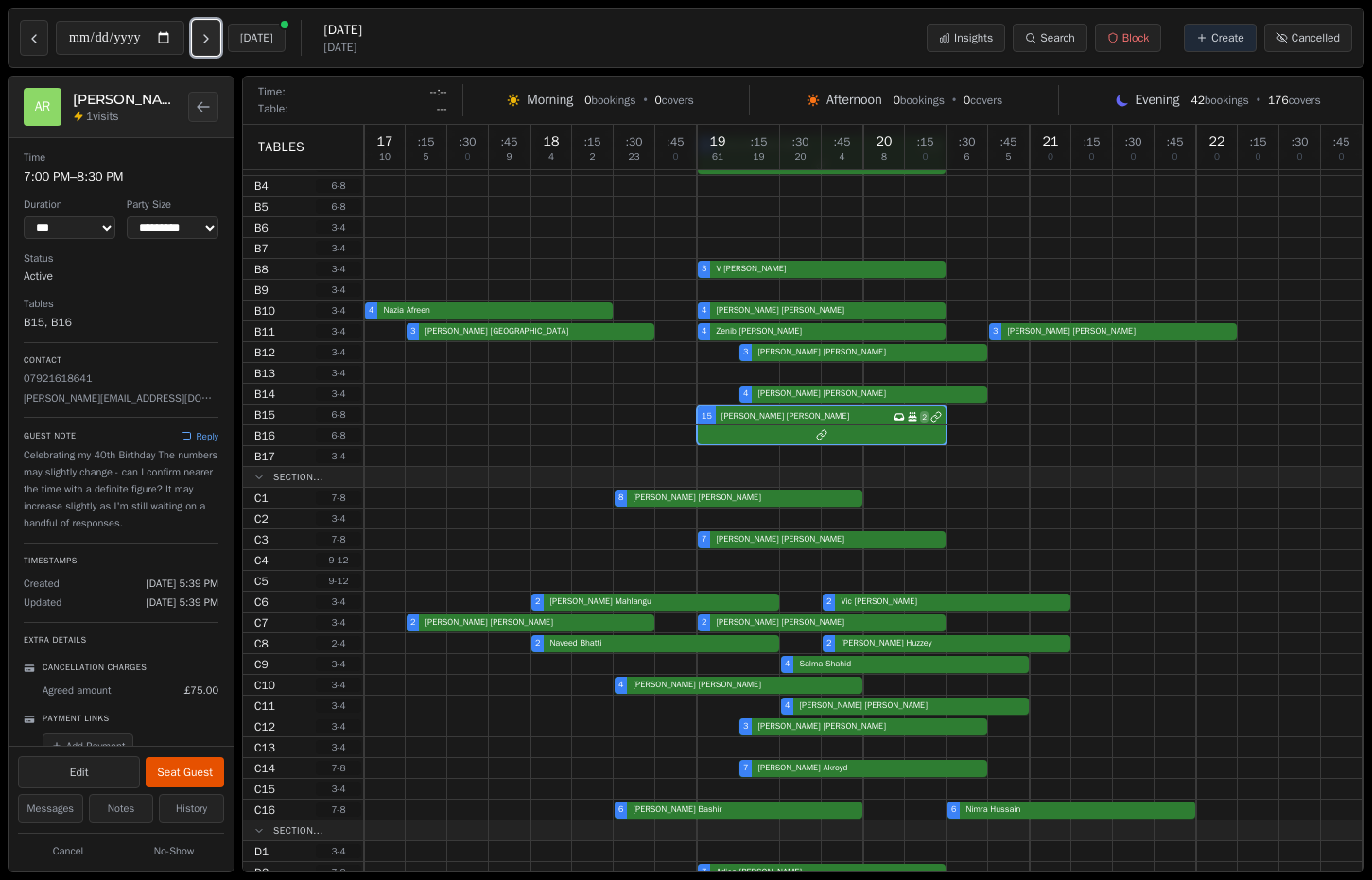 click 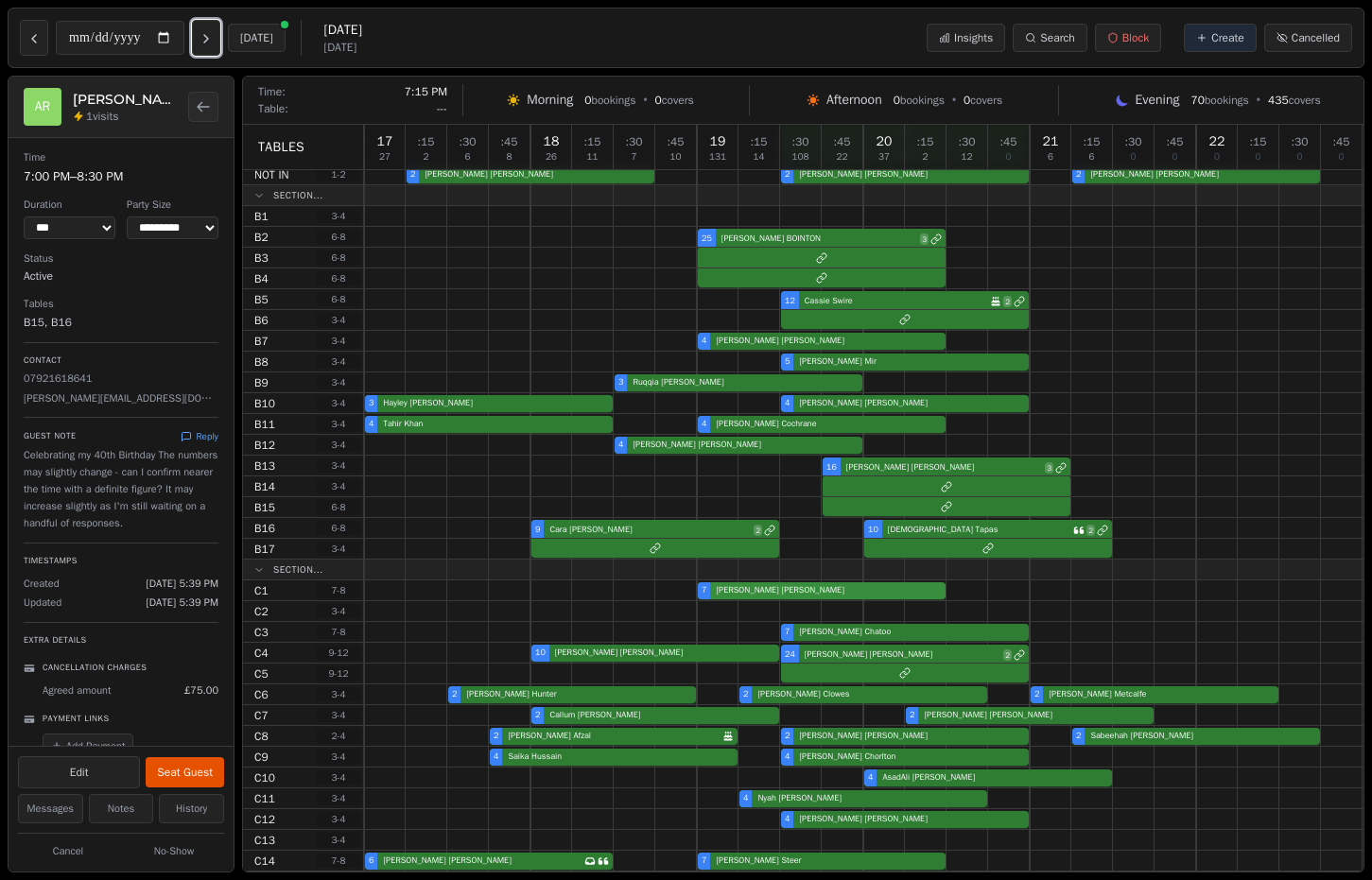 scroll, scrollTop: 250, scrollLeft: 0, axis: vertical 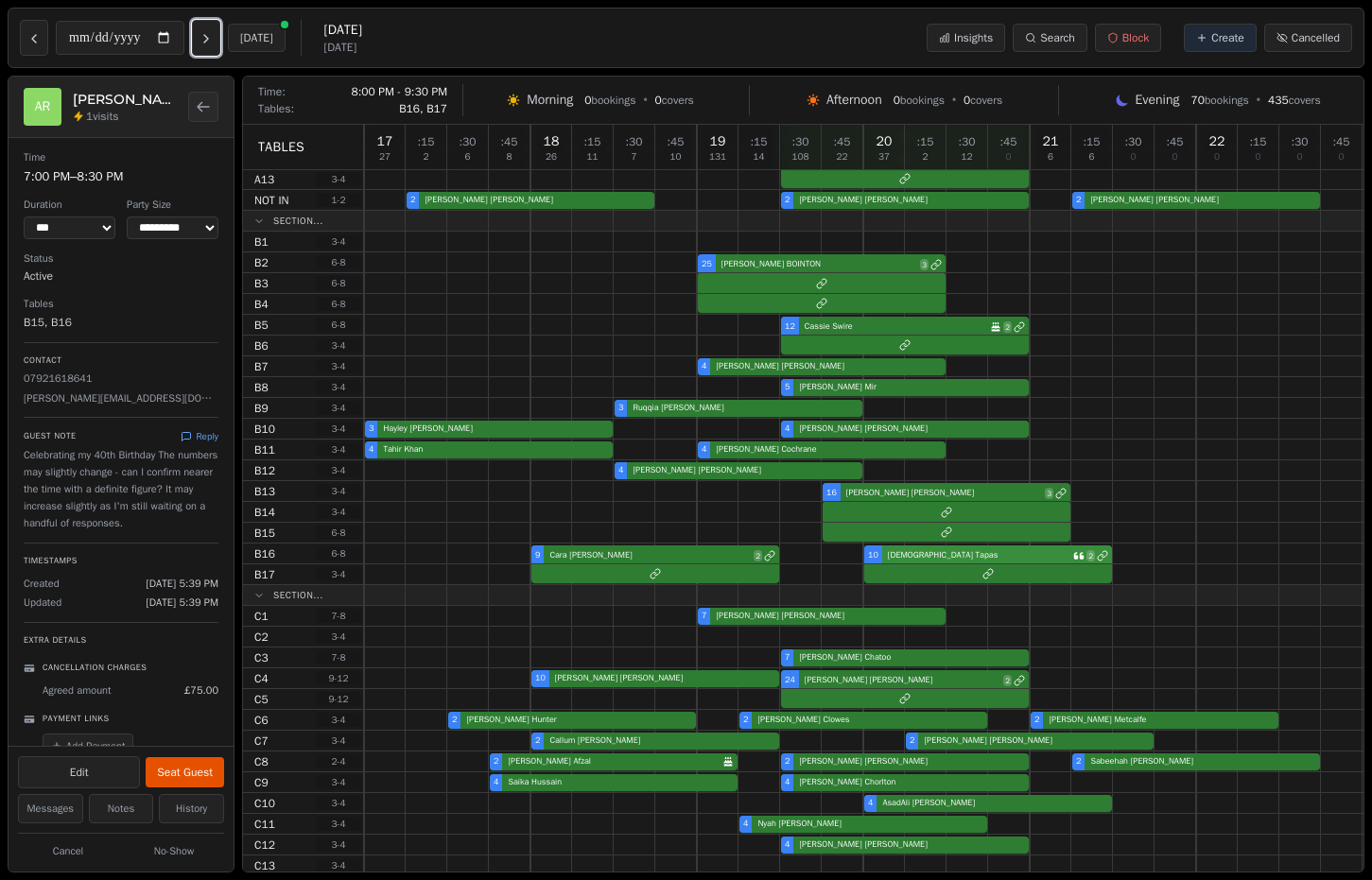 click on "9 [PERSON_NAME] 2 10 [PERSON_NAME]   Tapas 2" at bounding box center (863, 554) 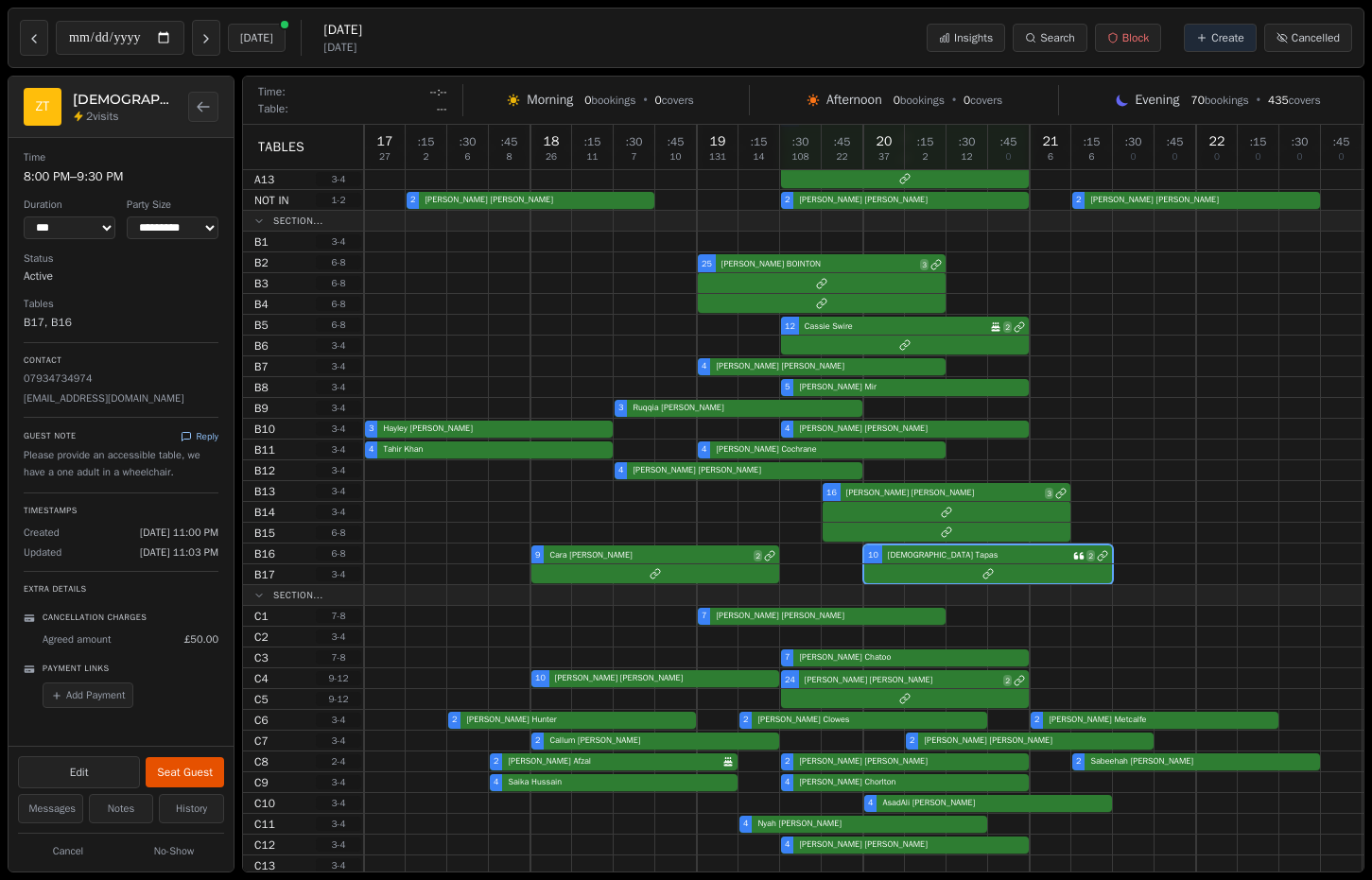 click on "Reply" at bounding box center [200, 436] 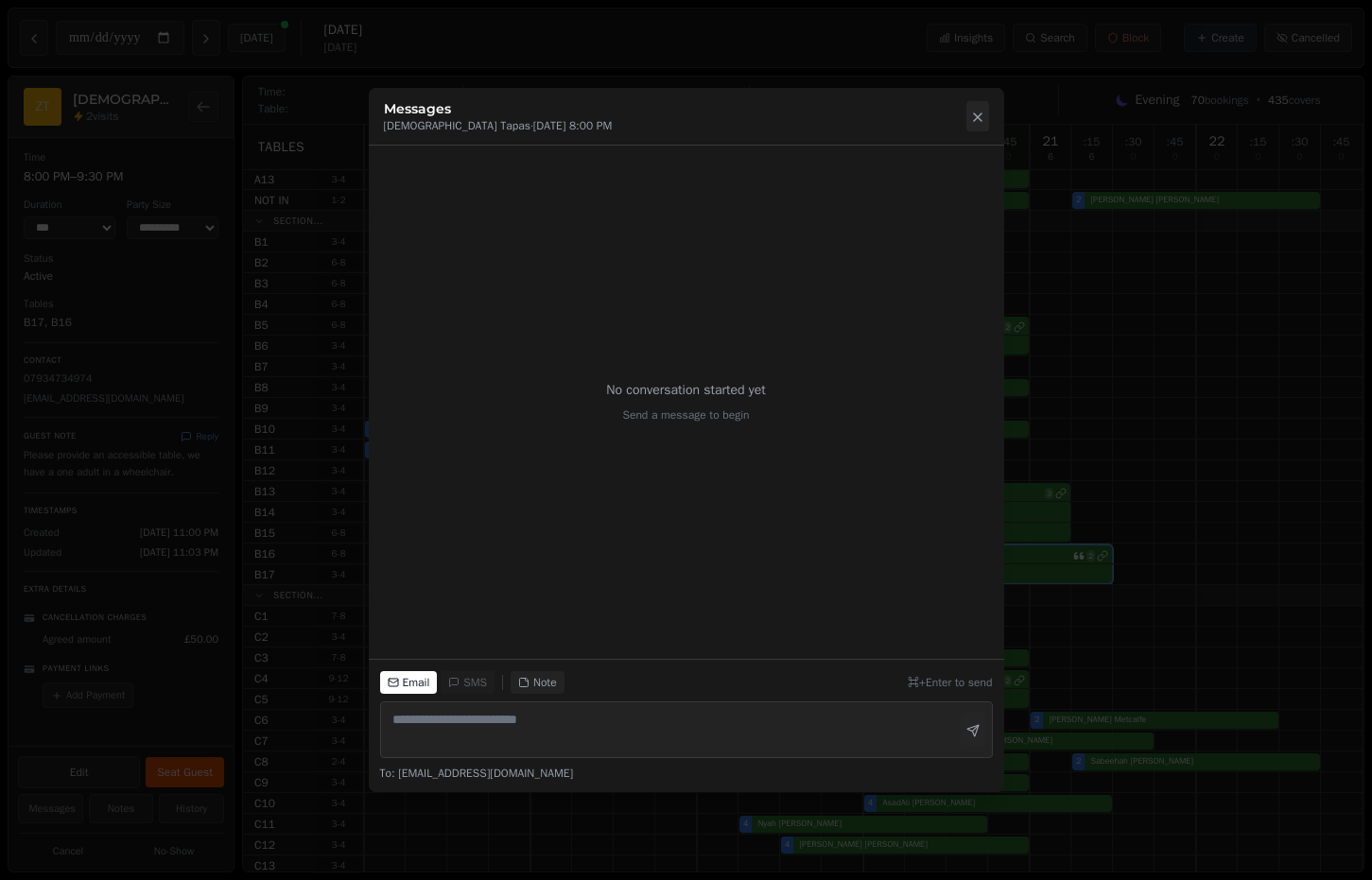 click at bounding box center [978, 116] 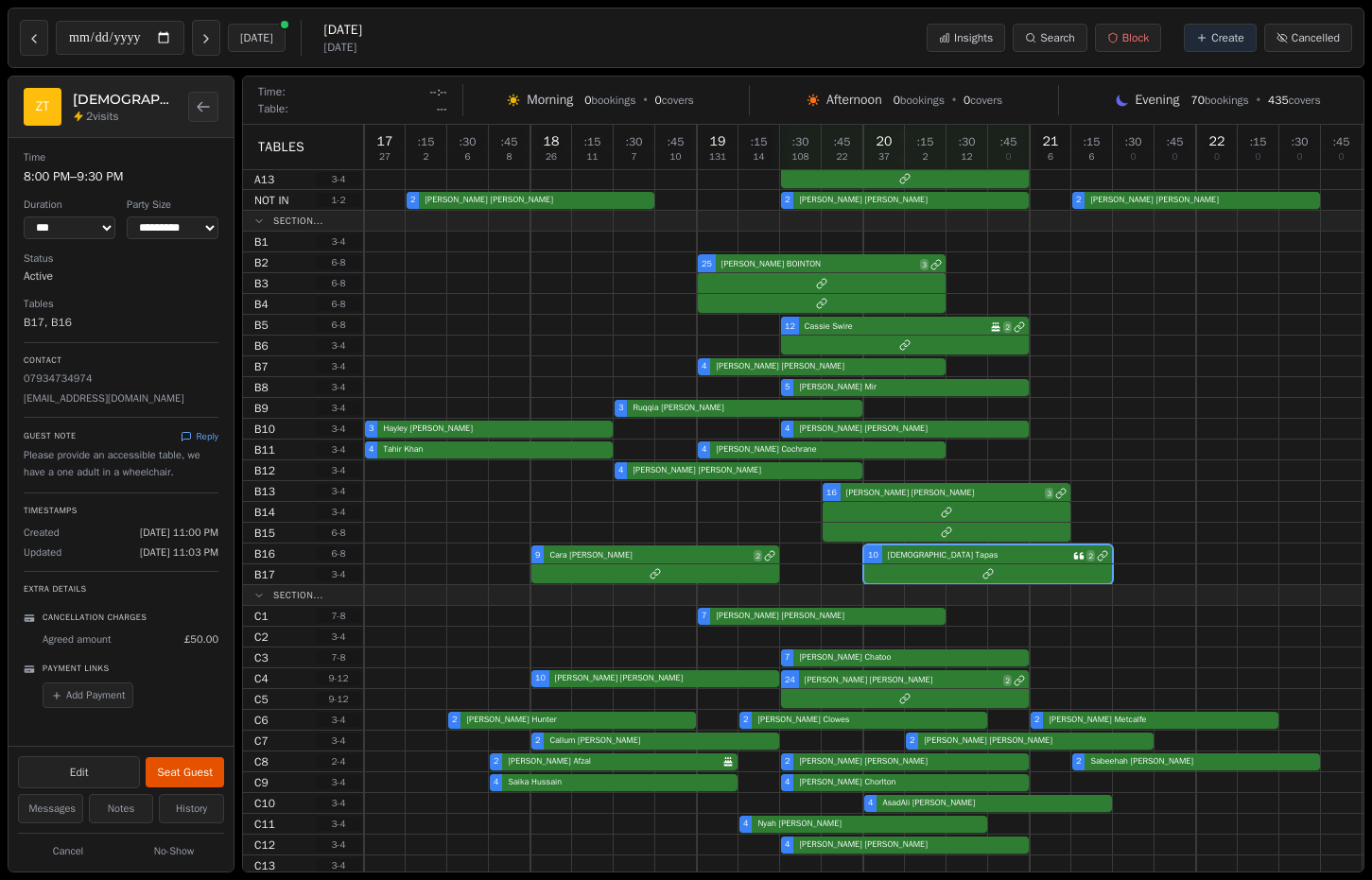 click on "ZT Zahid   Tapas 2  visits" at bounding box center (121, 107) 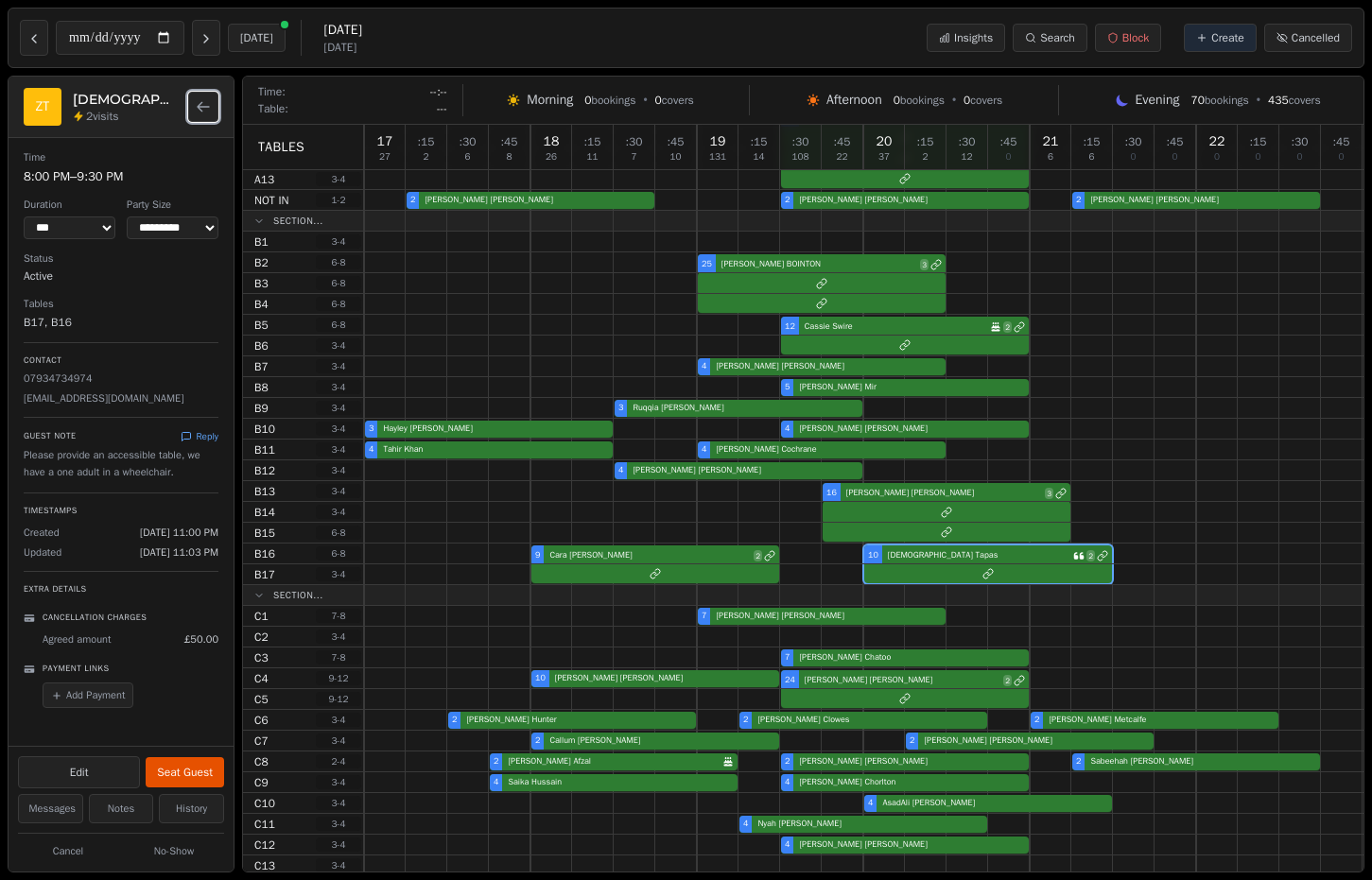 click 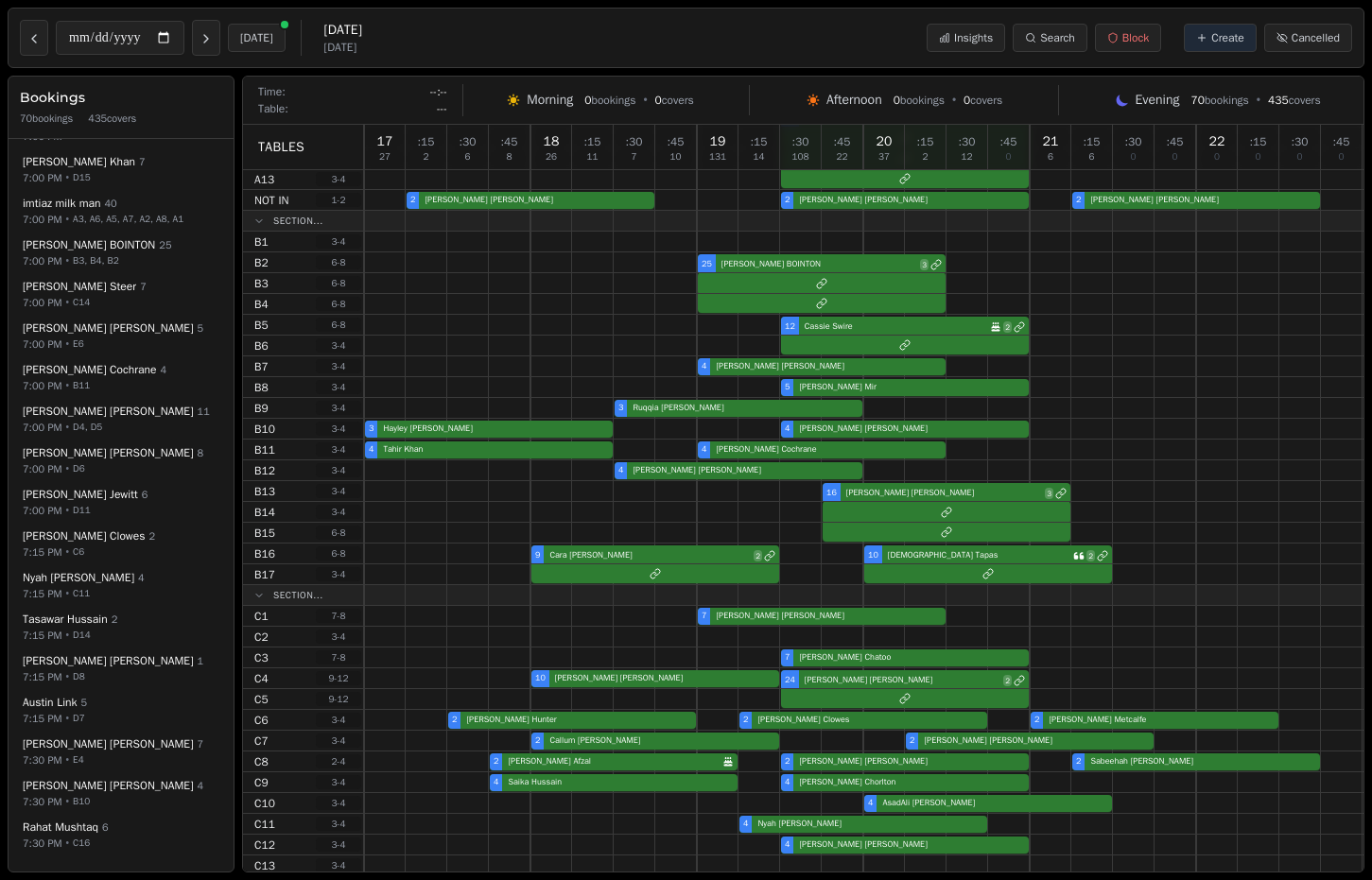 scroll, scrollTop: 2213, scrollLeft: 0, axis: vertical 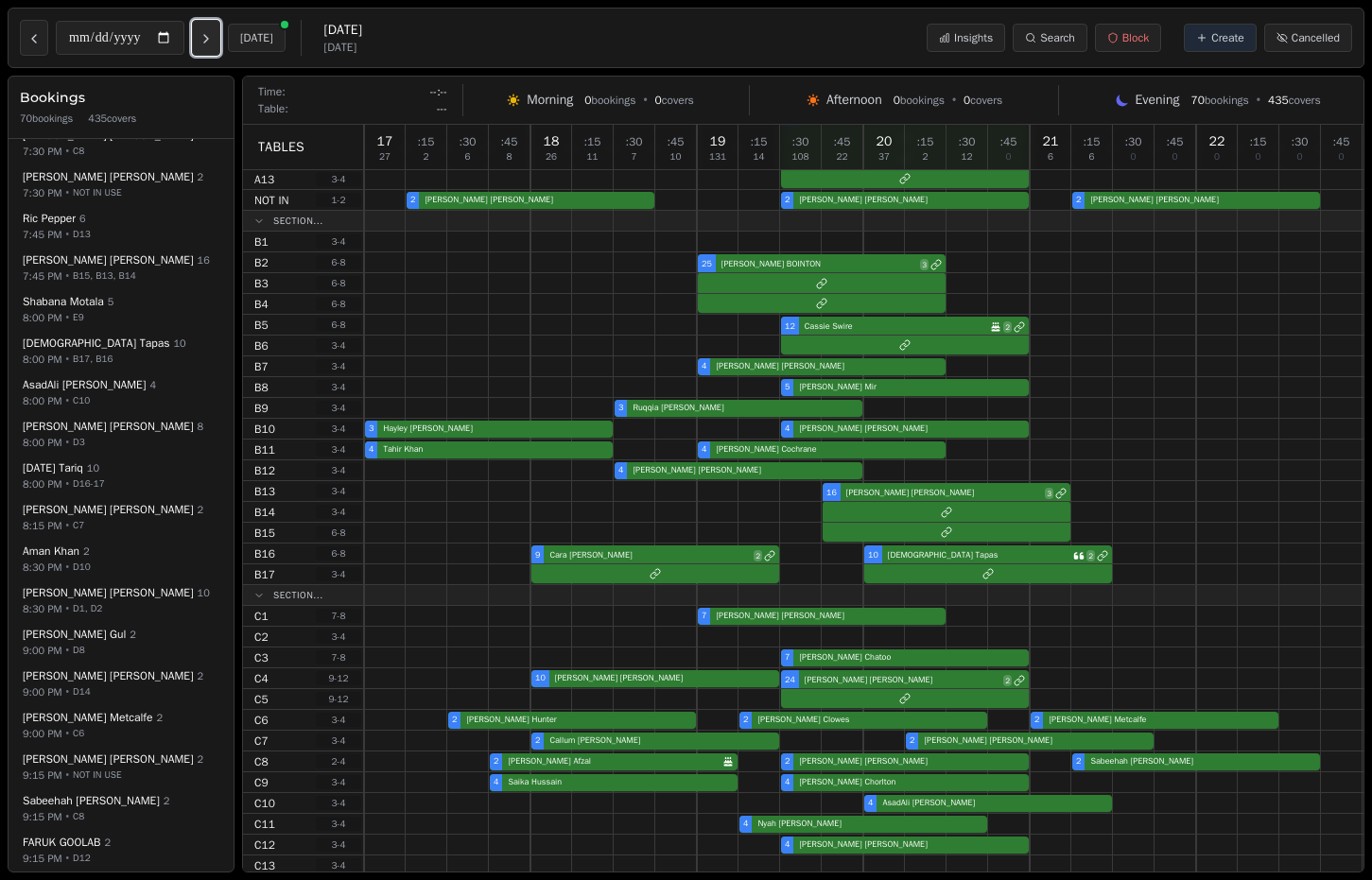 click 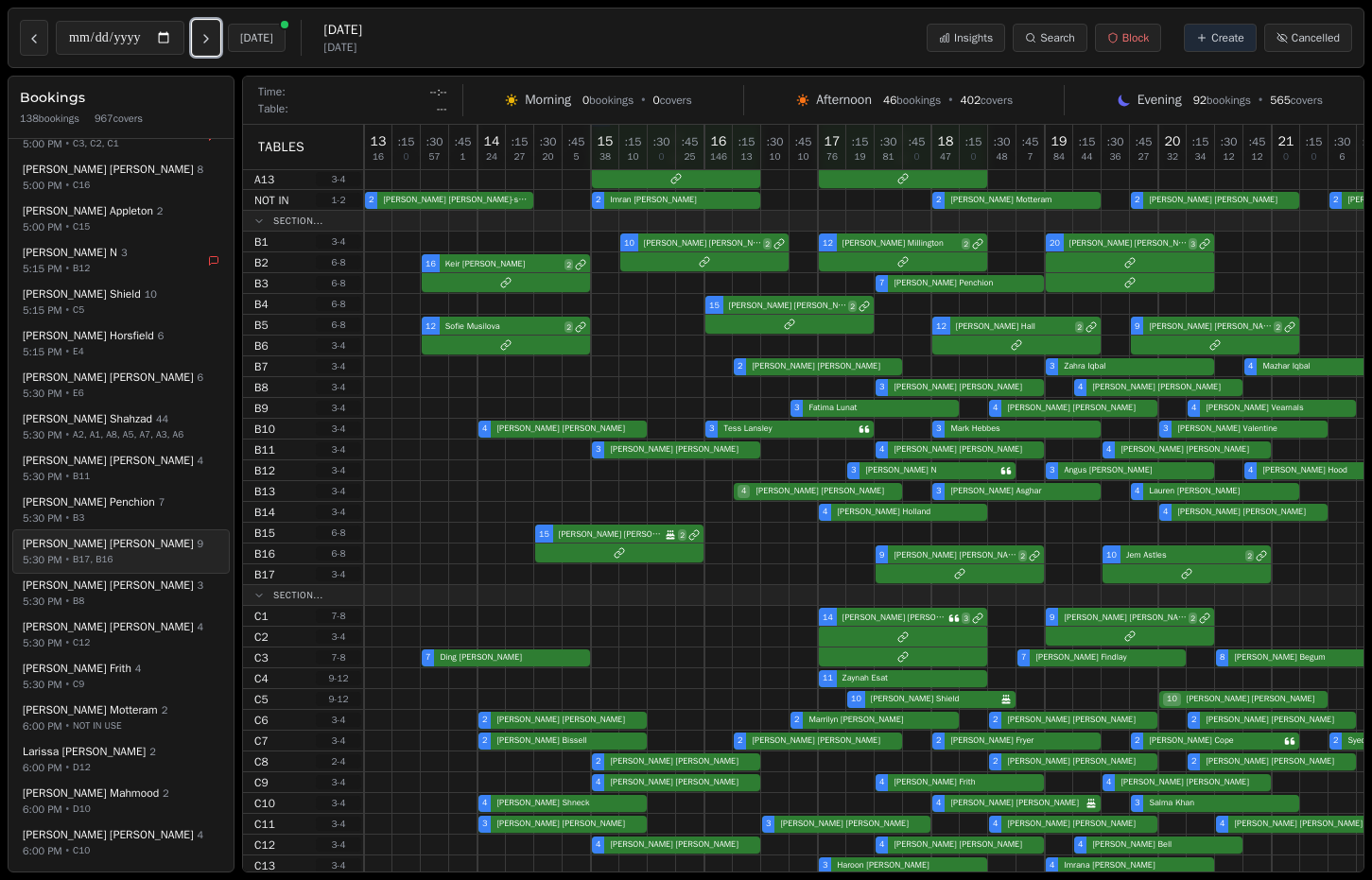 scroll, scrollTop: 2165, scrollLeft: 0, axis: vertical 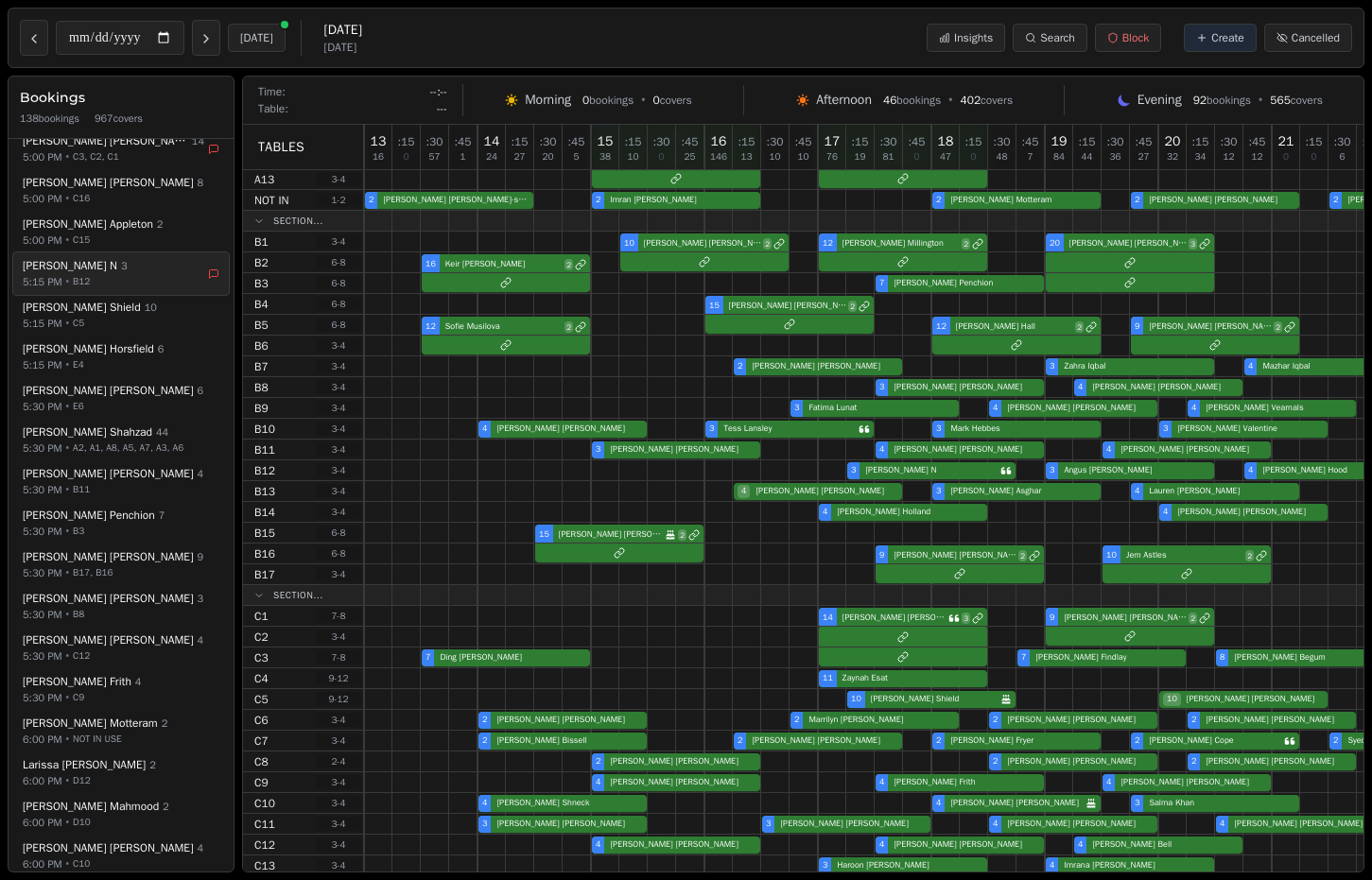 click on "Ali   N 3" at bounding box center (113, 266) 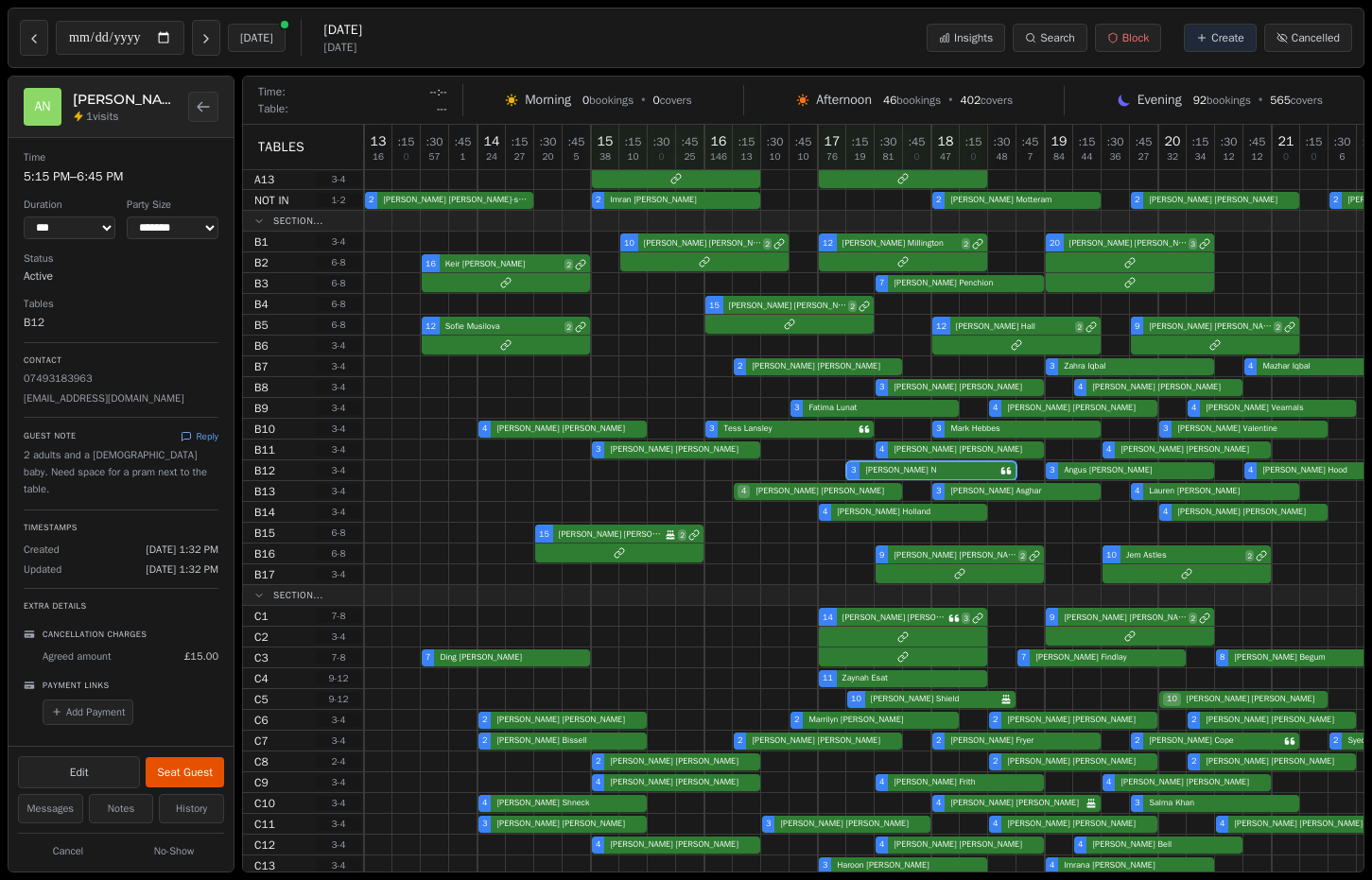 click on "Guest Note Reply 2 adults and a [DEMOGRAPHIC_DATA] baby. Need space for a pram next to the table." at bounding box center (121, 457) 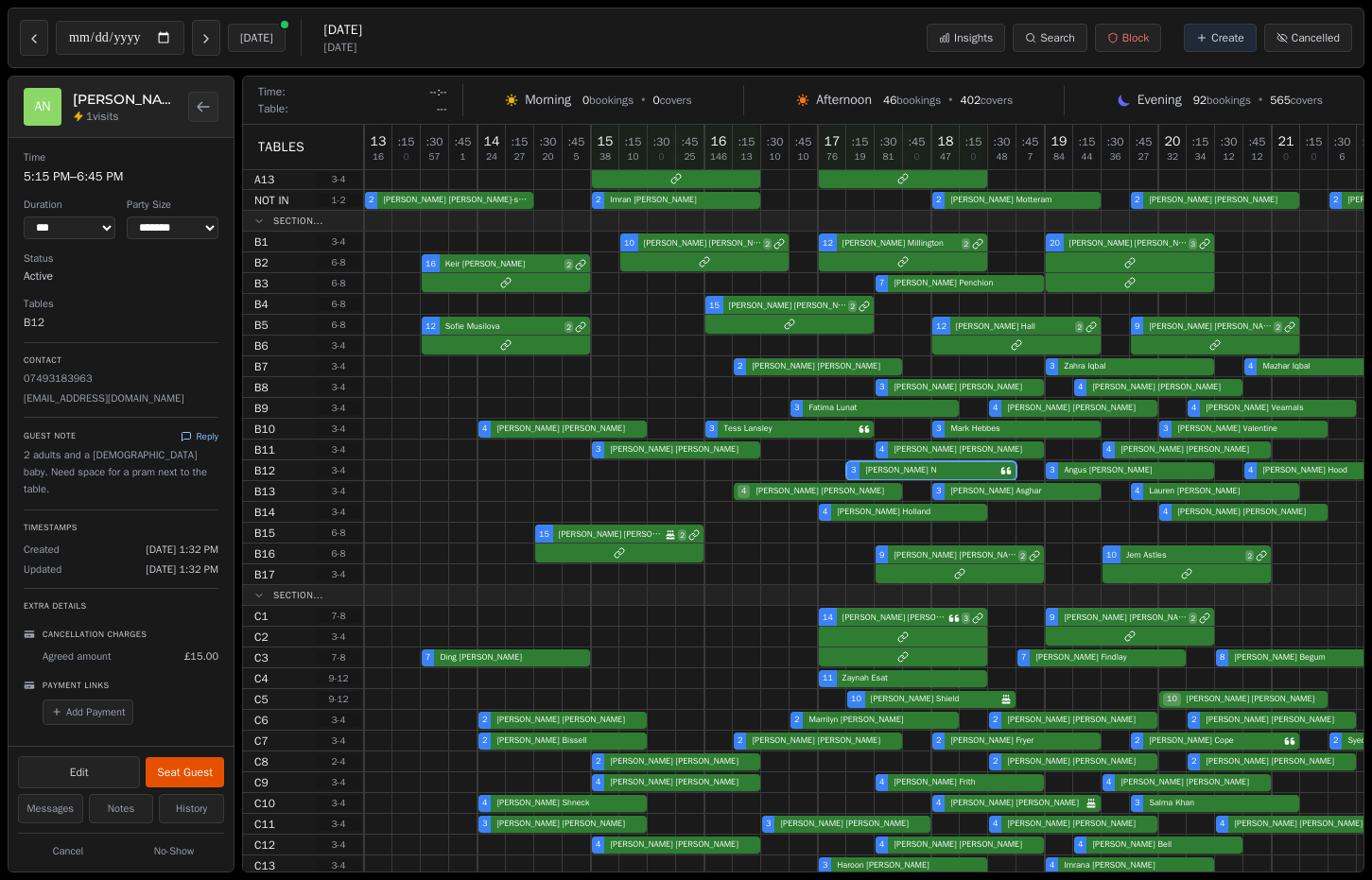 click 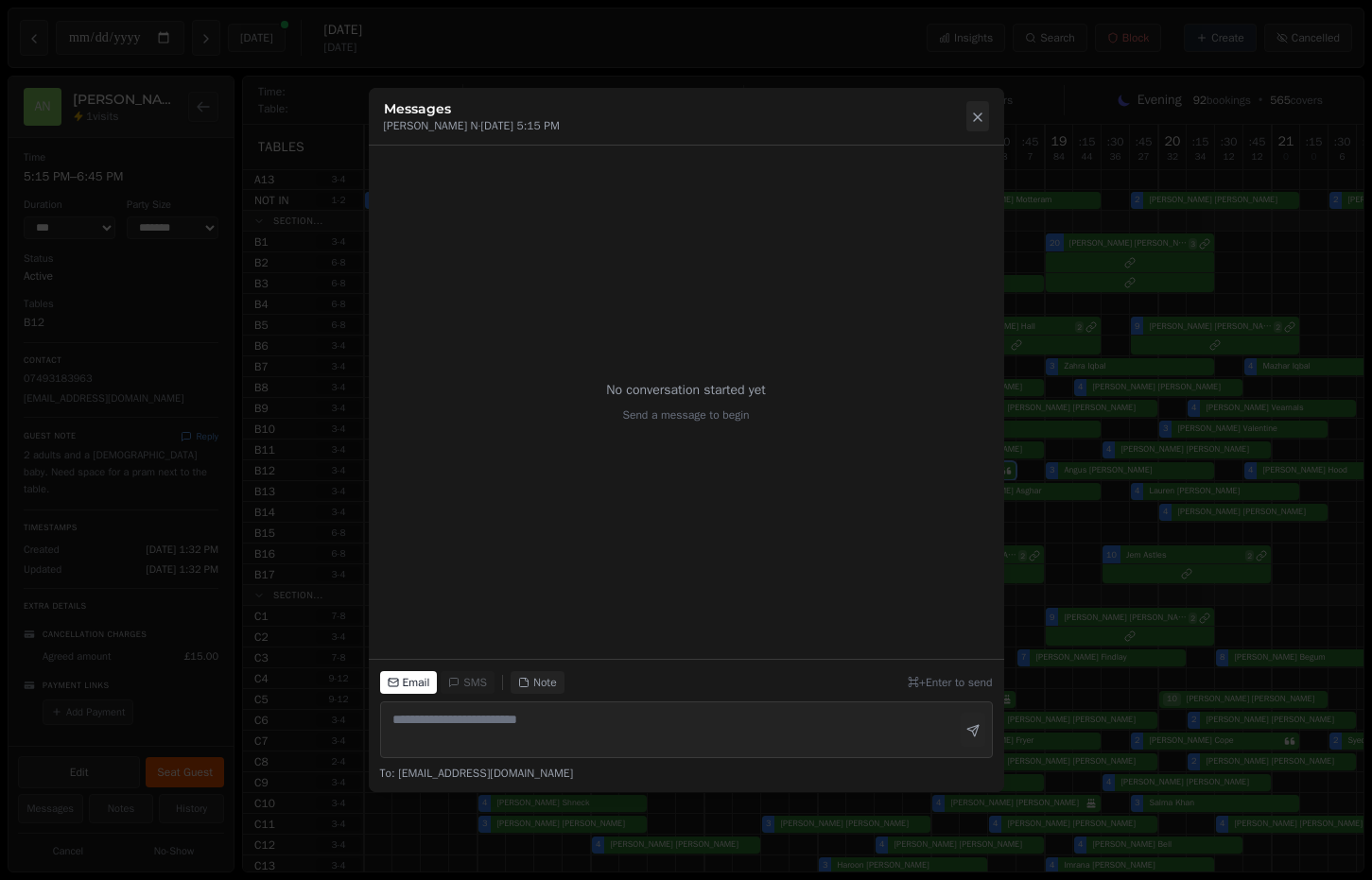 click at bounding box center (978, 116) 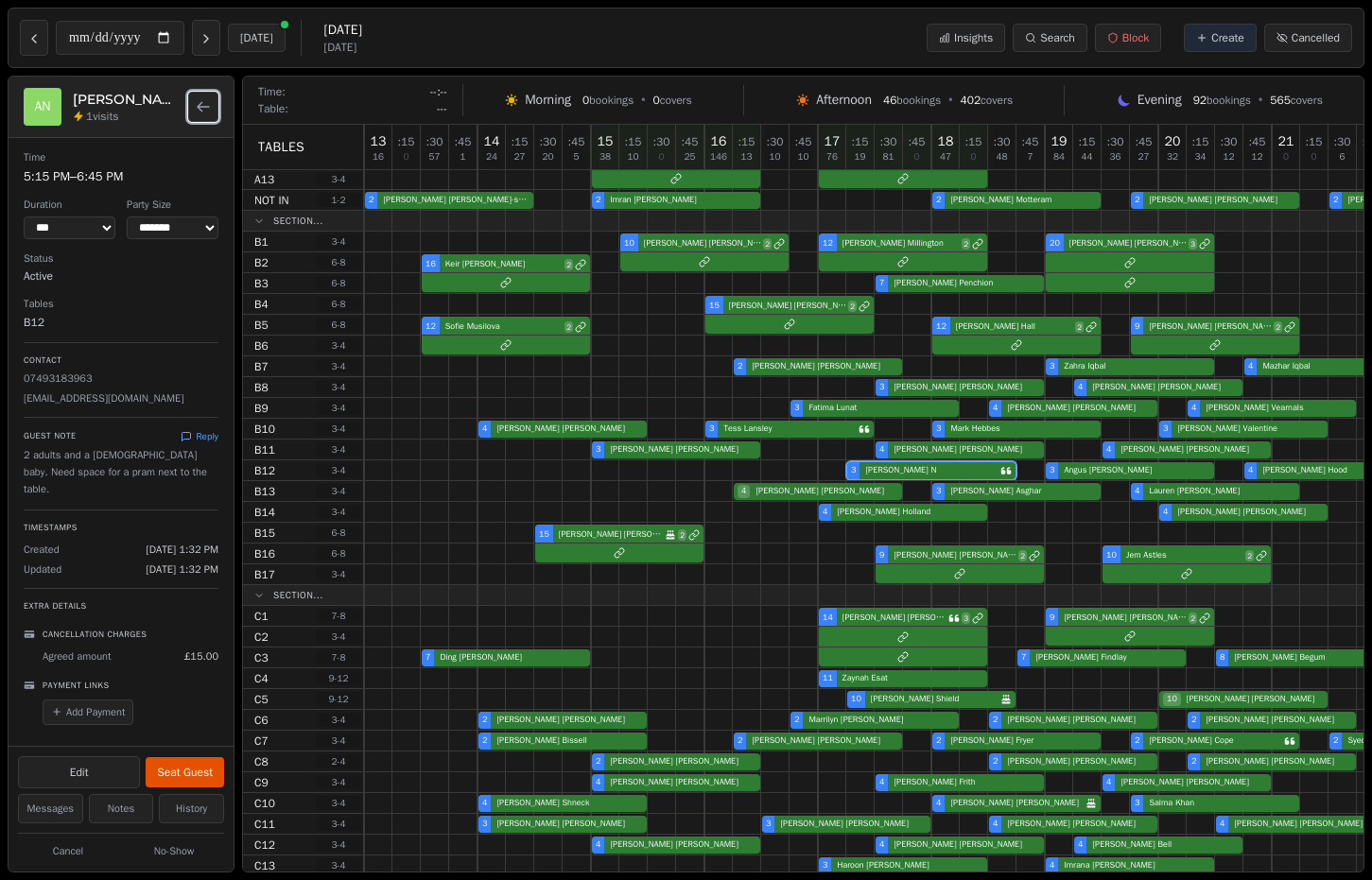 click at bounding box center [203, 107] 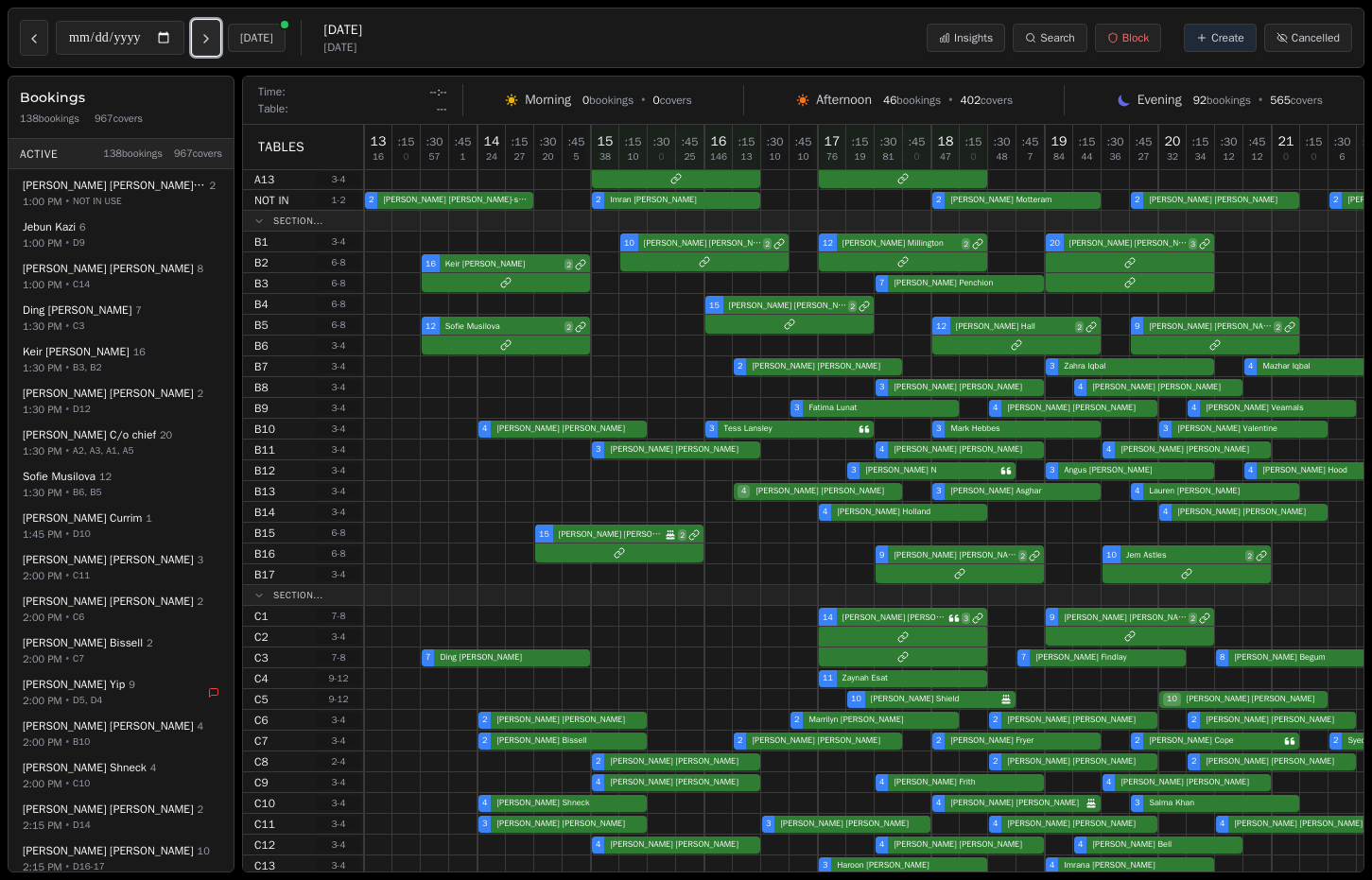 click 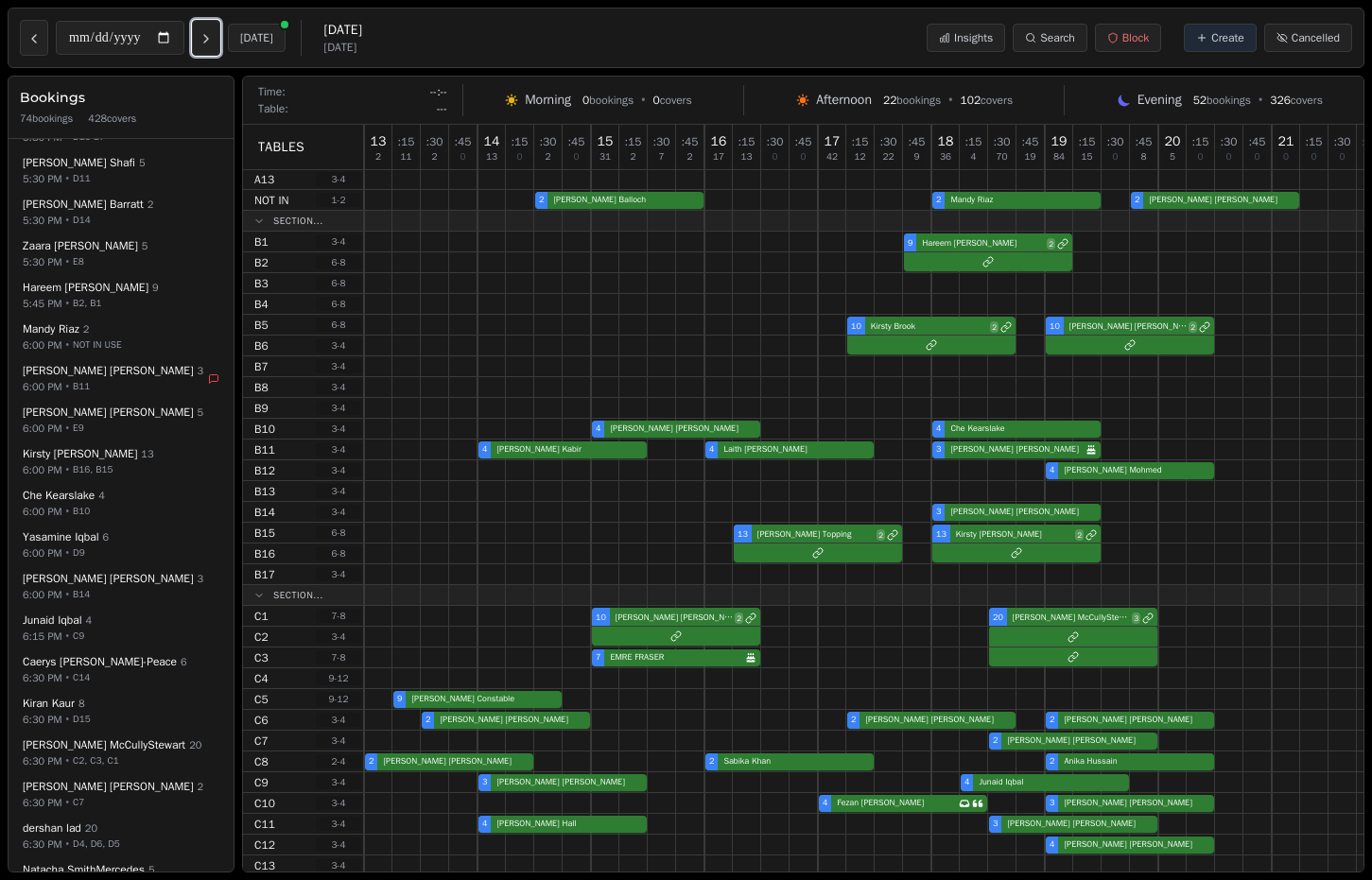 scroll, scrollTop: 1264, scrollLeft: 0, axis: vertical 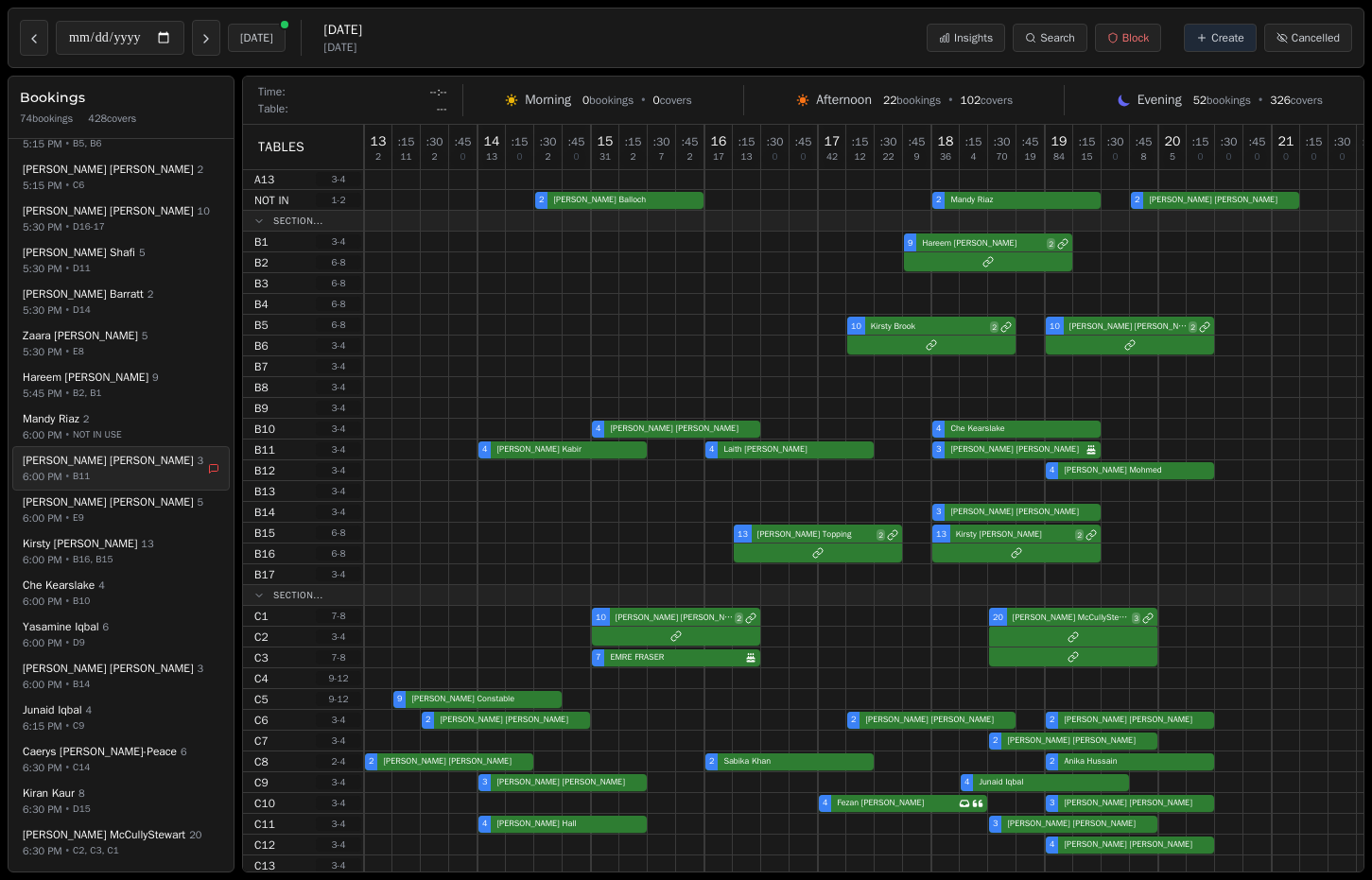 click on "6:00 PM • B11" at bounding box center [113, 475] 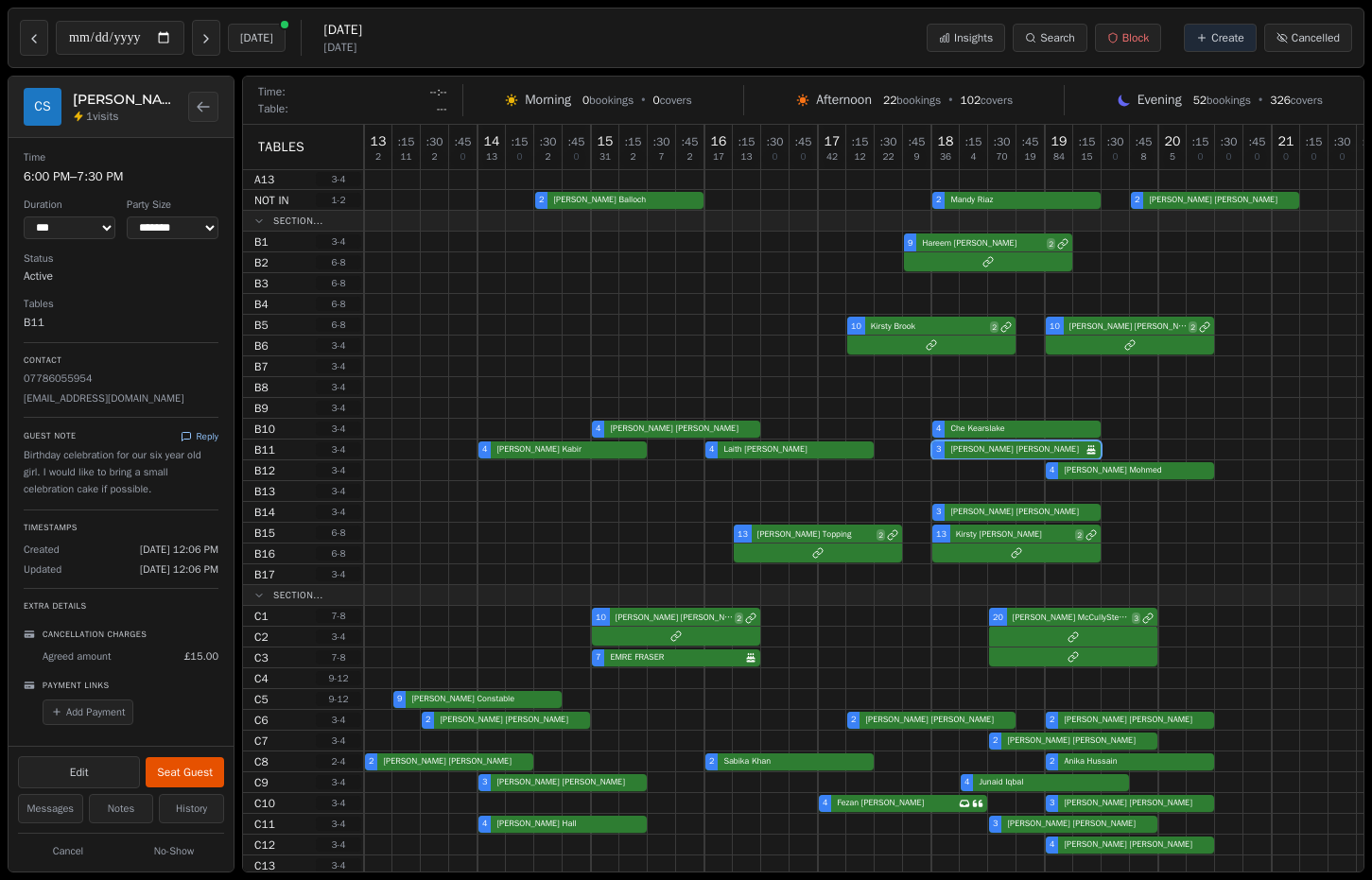 click on "Reply" at bounding box center (200, 436) 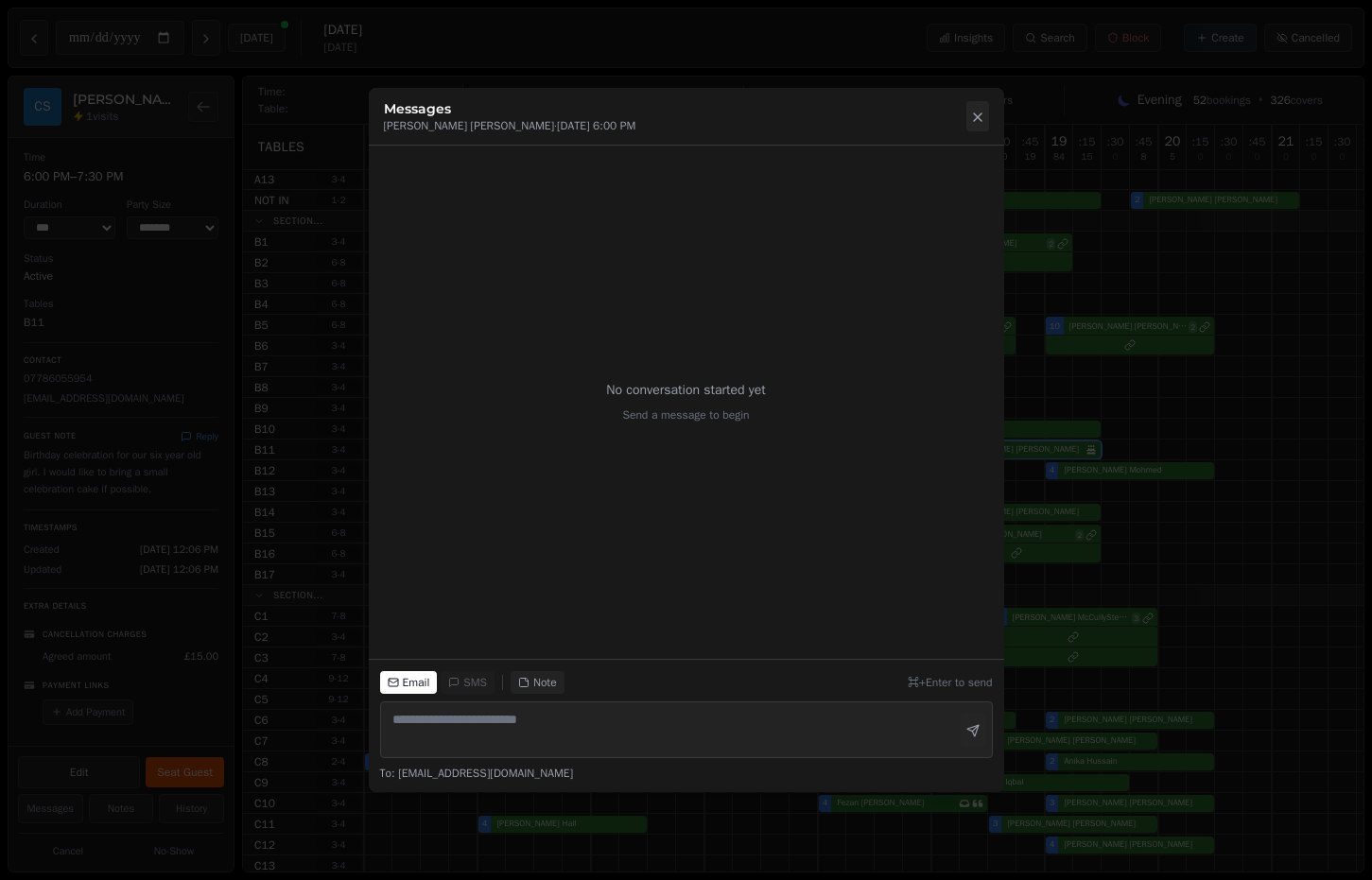 click 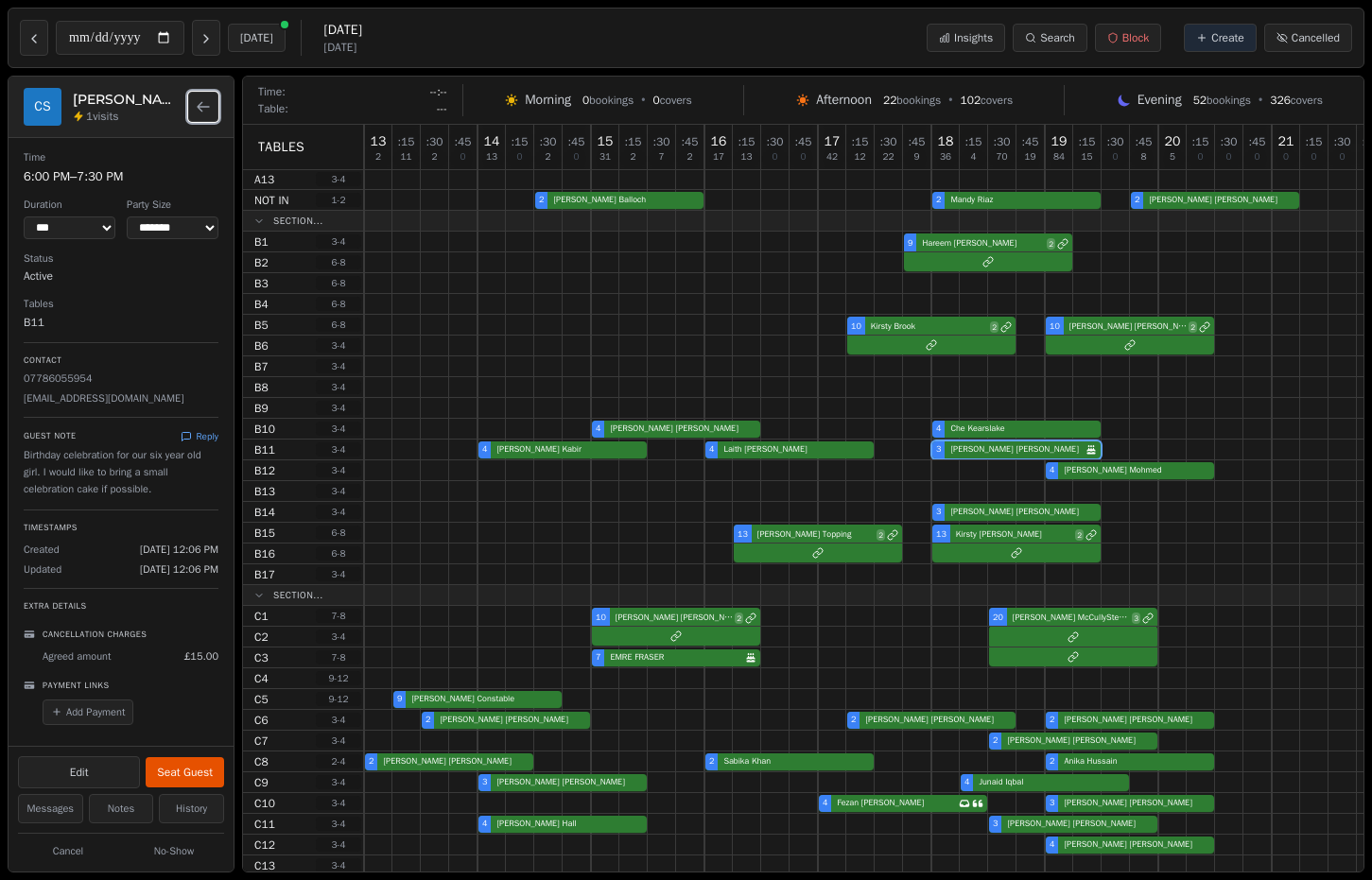 click at bounding box center [203, 107] 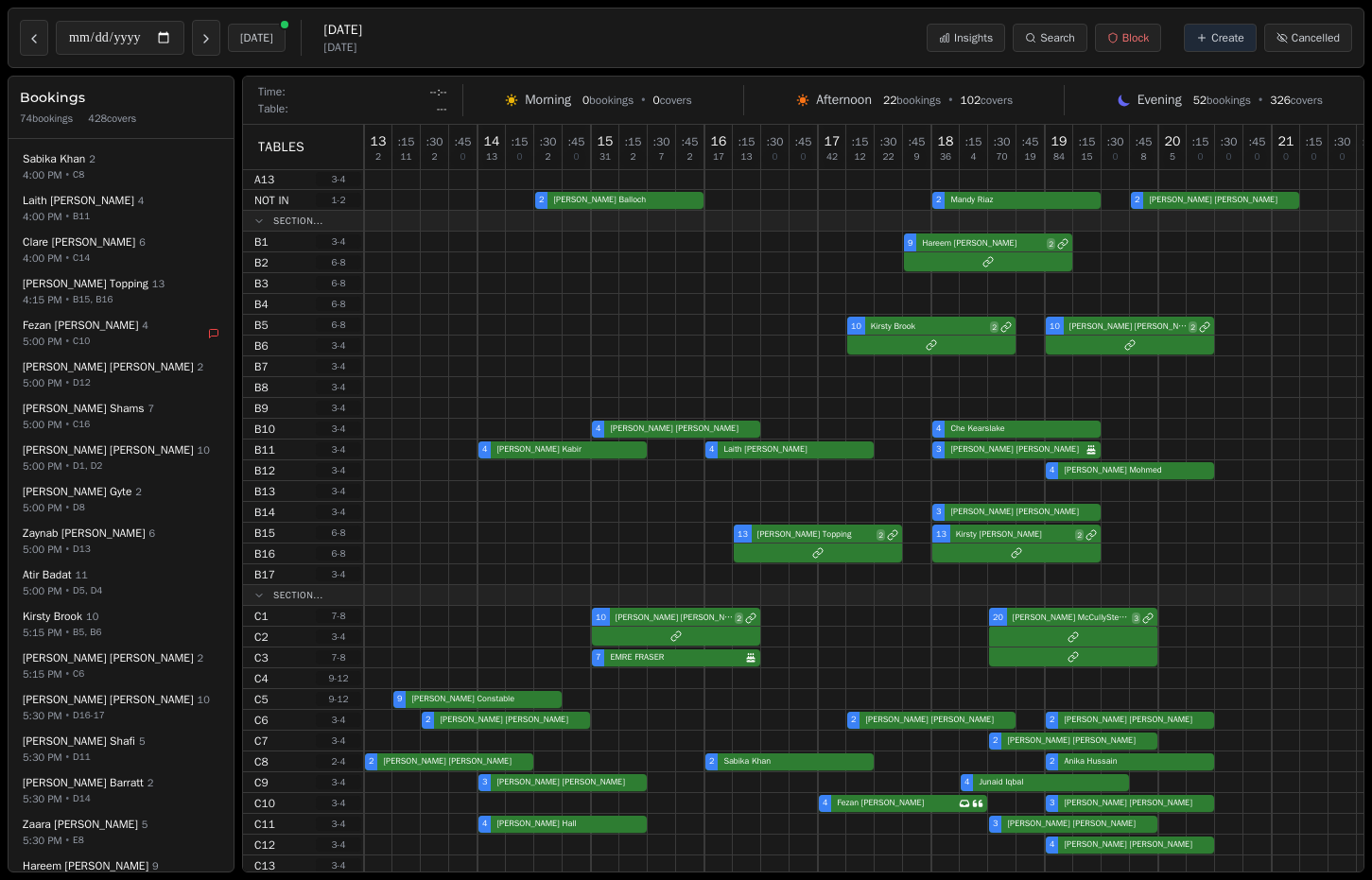 scroll, scrollTop: 719, scrollLeft: 0, axis: vertical 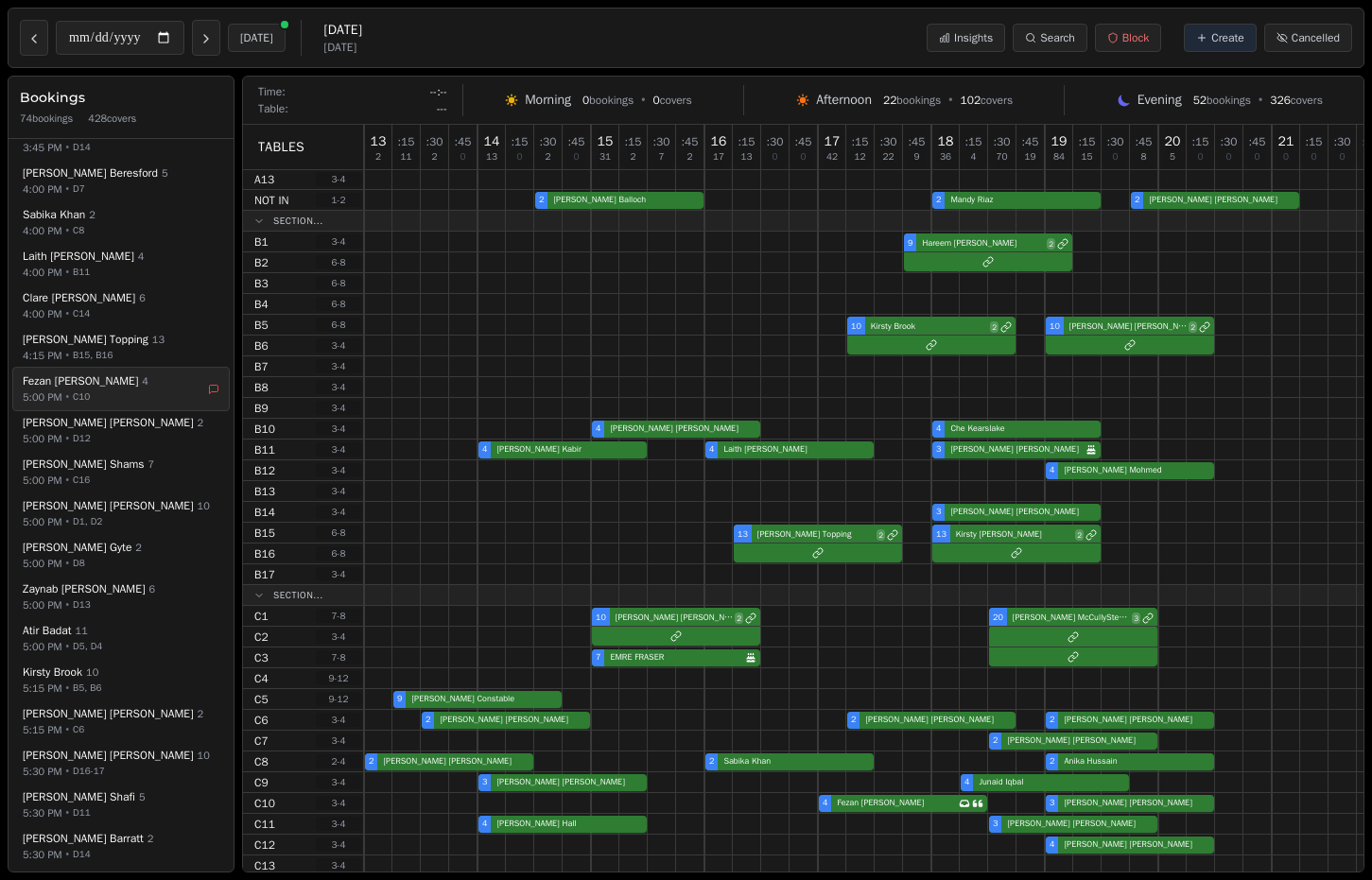 click on "[PERSON_NAME] 4" at bounding box center (113, 381) 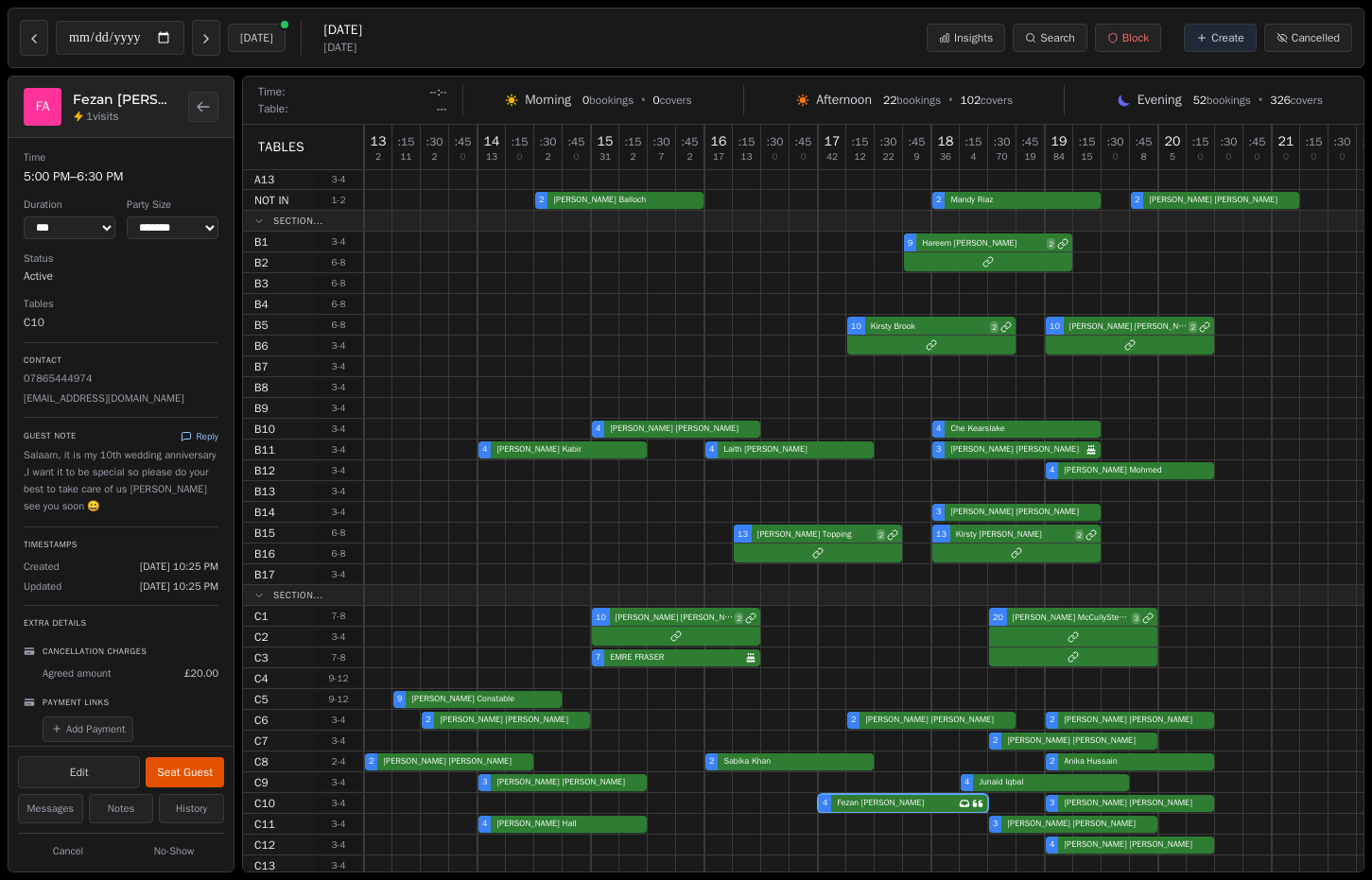 click 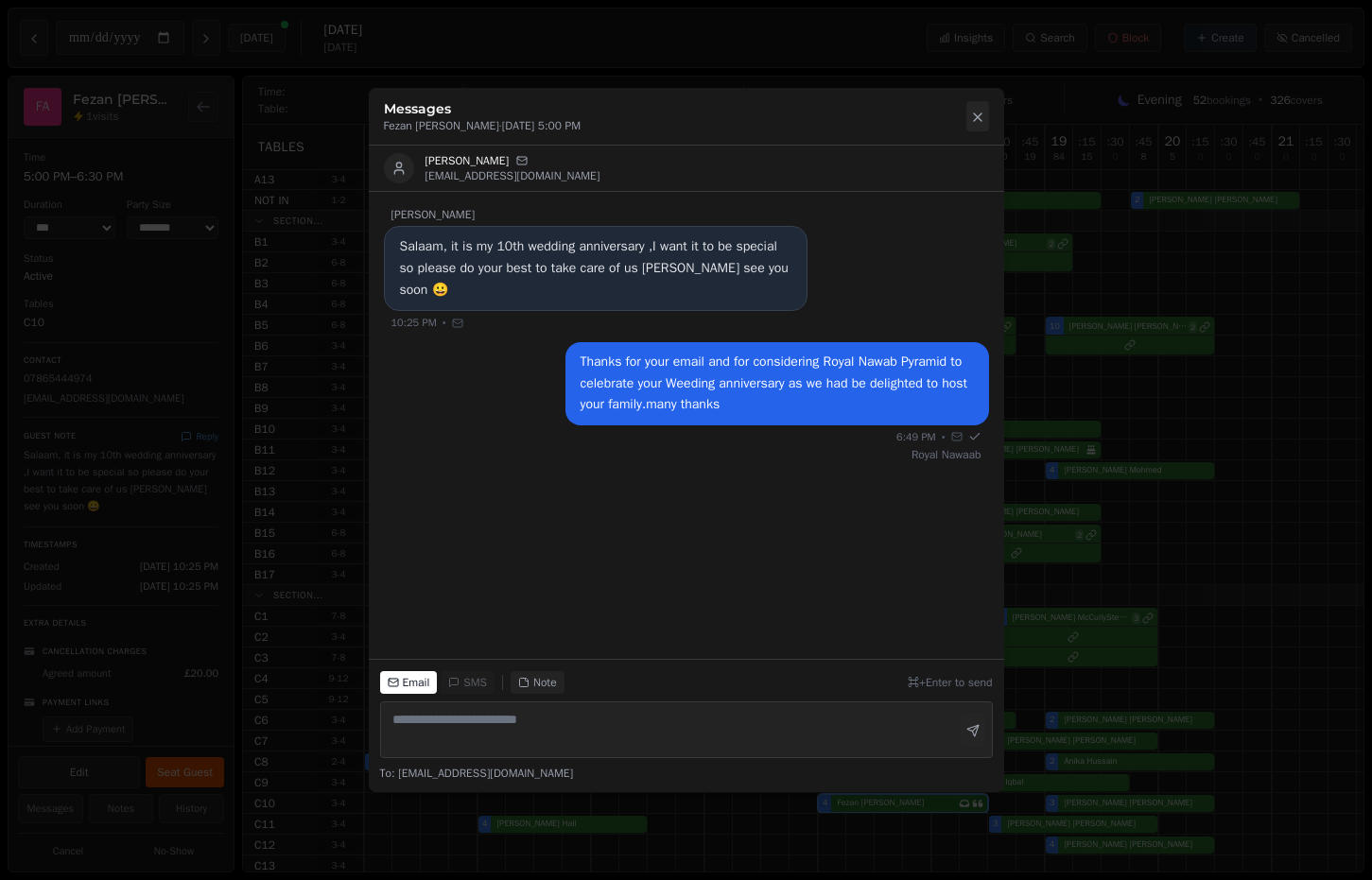 click 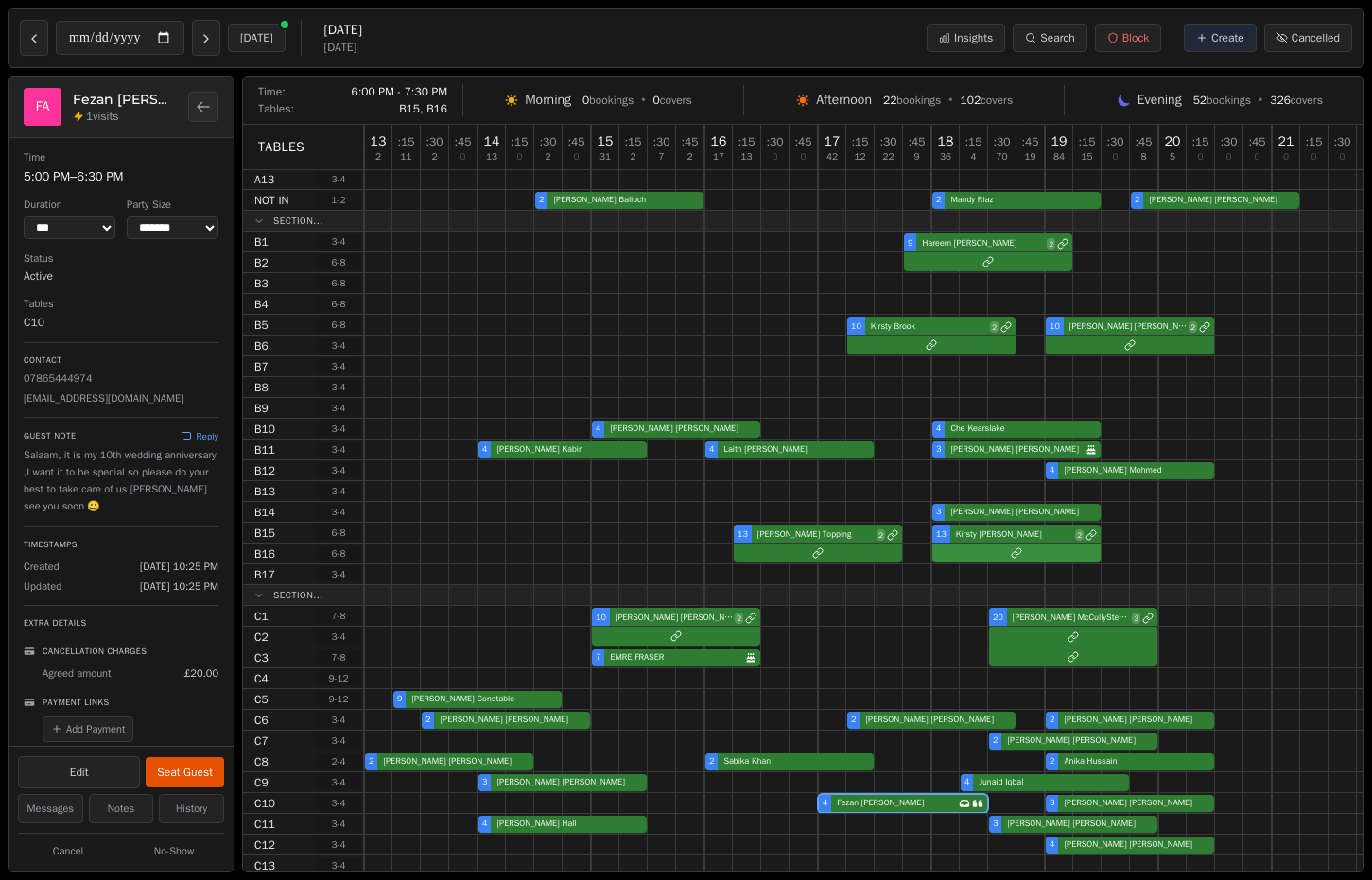 scroll, scrollTop: 0, scrollLeft: 0, axis: both 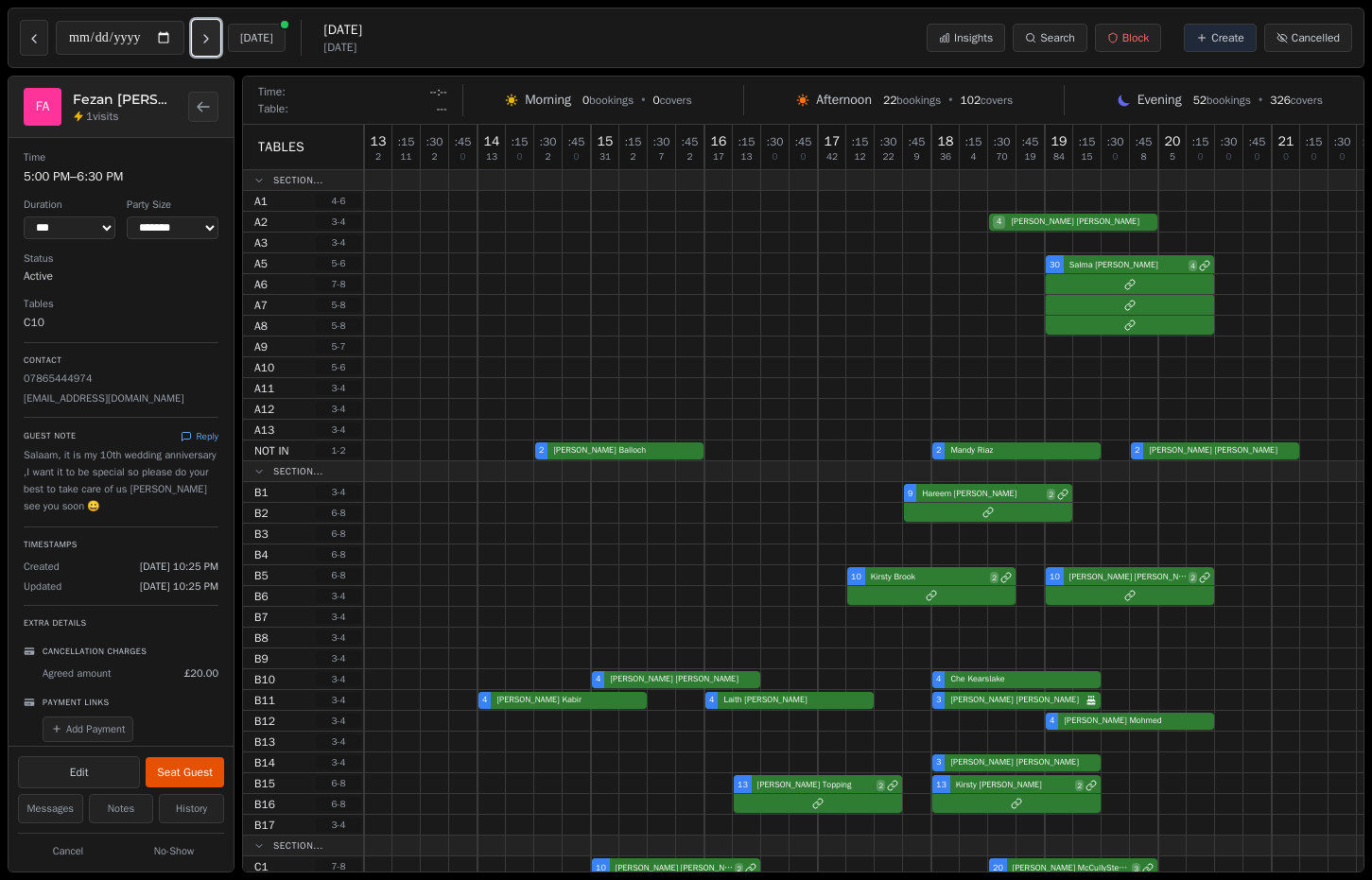 click at bounding box center [206, 38] 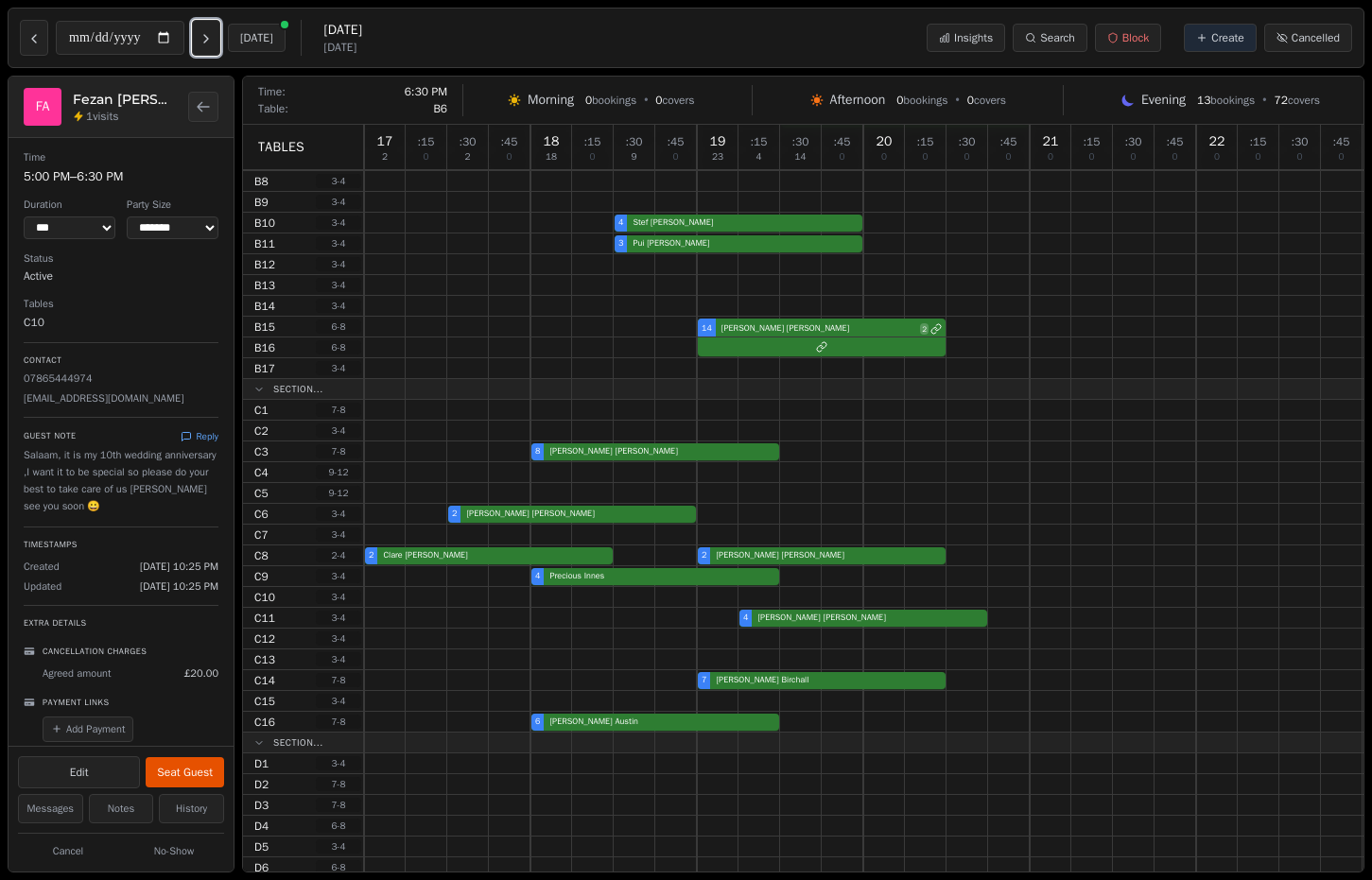 scroll, scrollTop: 0, scrollLeft: 0, axis: both 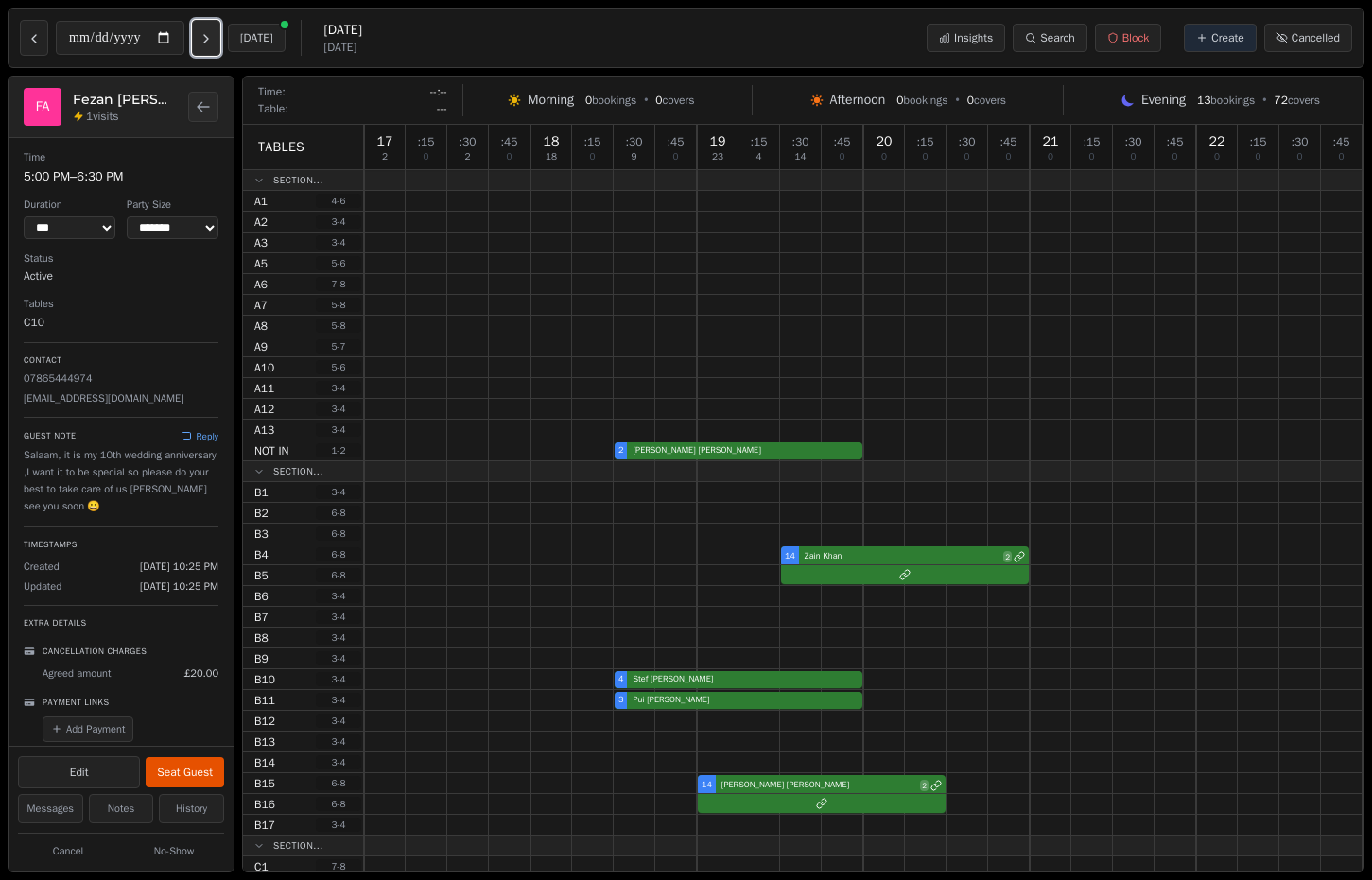 click at bounding box center [206, 38] 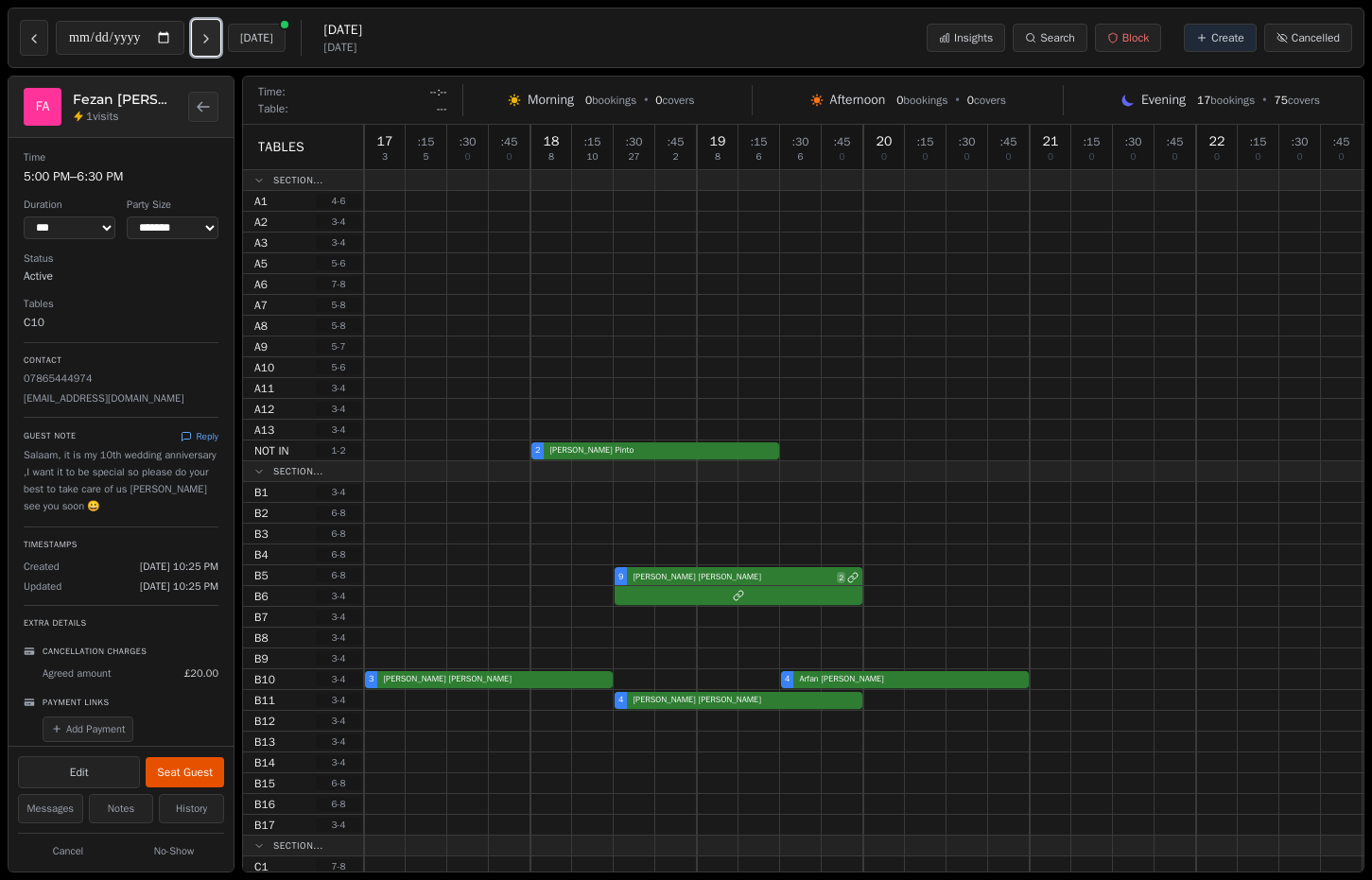 click at bounding box center [206, 38] 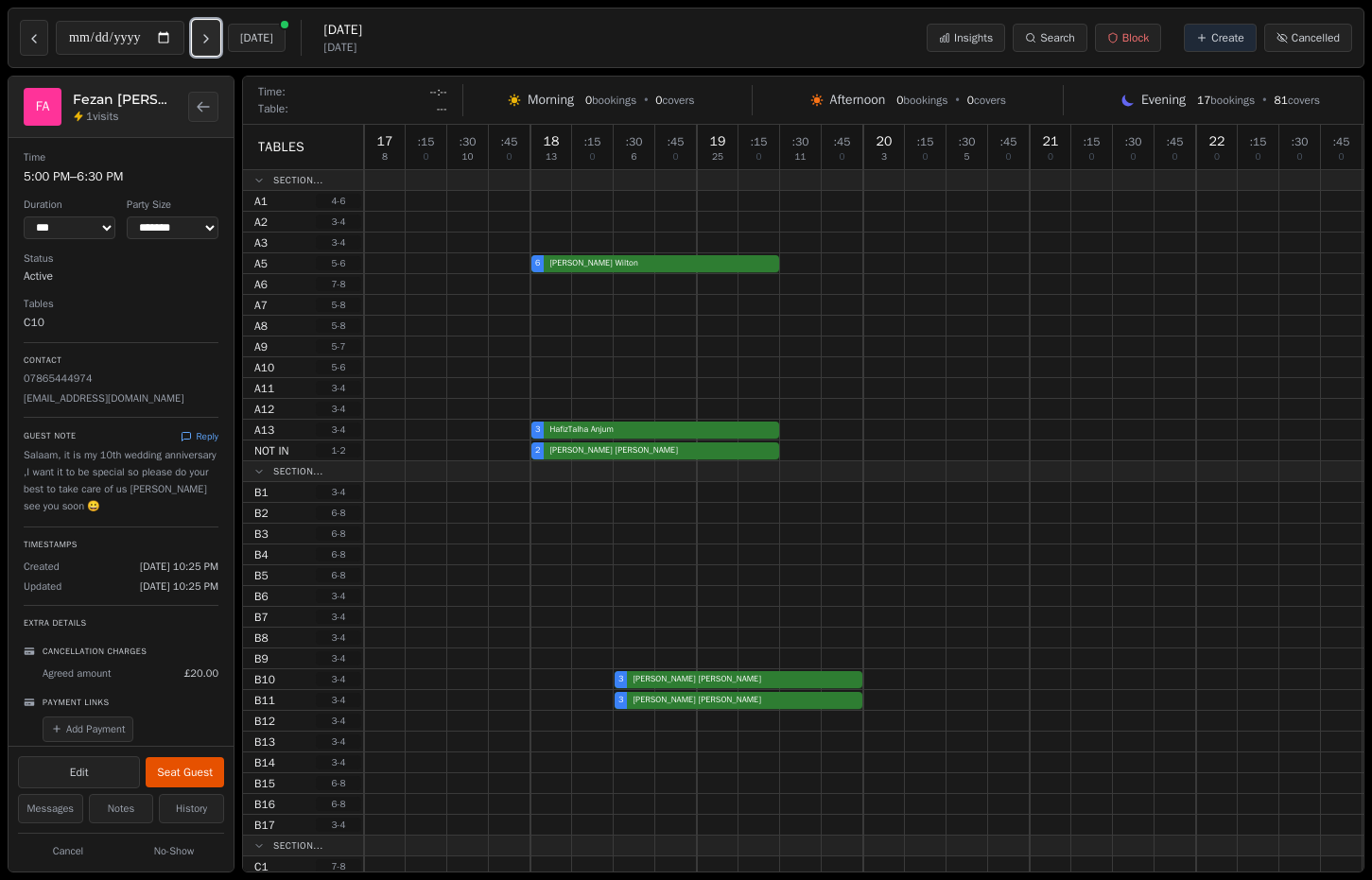click at bounding box center (206, 38) 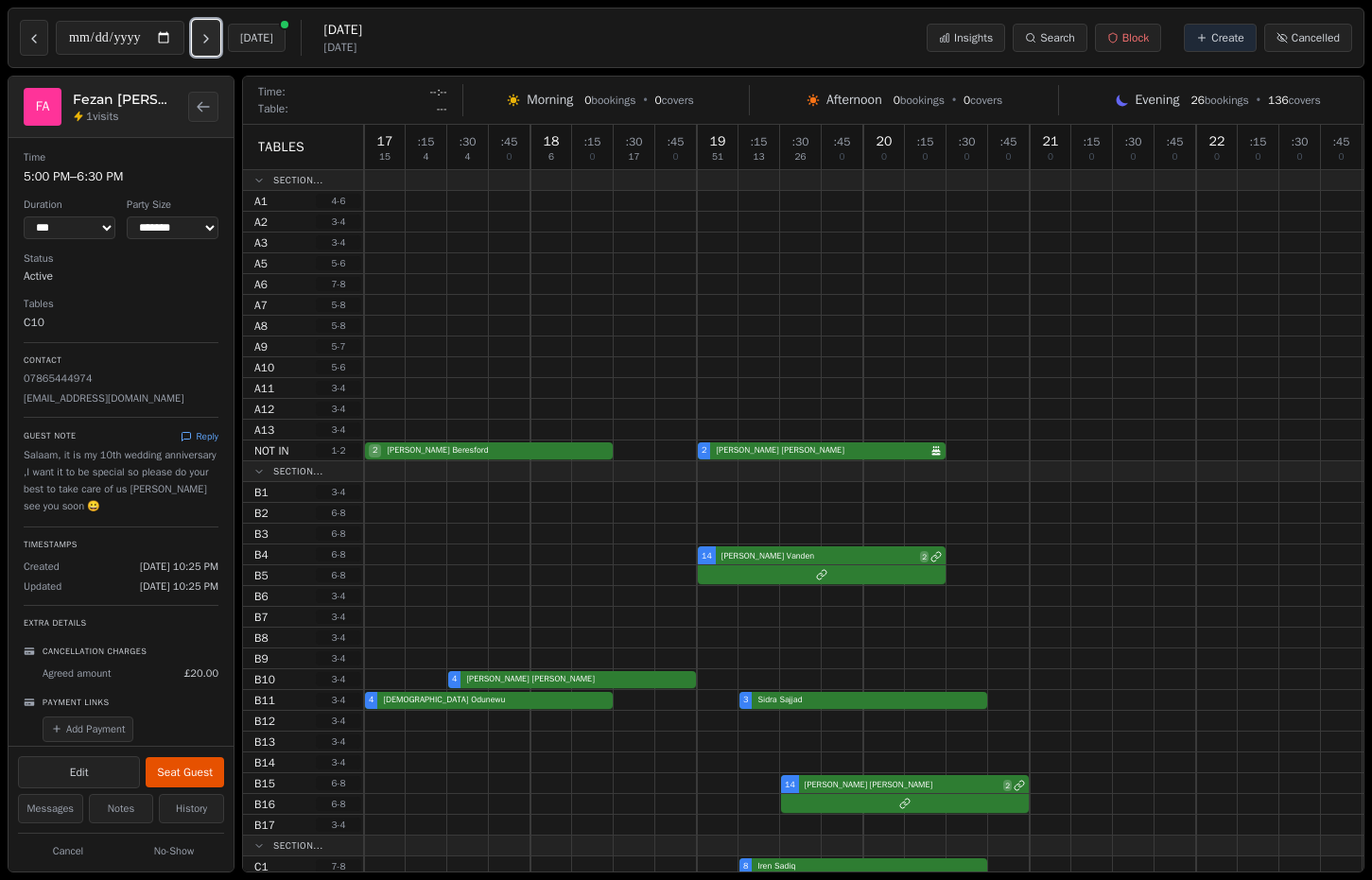 click at bounding box center [206, 38] 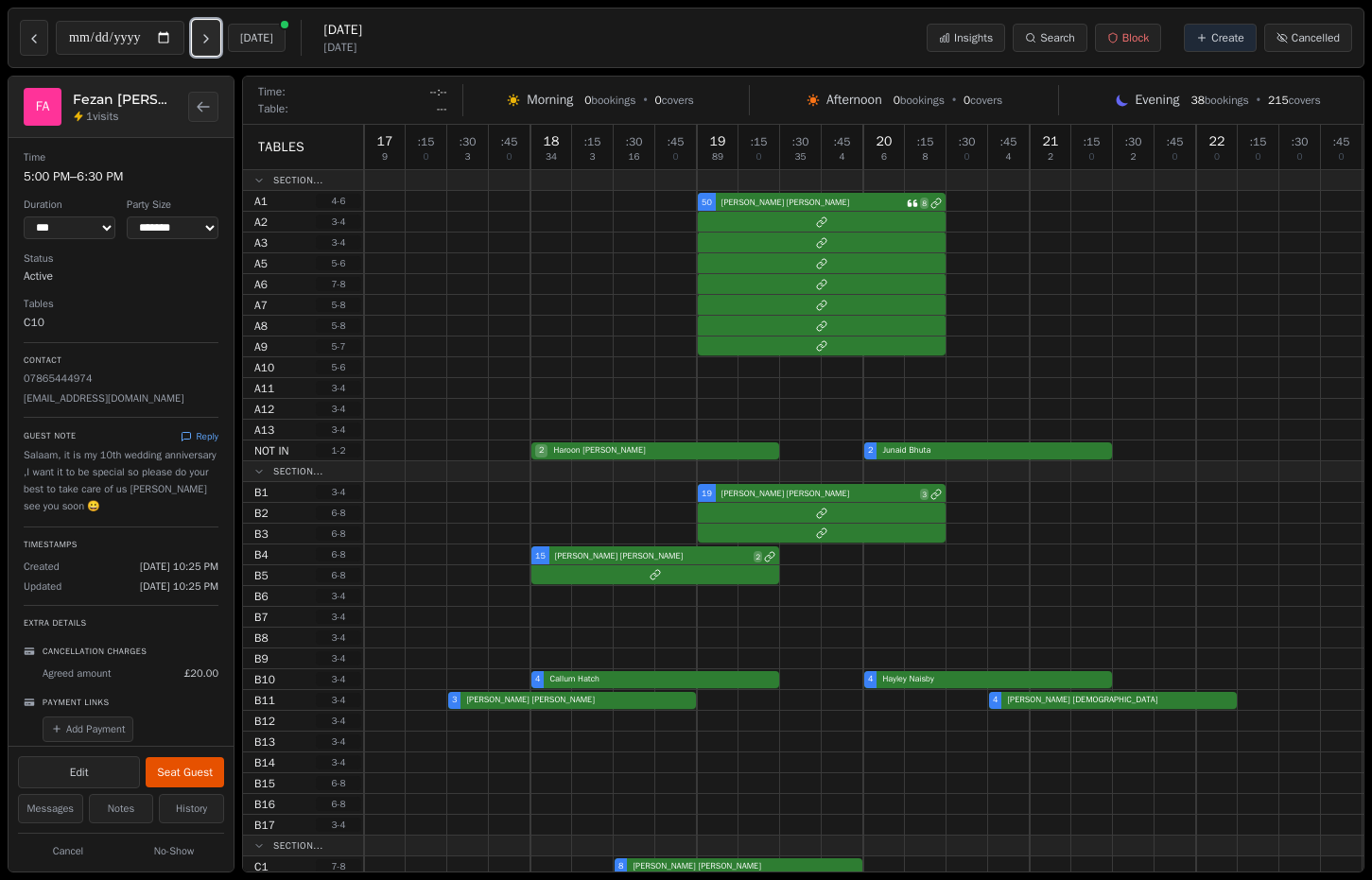 click at bounding box center [206, 38] 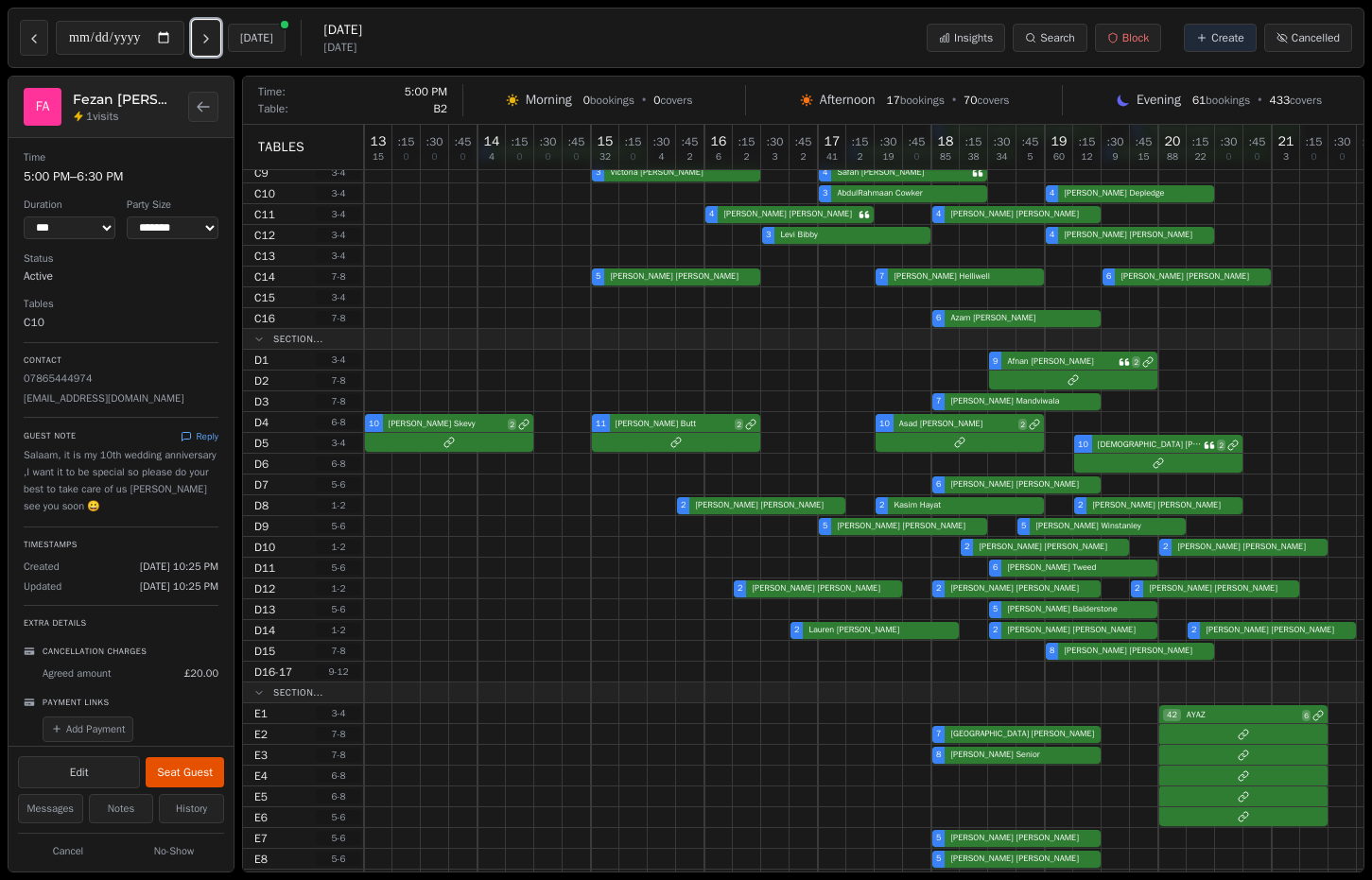 scroll, scrollTop: 879, scrollLeft: 0, axis: vertical 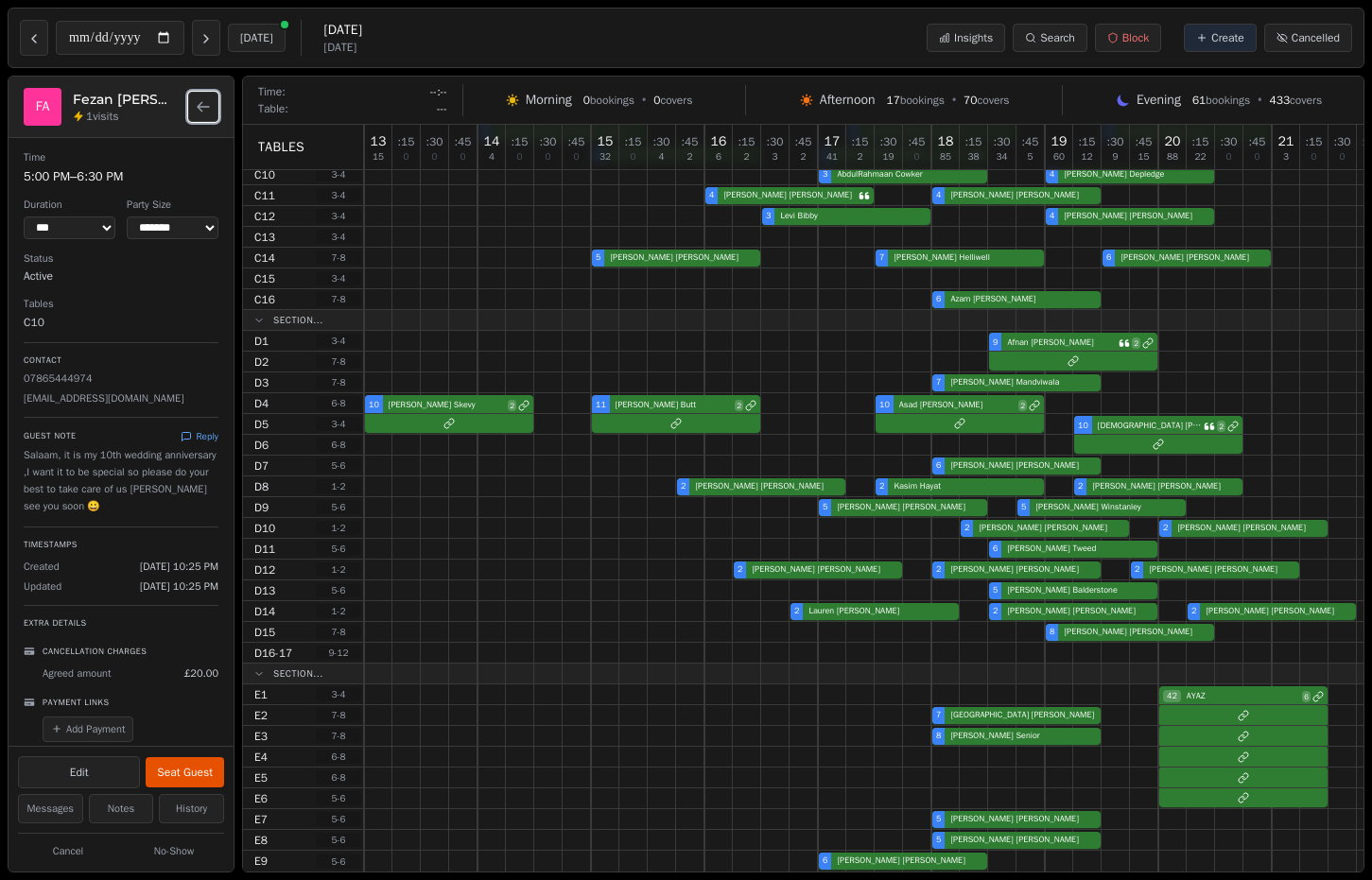 click at bounding box center (203, 107) 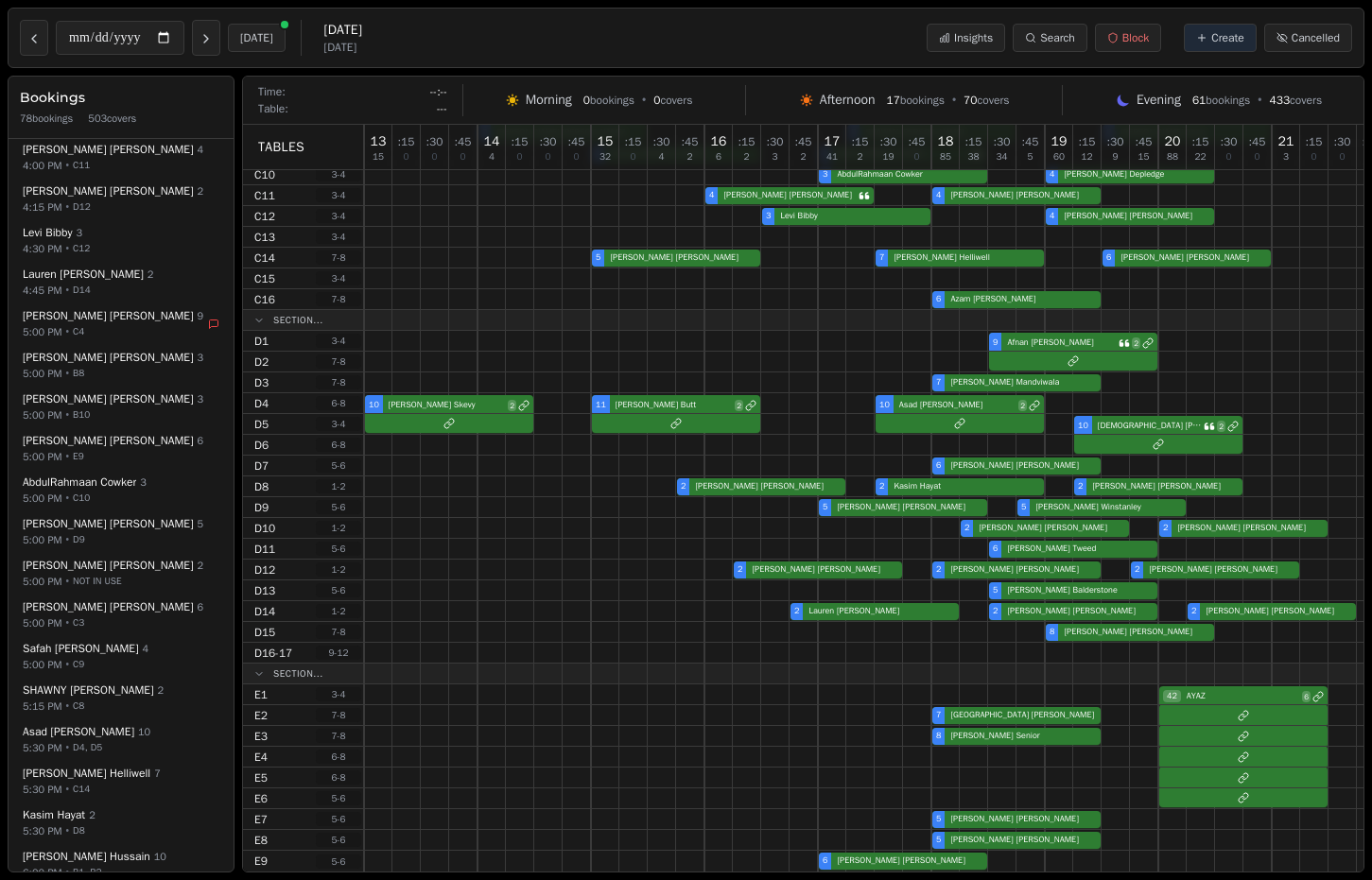 scroll, scrollTop: 562, scrollLeft: 0, axis: vertical 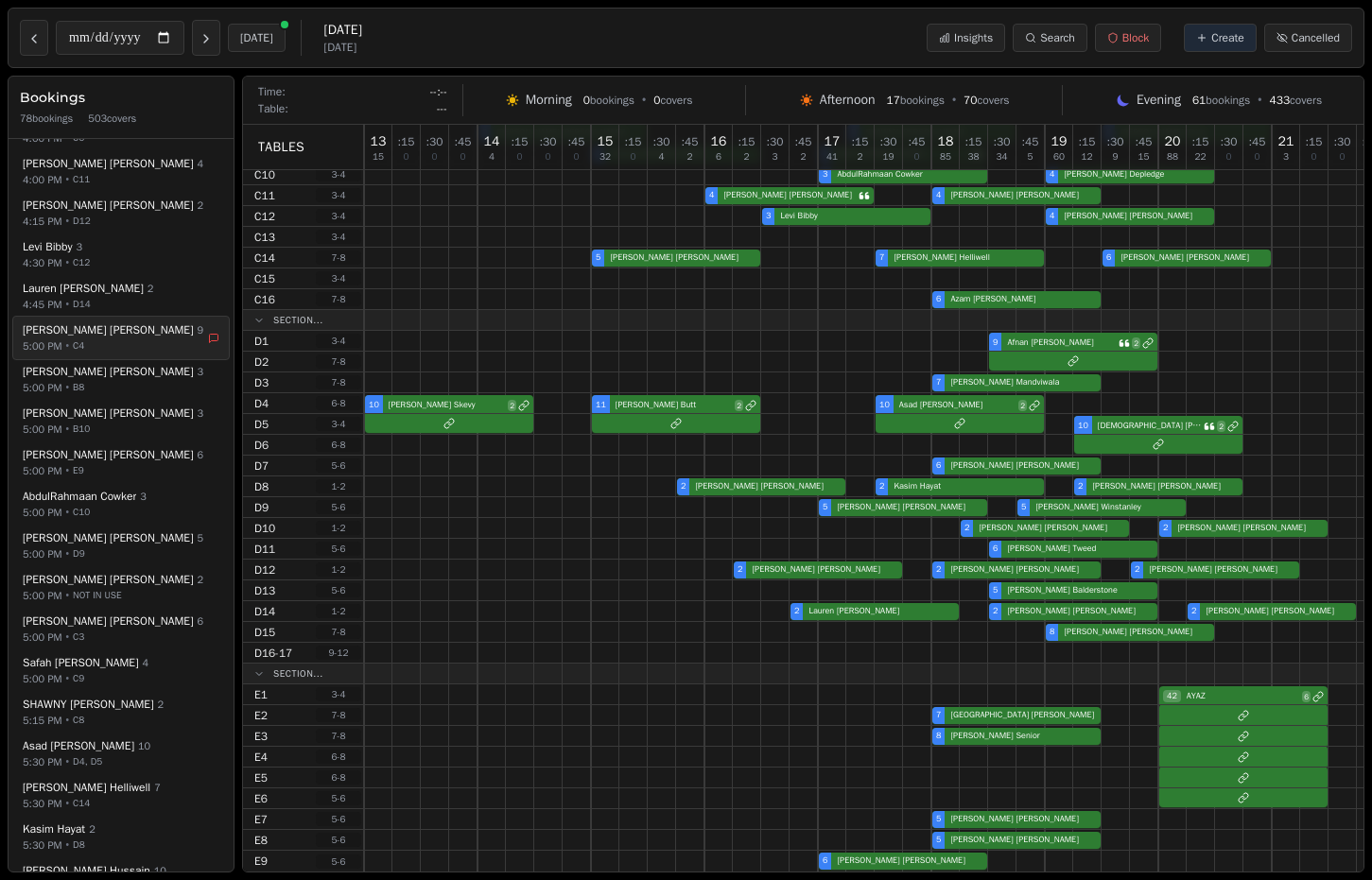click on "5:00 PM • C4" at bounding box center (113, 345) 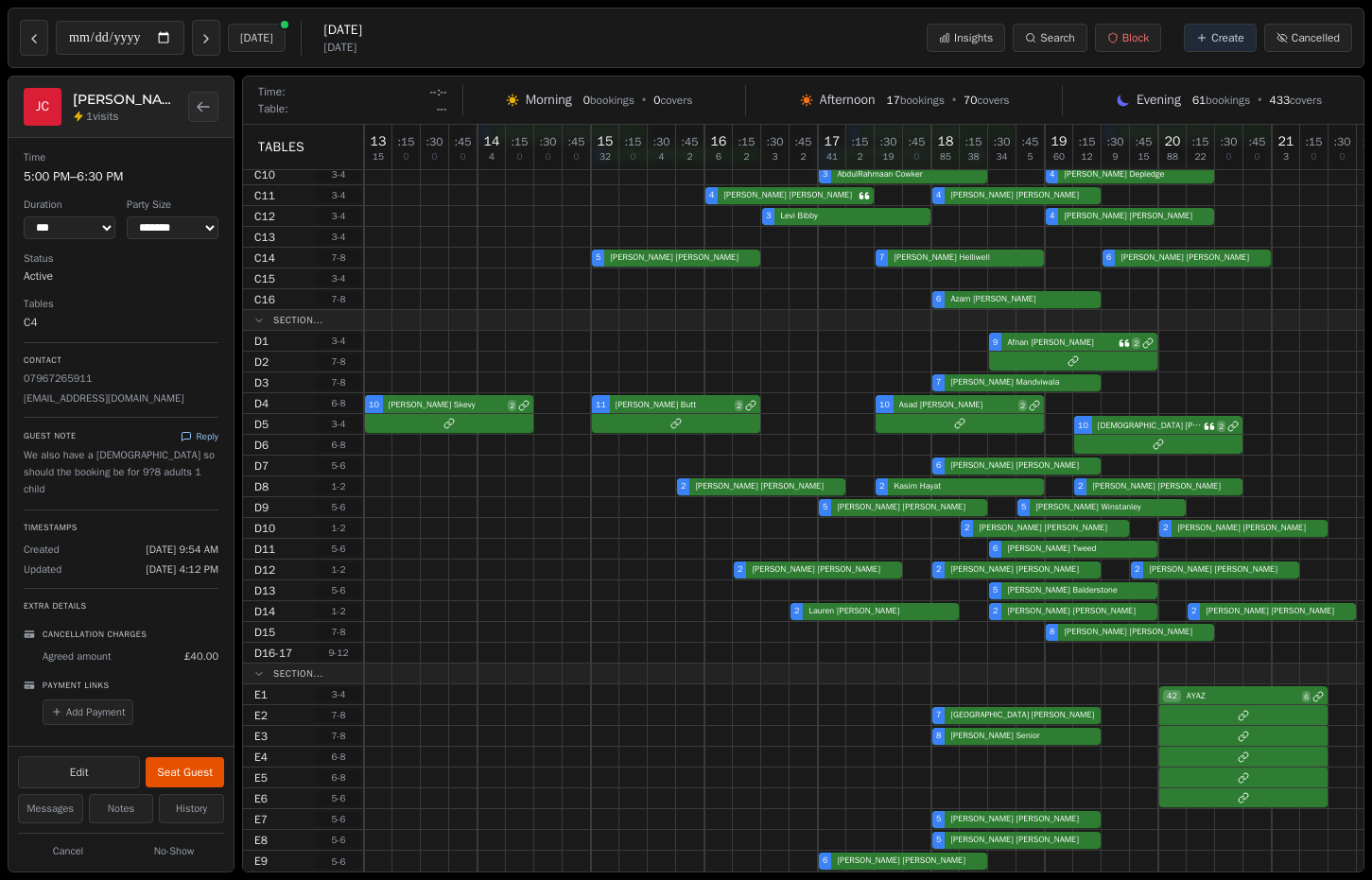 click on "Reply" at bounding box center [200, 436] 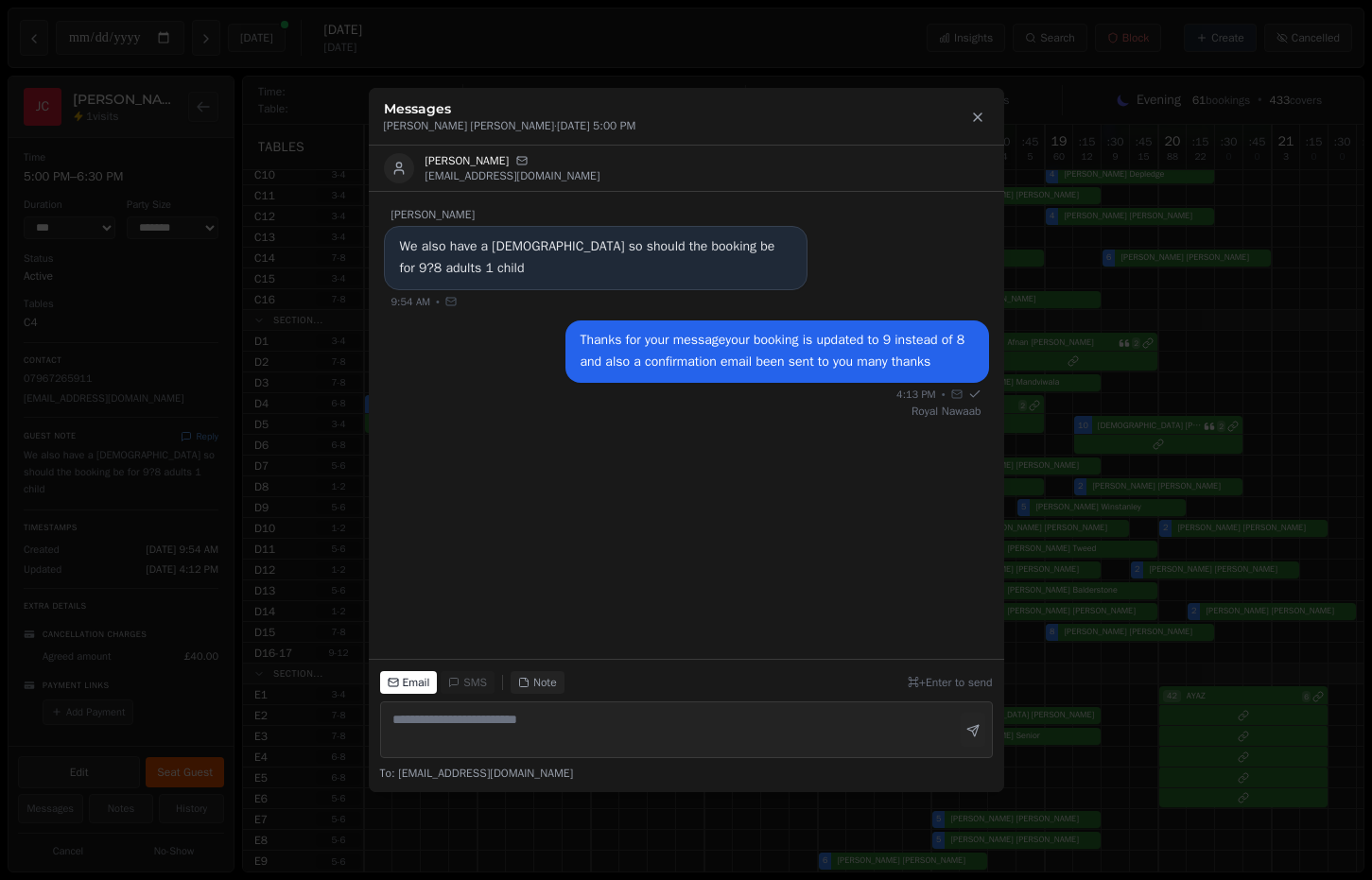 click on "Messages" at bounding box center [675, 109] 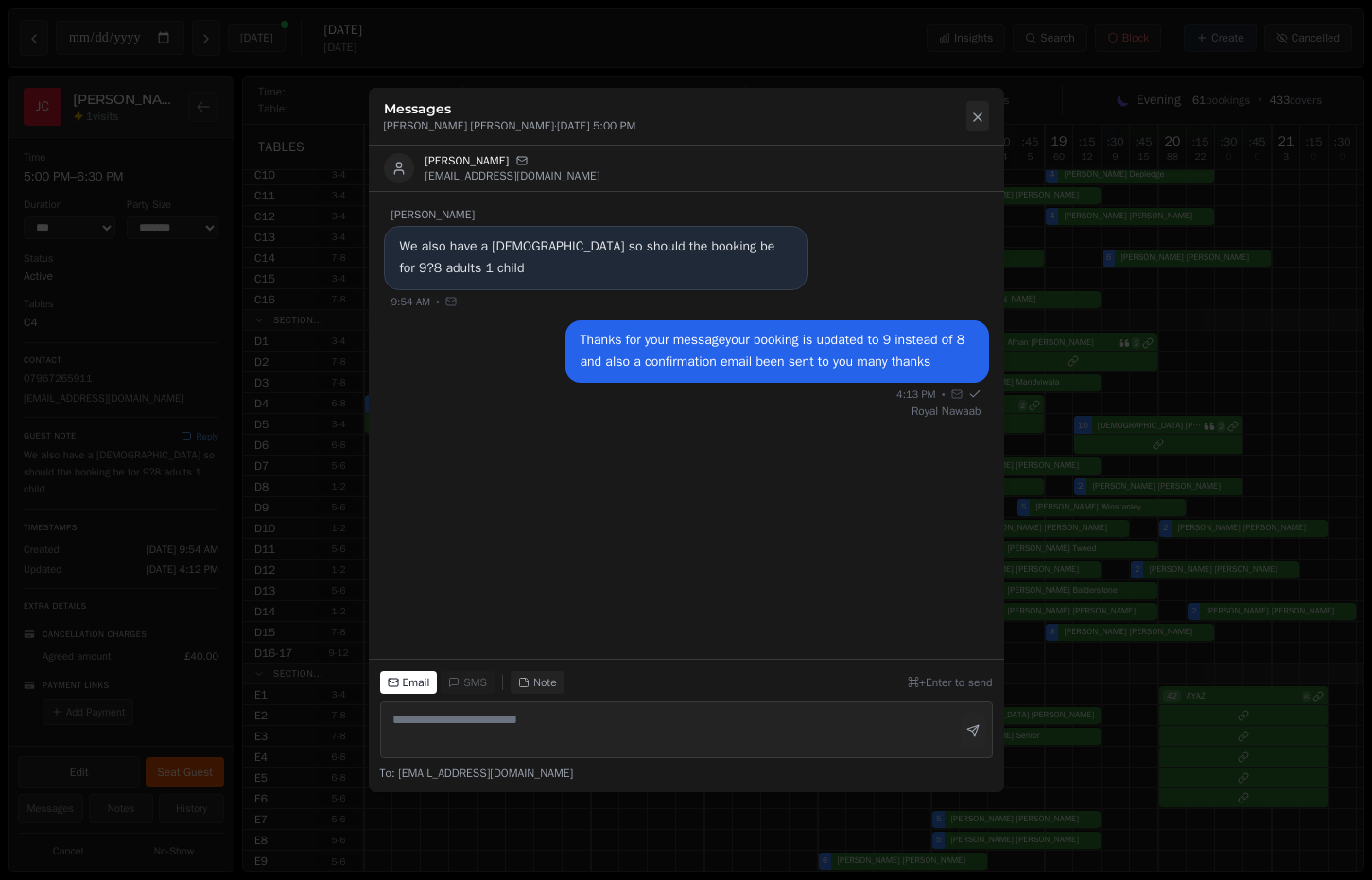 click 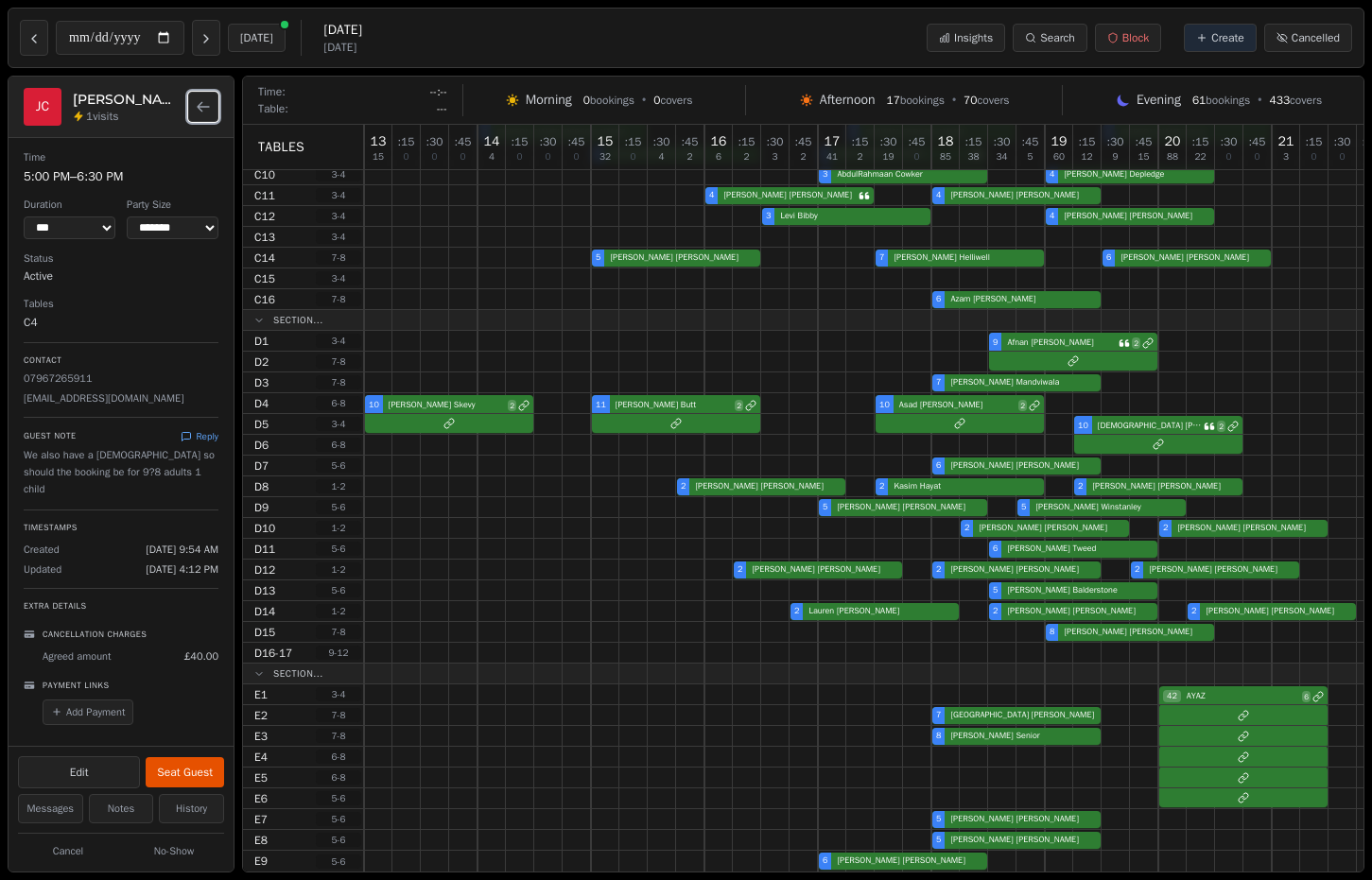 click 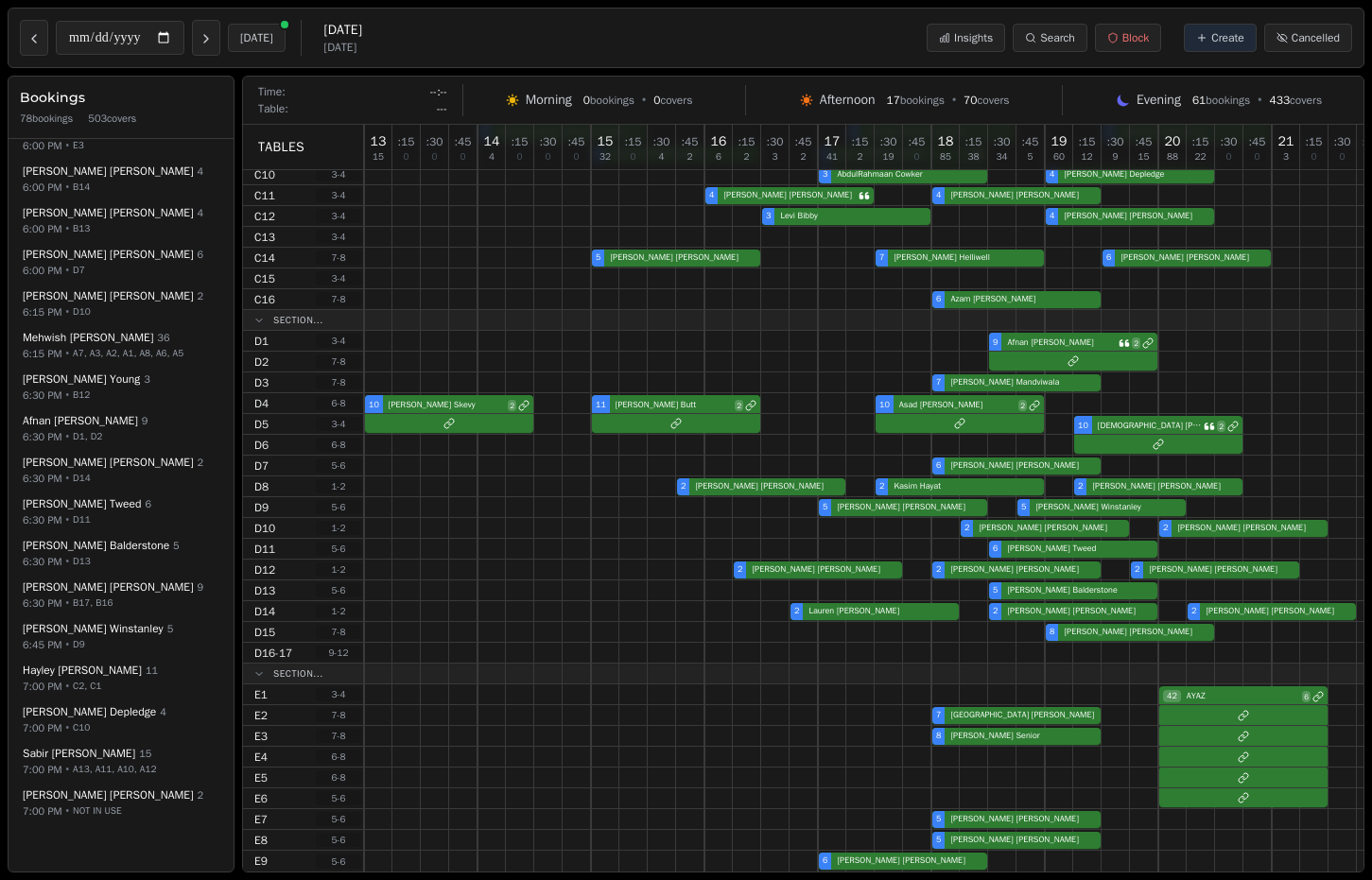 scroll, scrollTop: 2545, scrollLeft: 0, axis: vertical 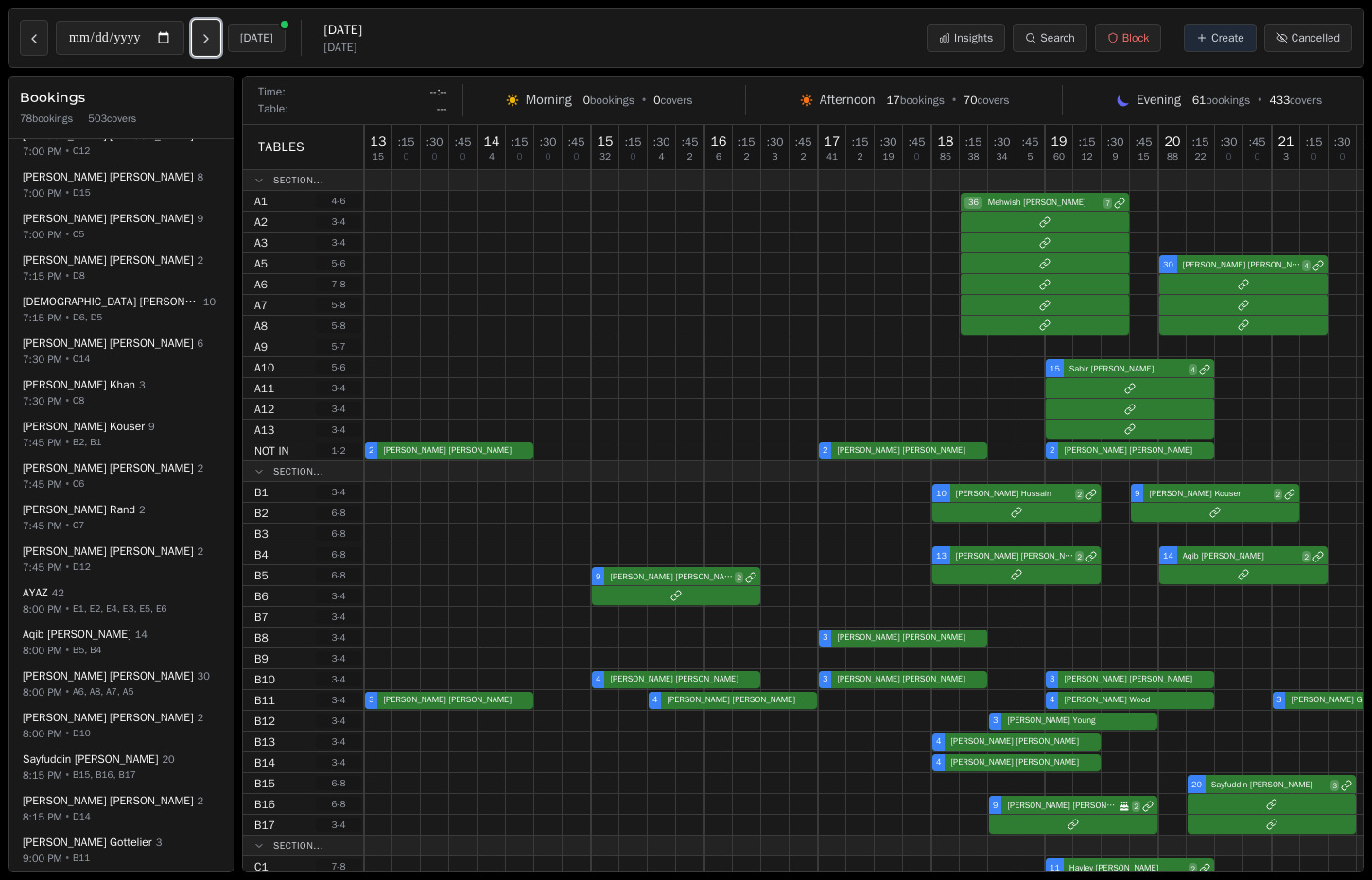 click 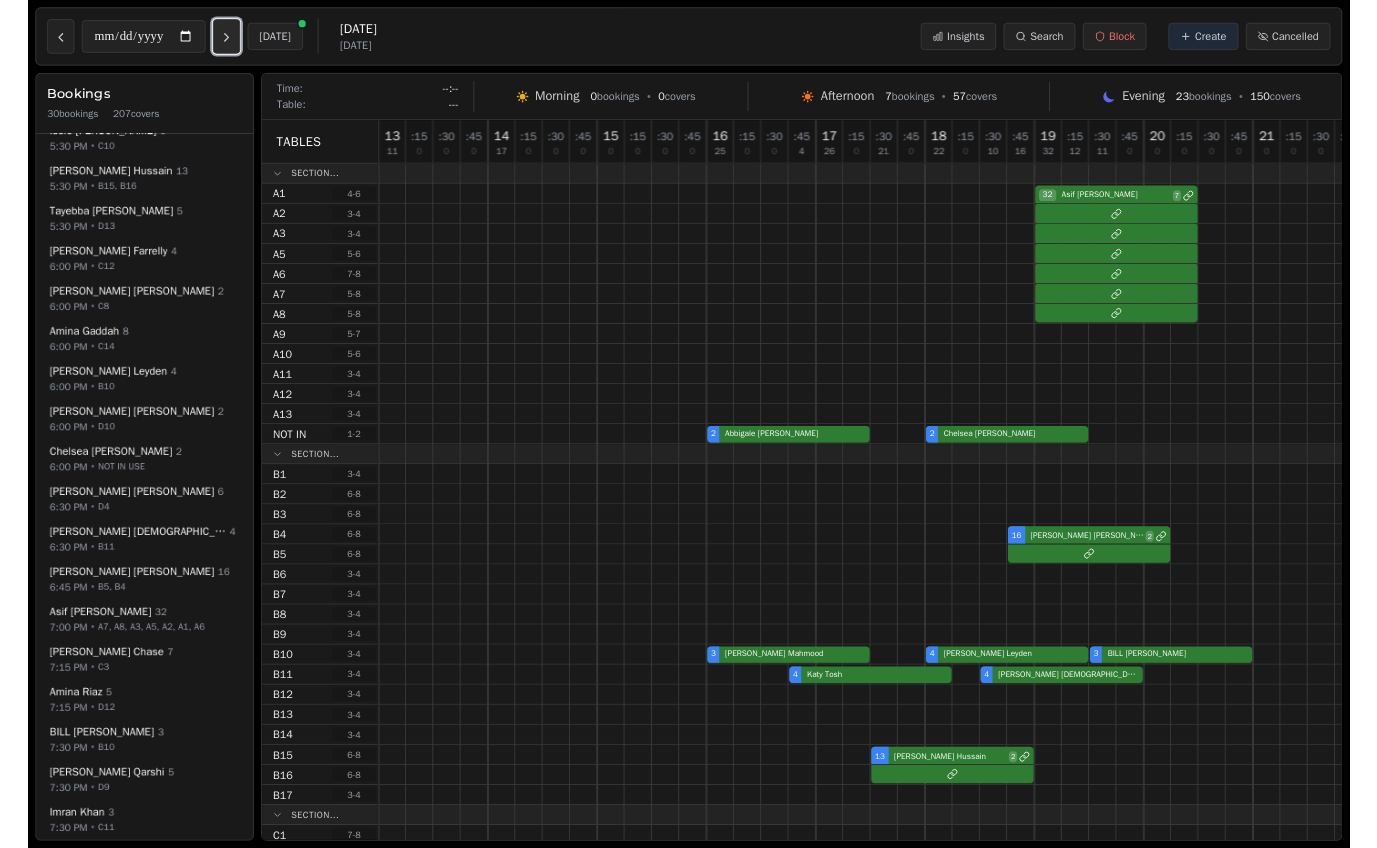 scroll, scrollTop: 576, scrollLeft: 0, axis: vertical 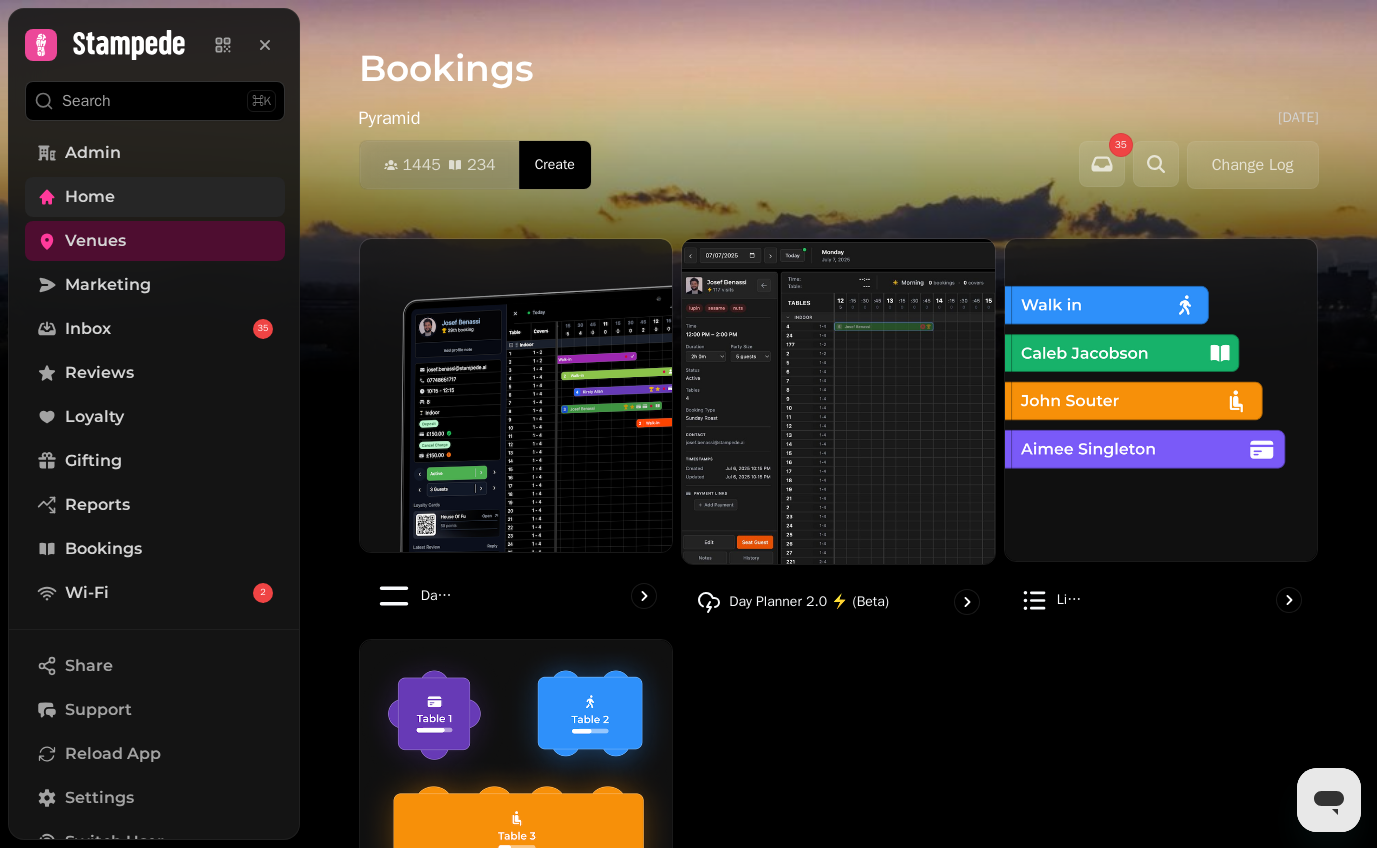 click on "Home" at bounding box center [155, 197] 